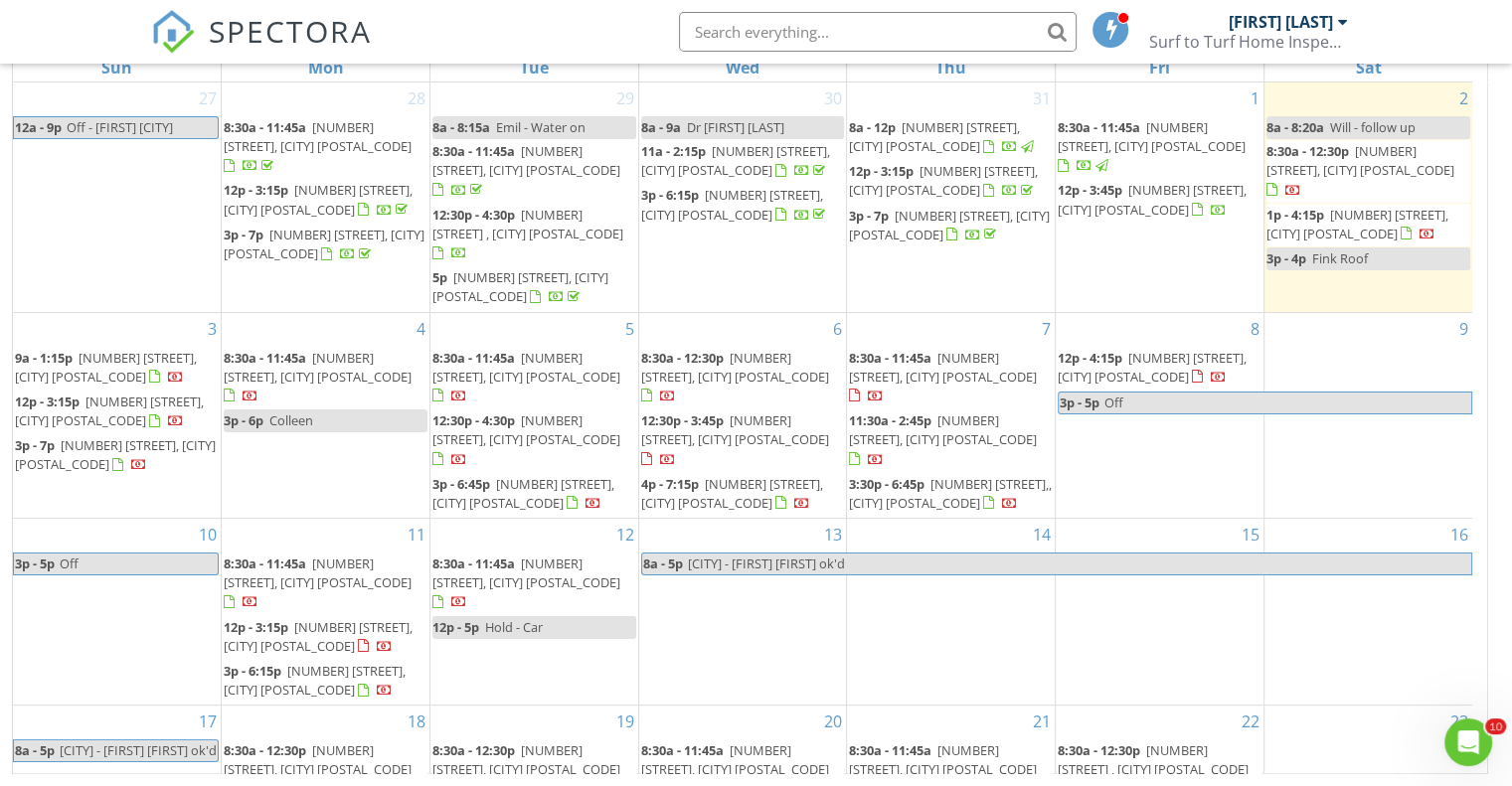 scroll, scrollTop: 0, scrollLeft: 0, axis: both 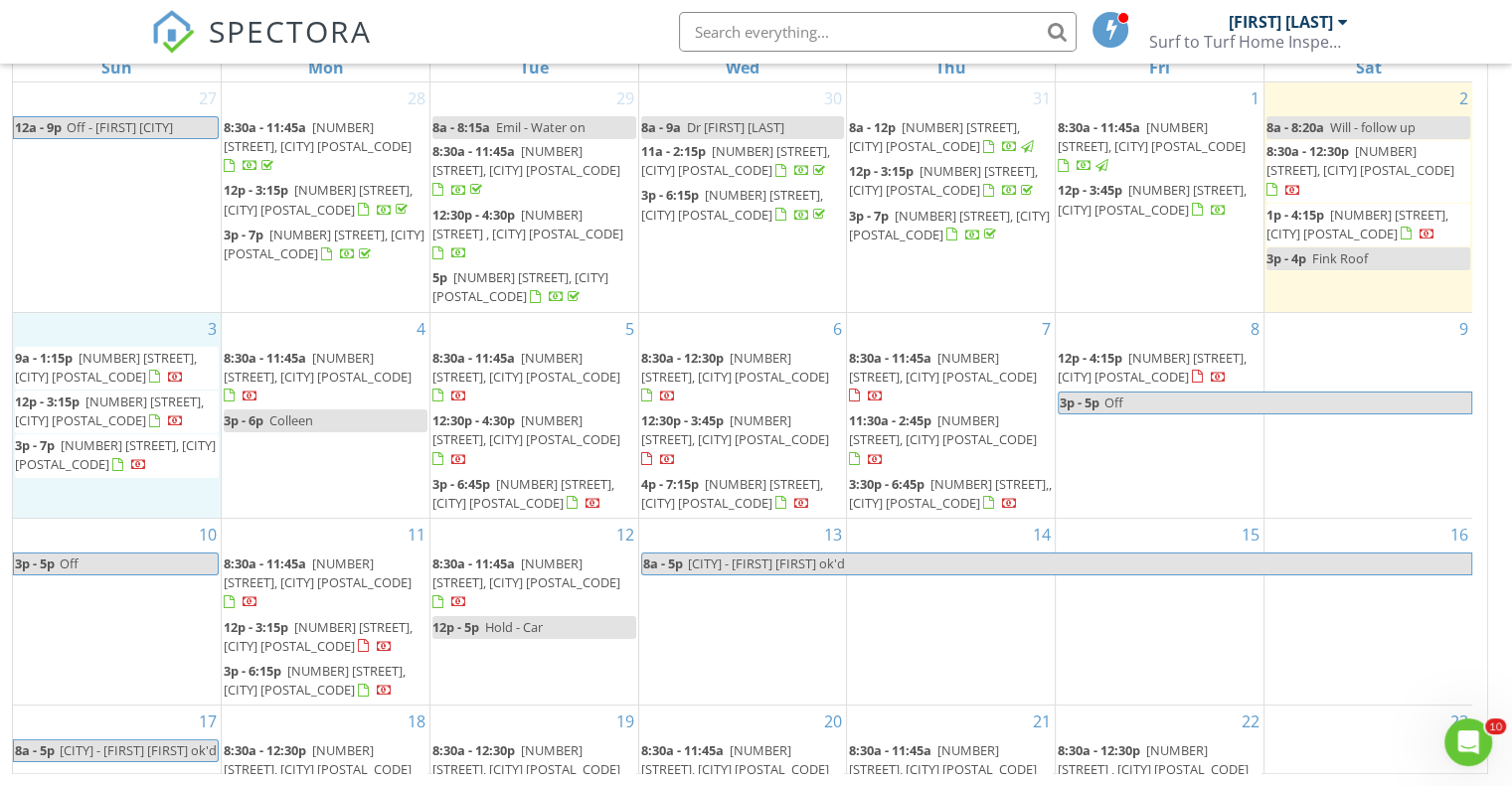 click on "[NUMBER] [STREET], [CITY] [POSTAL_CODE]" at bounding box center (116, 415) 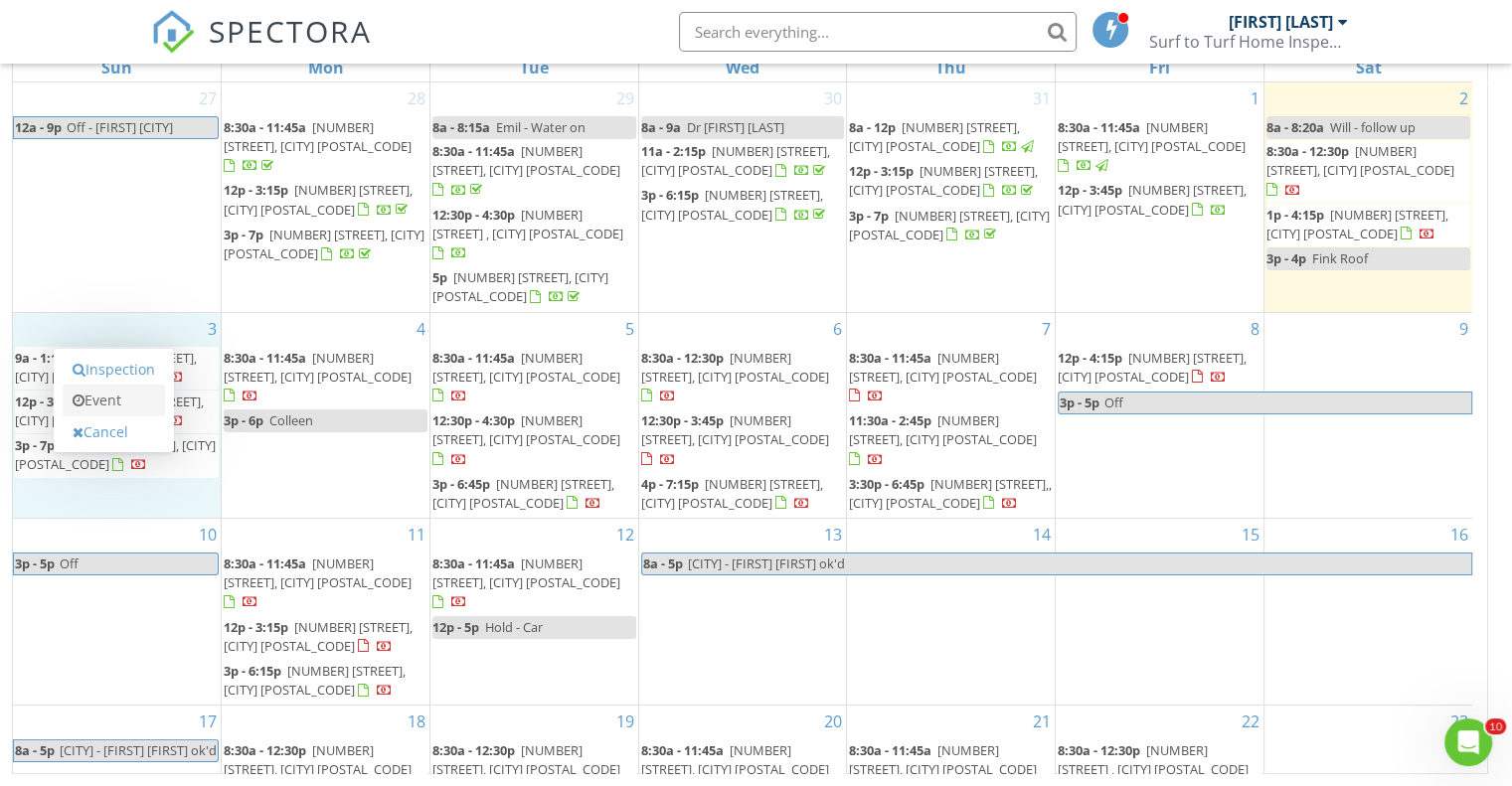click on "Event" at bounding box center [113, 400] 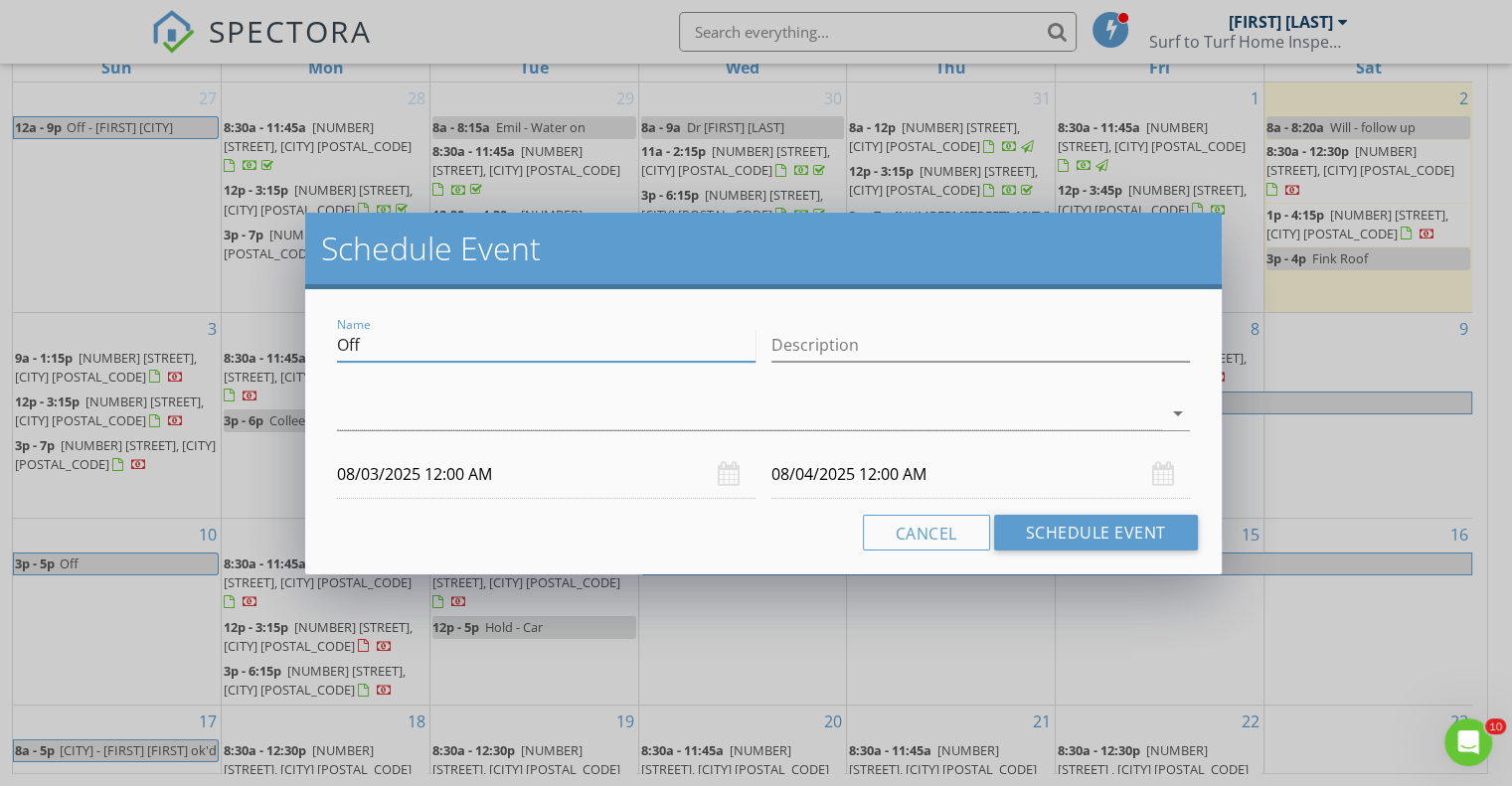 click on "Off" at bounding box center (546, 345) 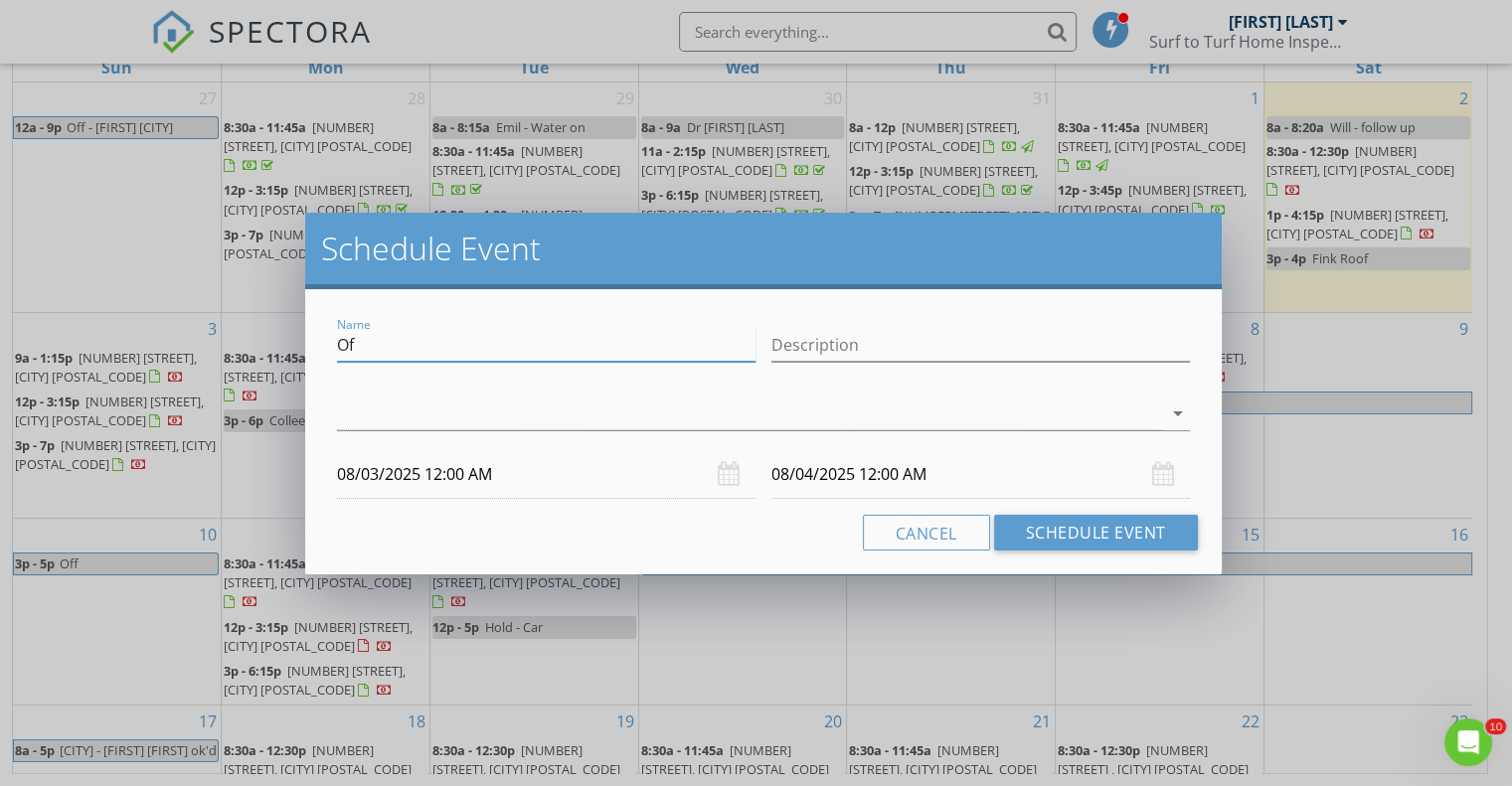 type on "O" 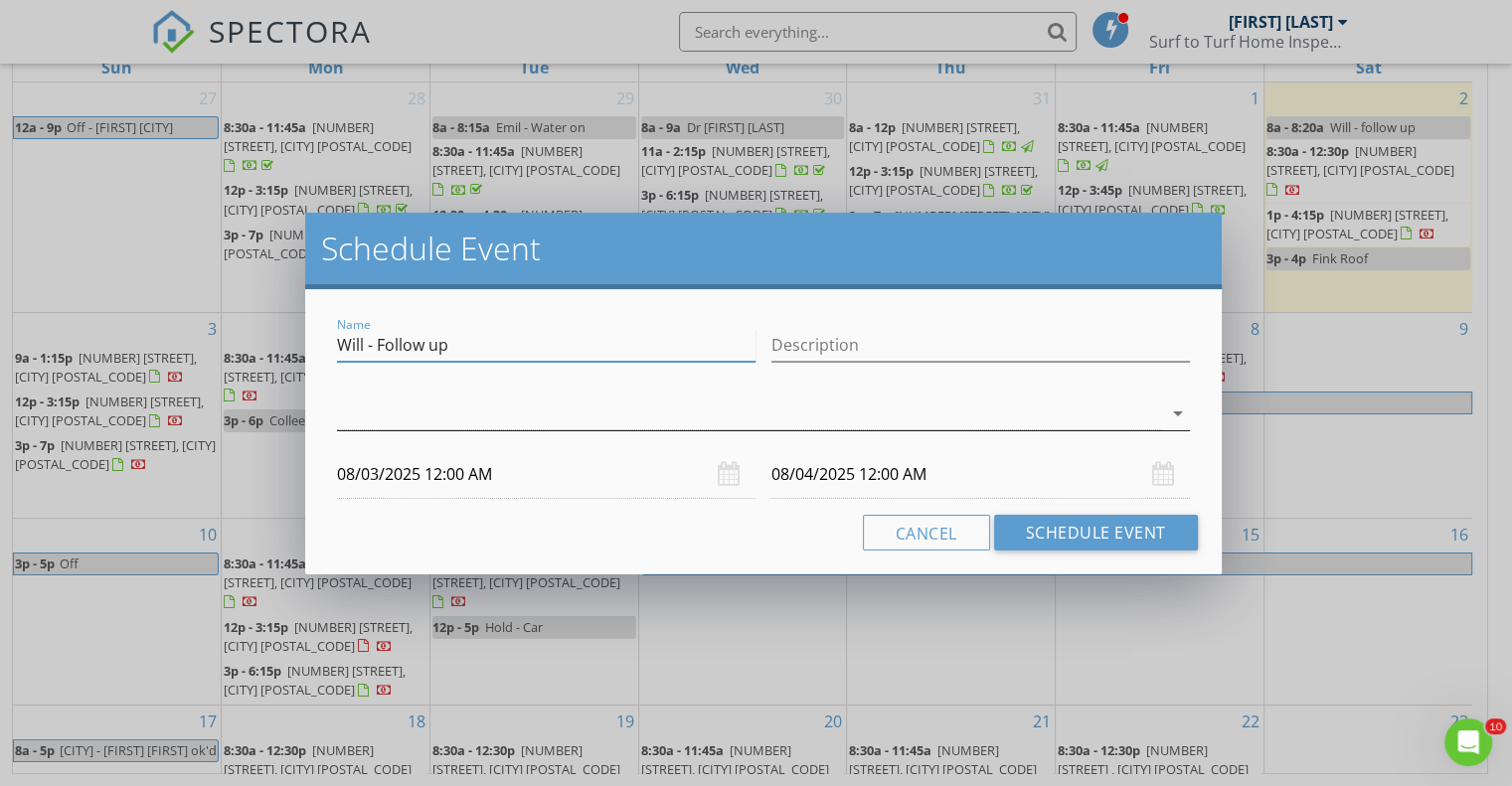 type on "Will - Follow up" 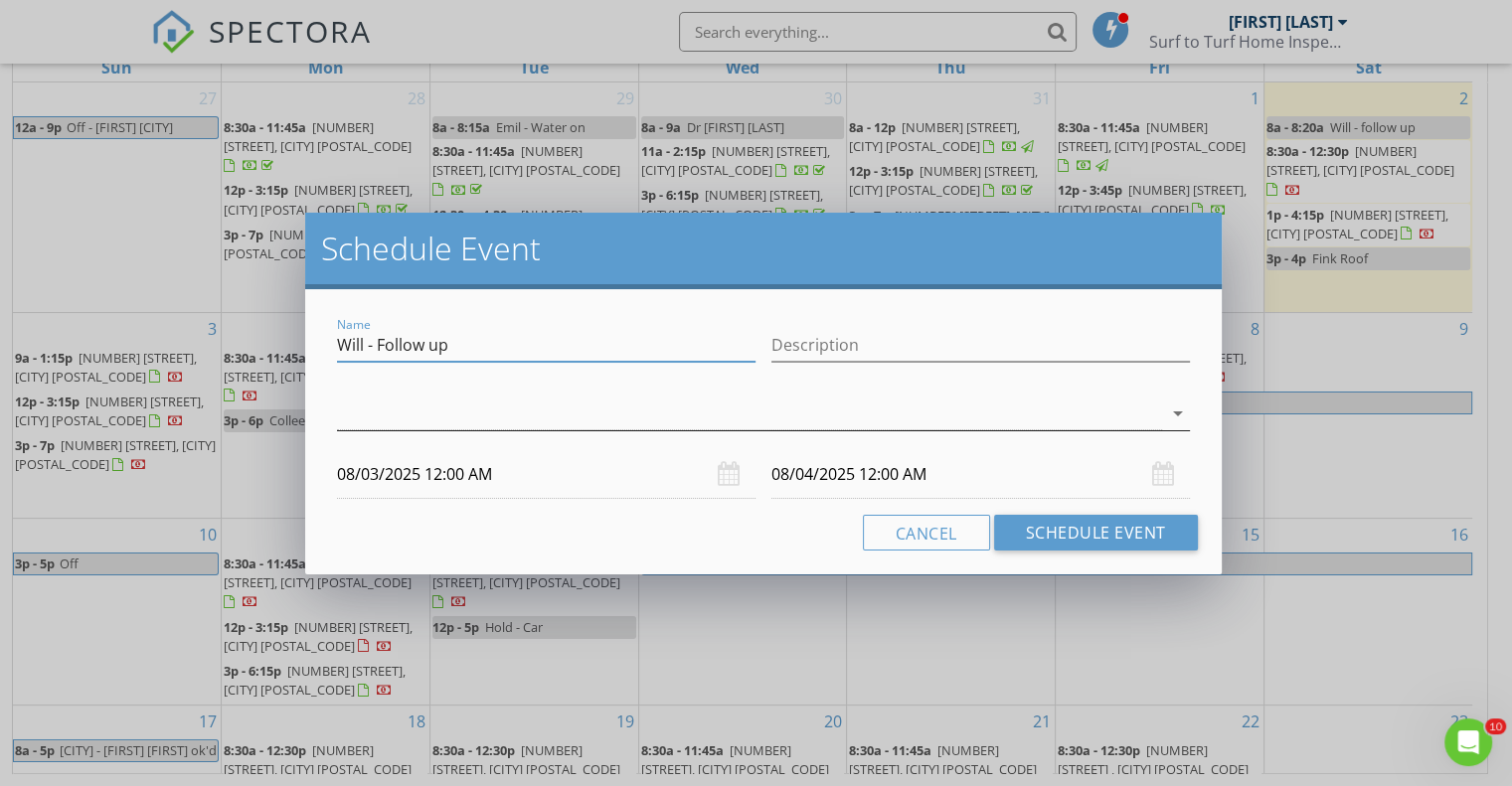 click on "arrow_drop_down" at bounding box center (1178, 413) 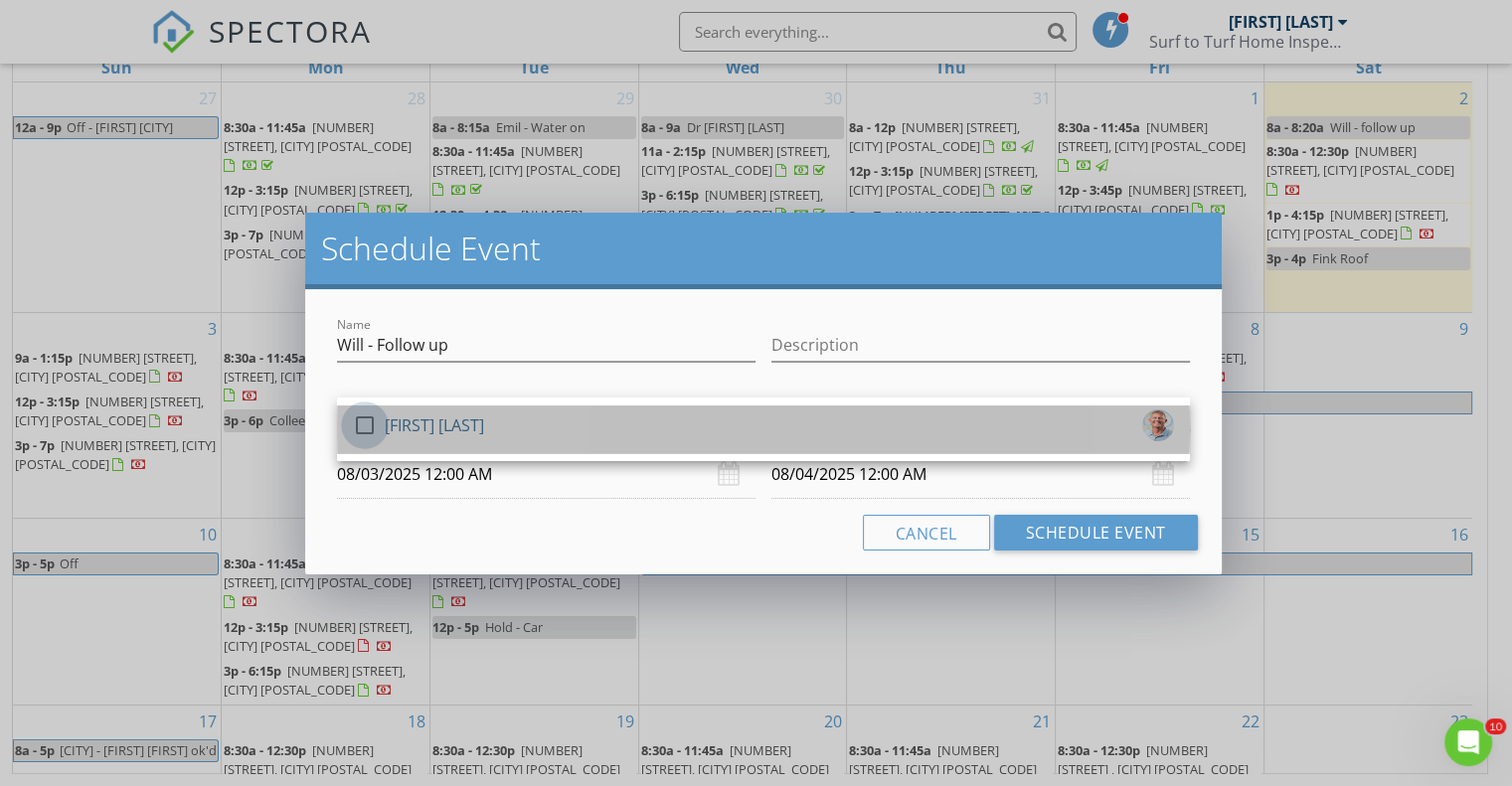 click at bounding box center [365, 425] 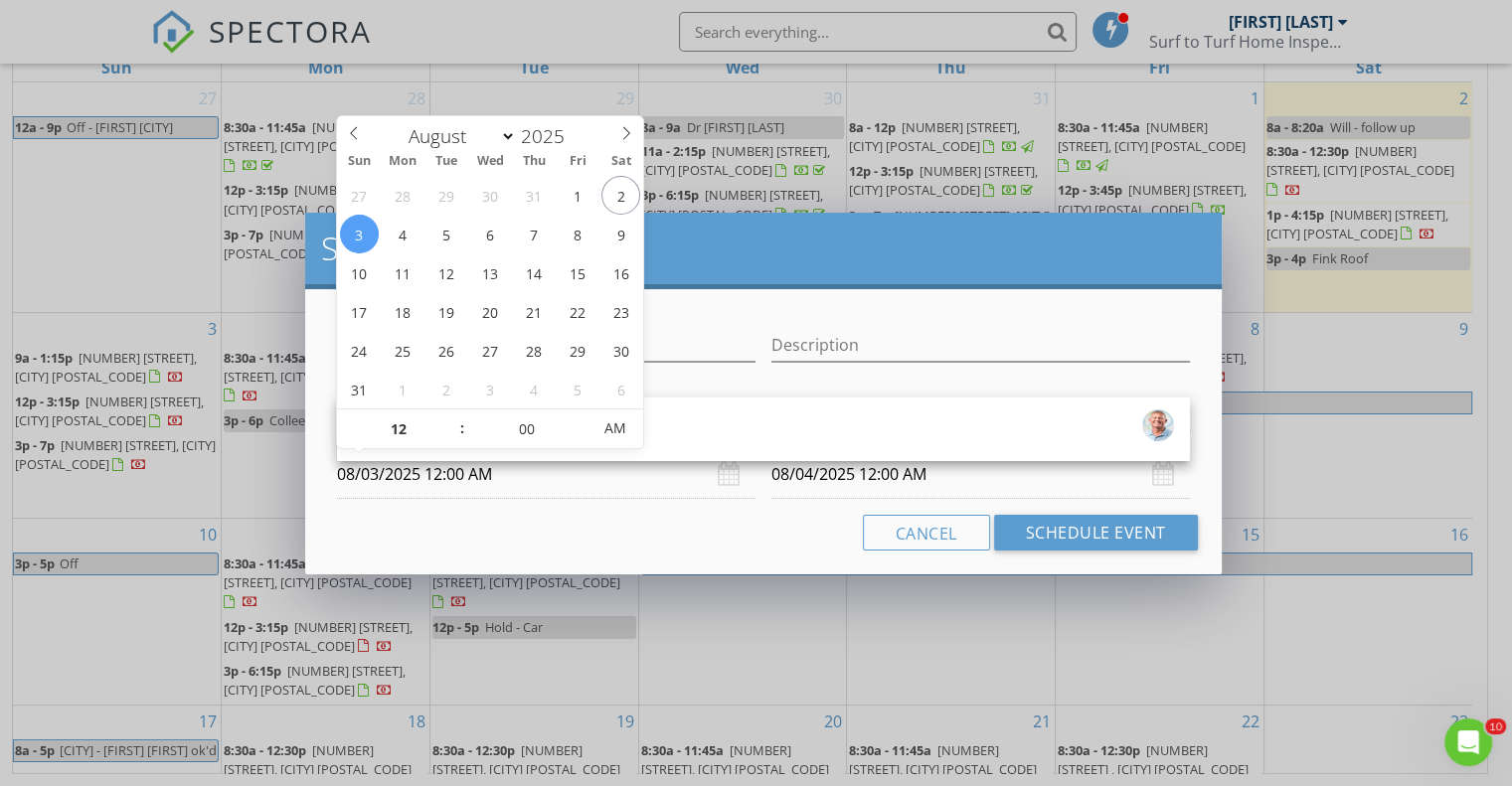 click on "08/03/2025 12:00 AM" at bounding box center [546, 474] 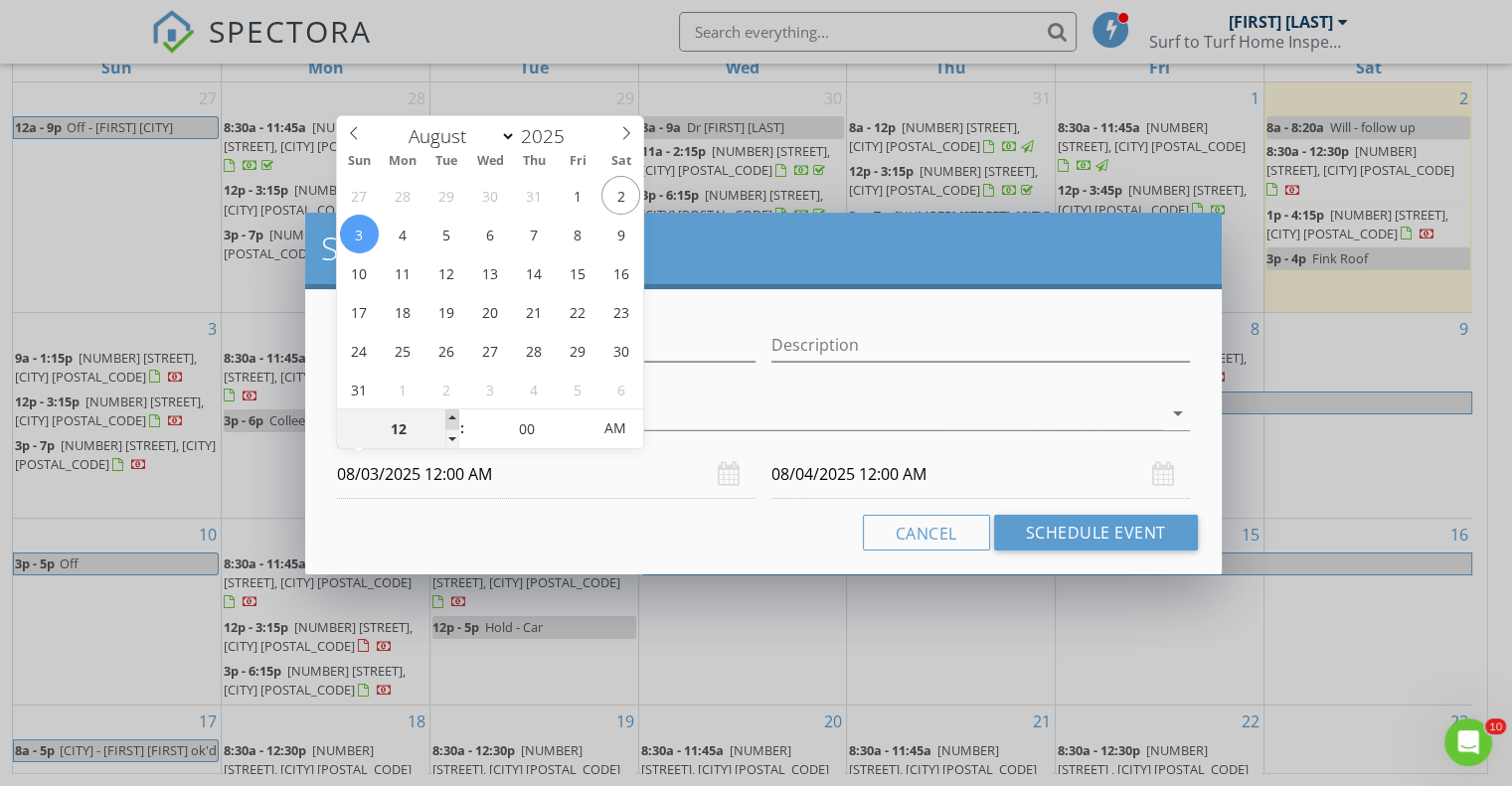 type on "01" 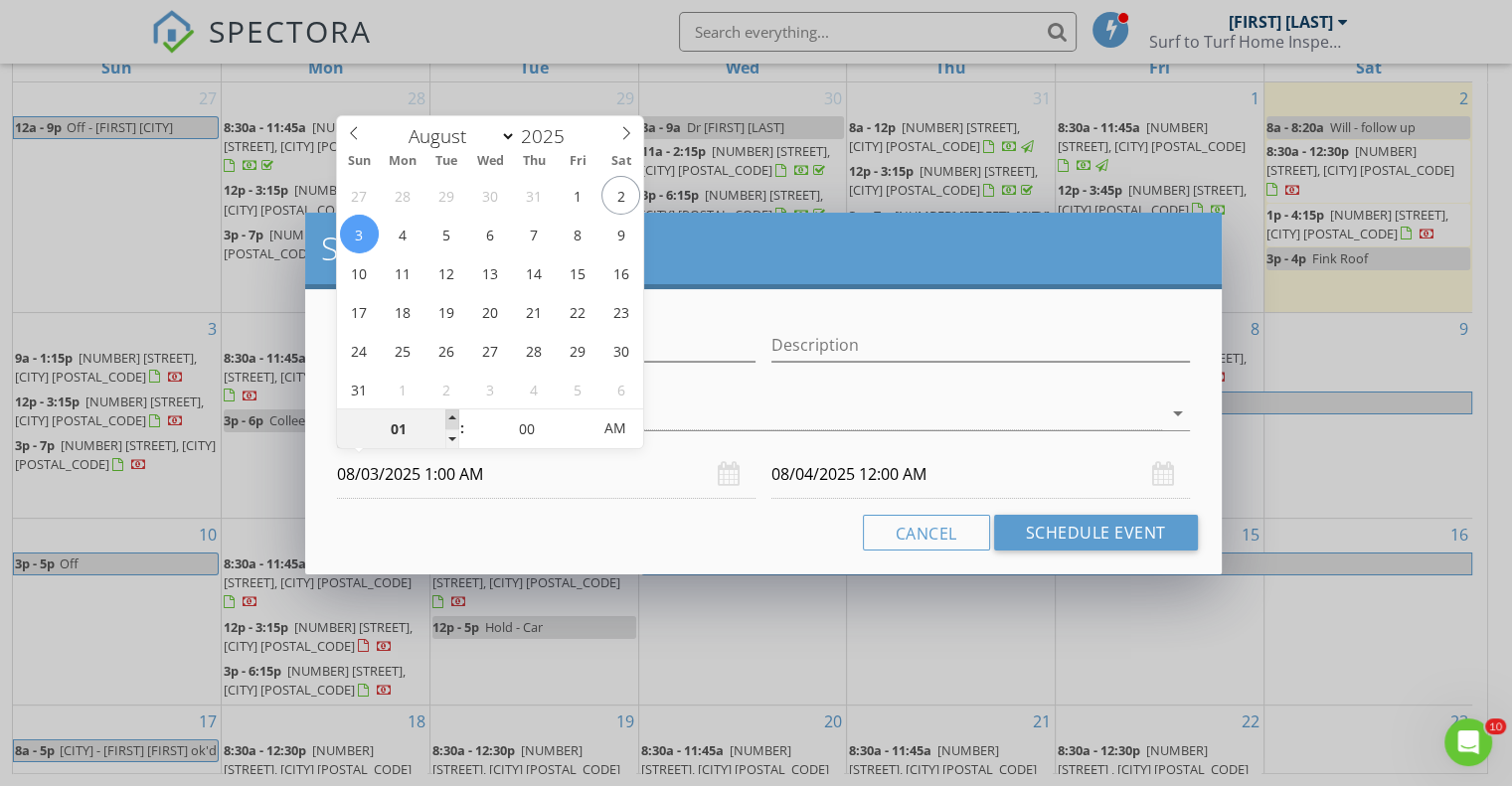 click at bounding box center [452, 419] 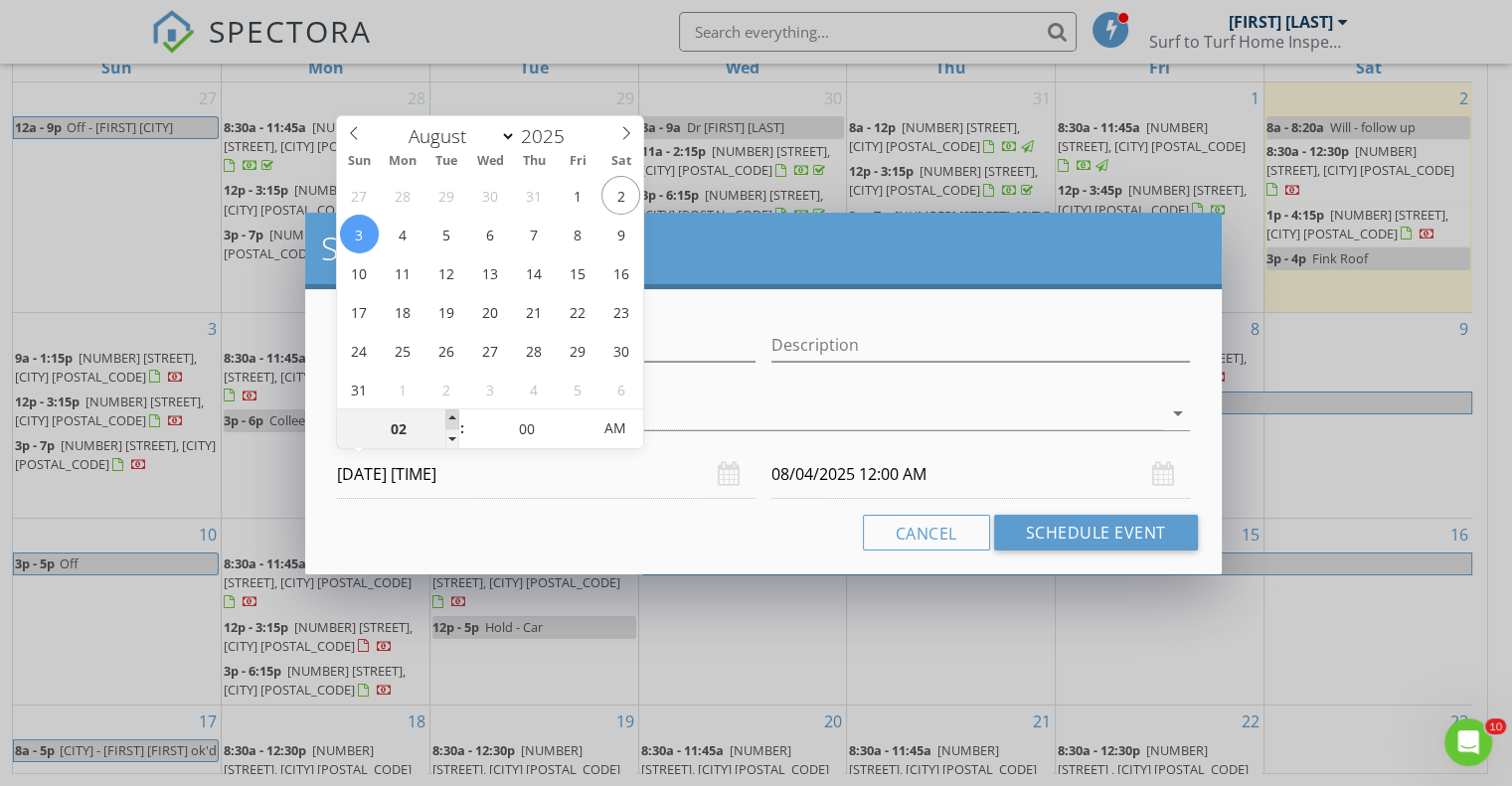 click at bounding box center [452, 419] 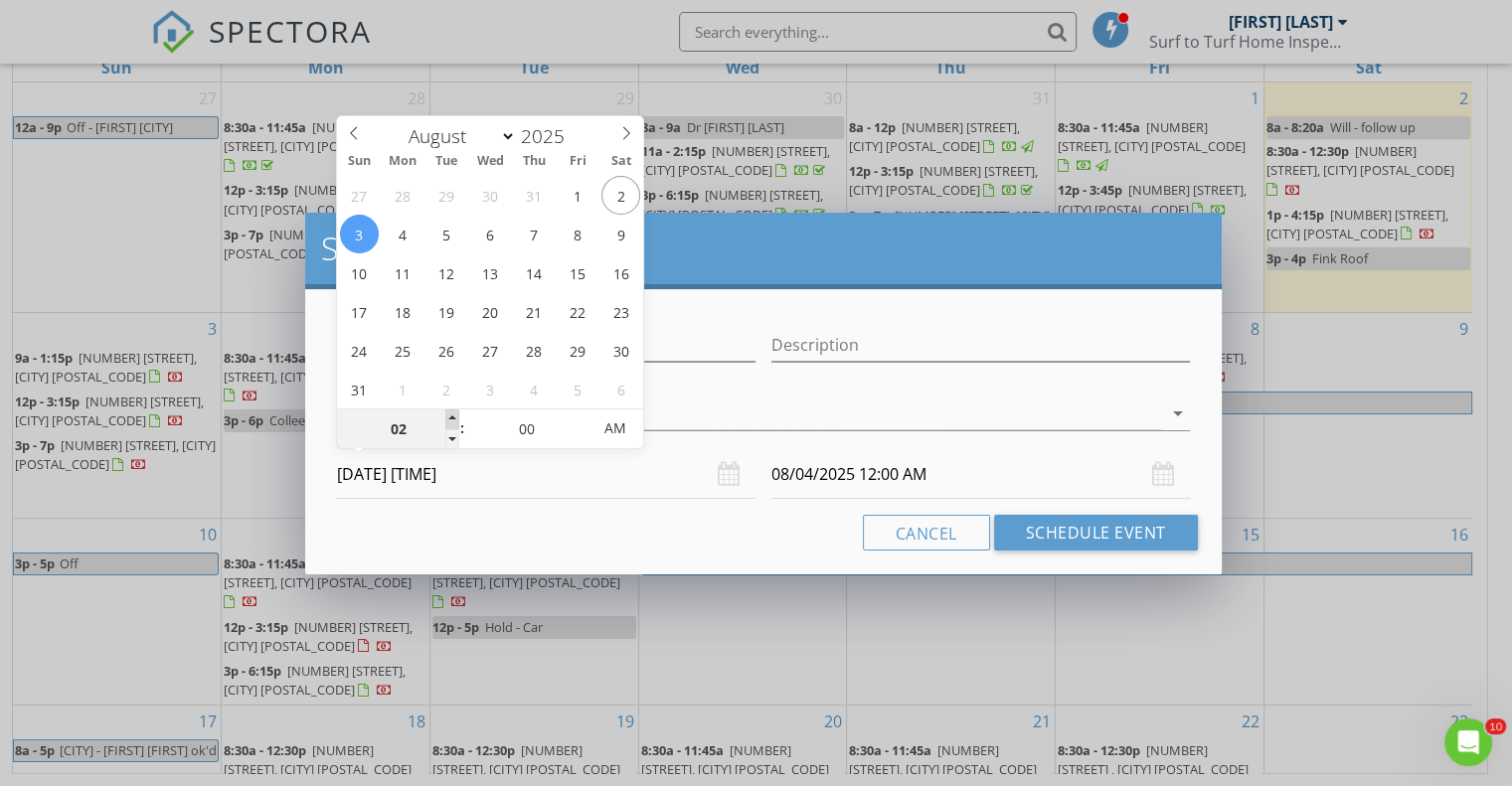 type on "03" 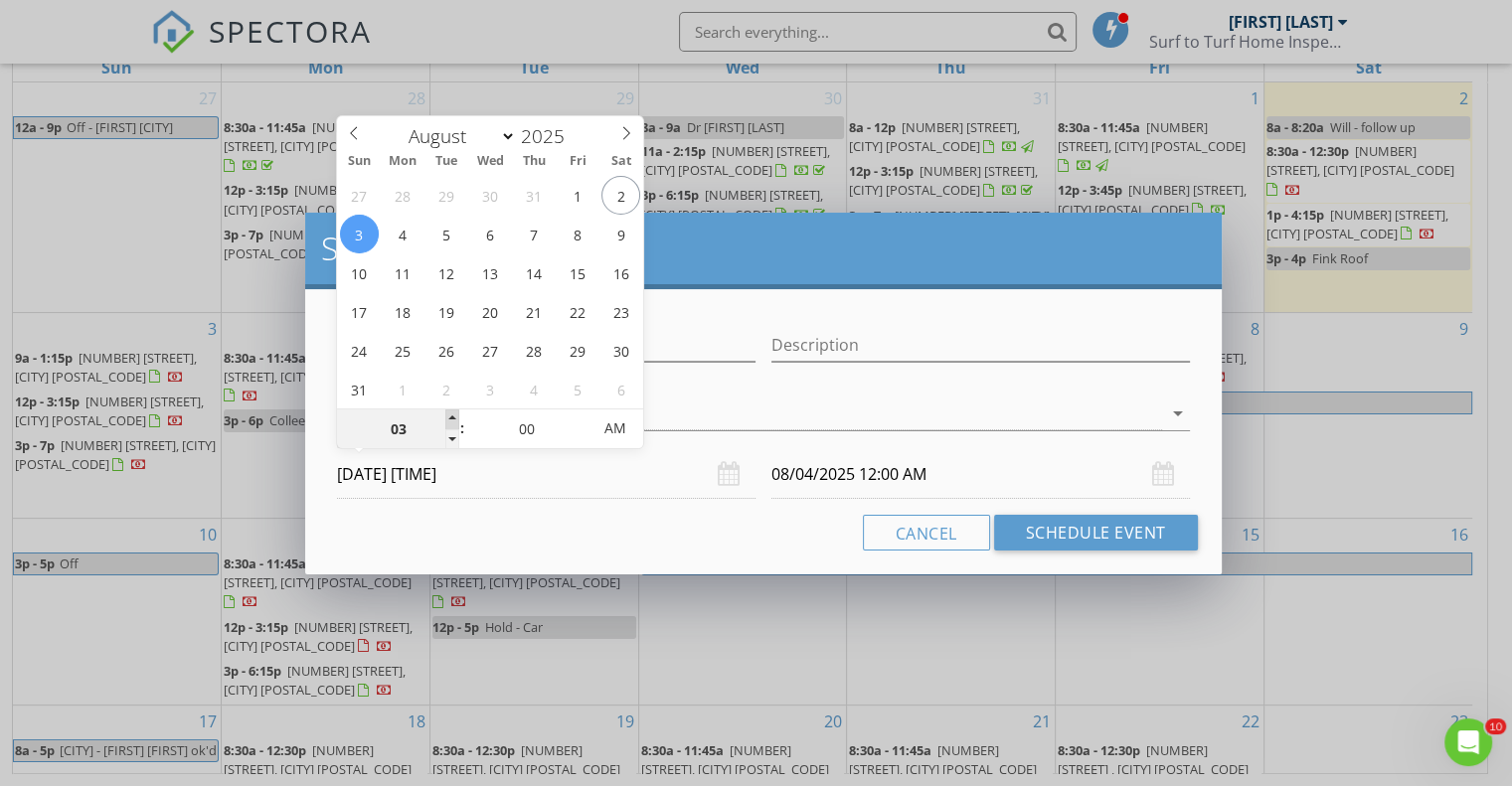click at bounding box center [452, 419] 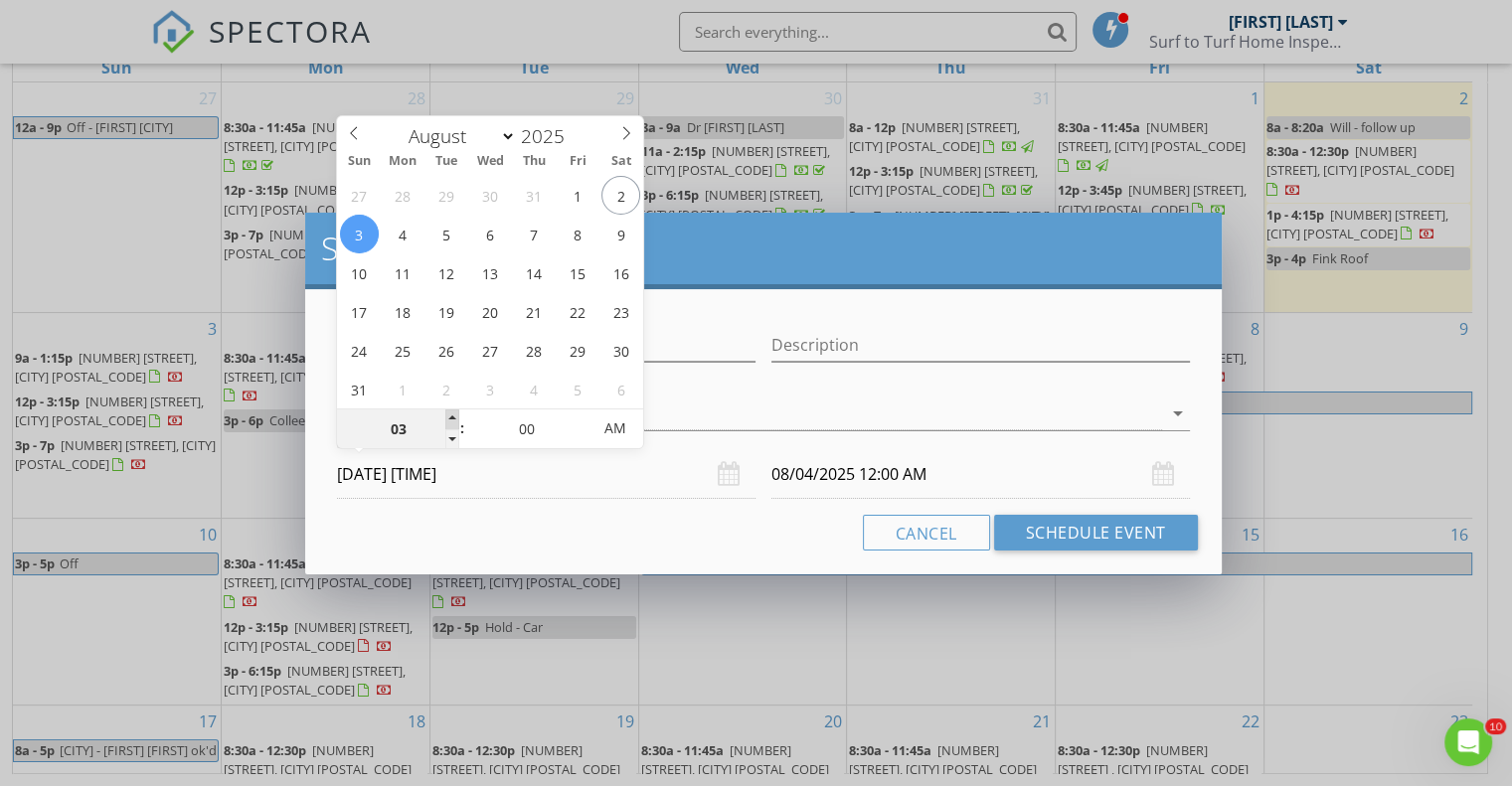 type on "08/04/2025 3:00 AM" 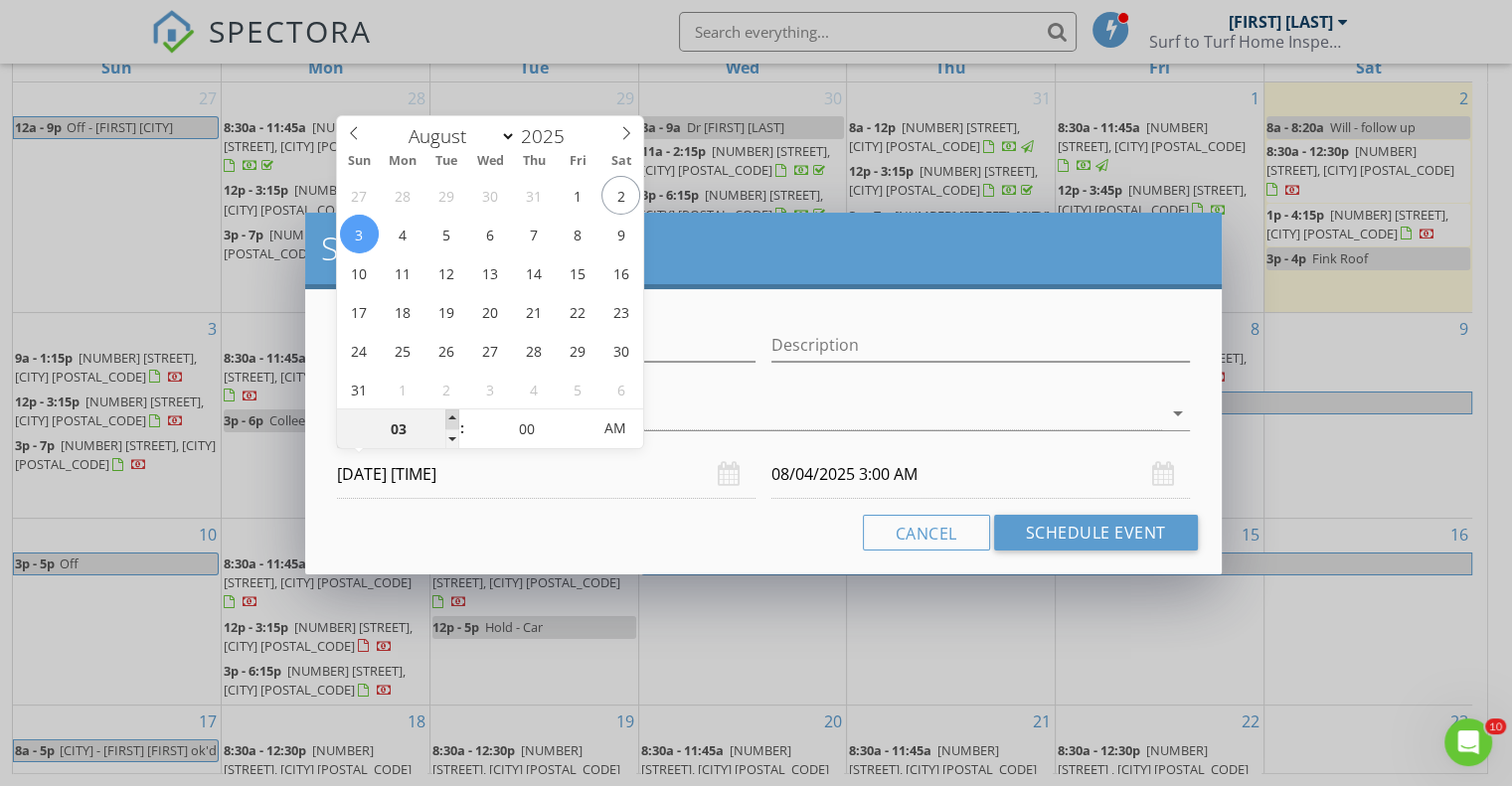 type on "04" 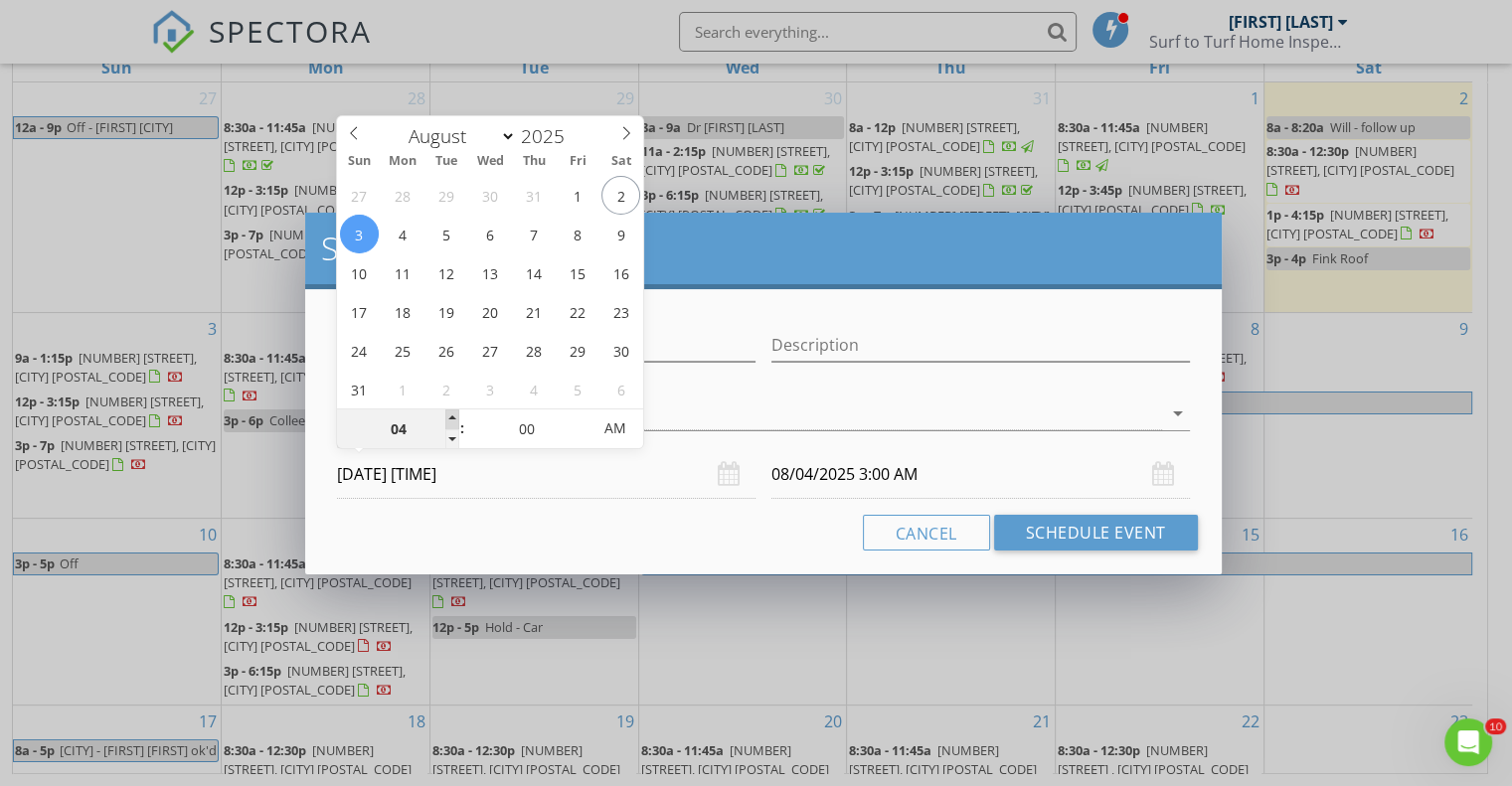 click at bounding box center [452, 419] 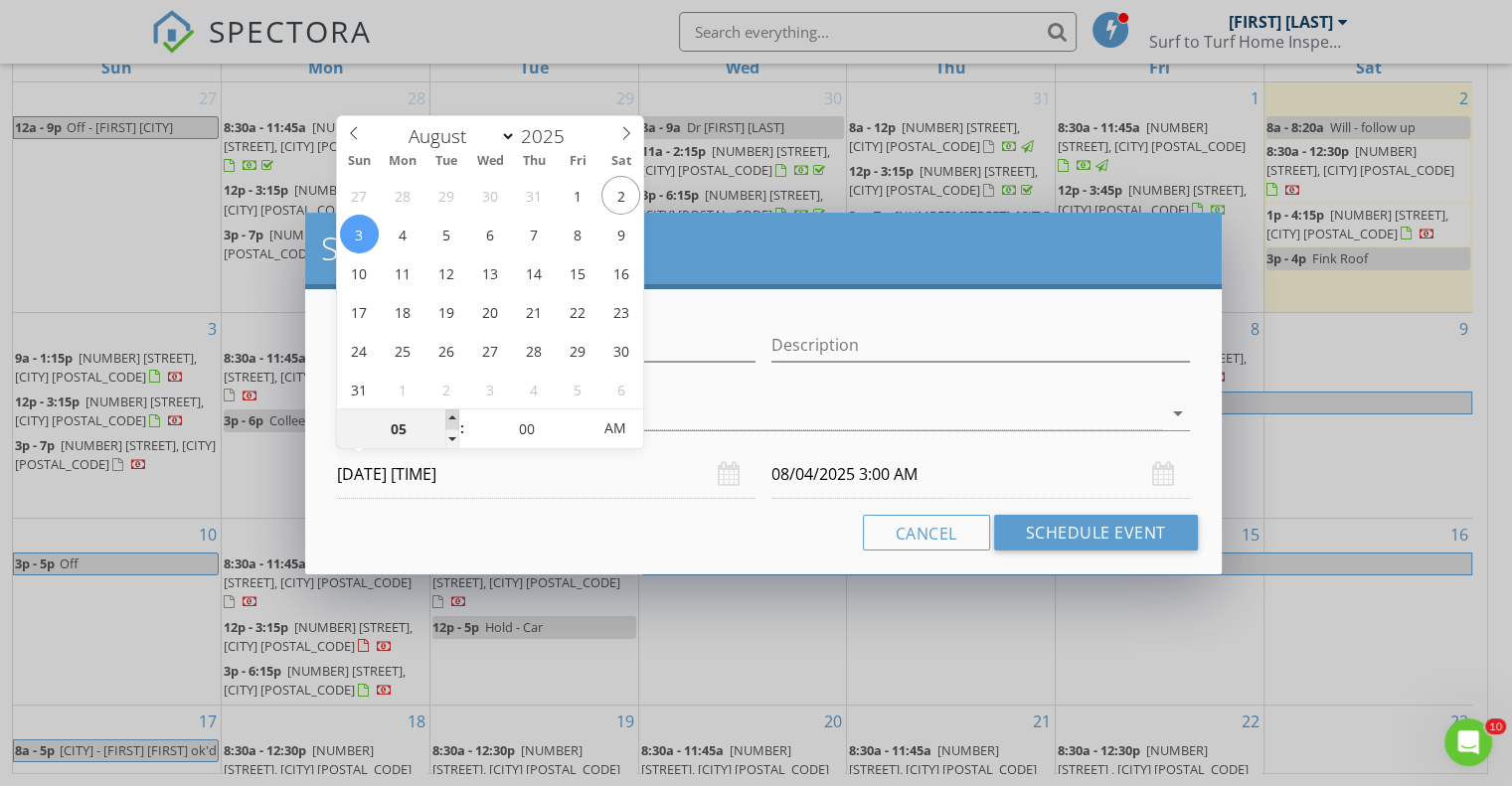 click at bounding box center (452, 419) 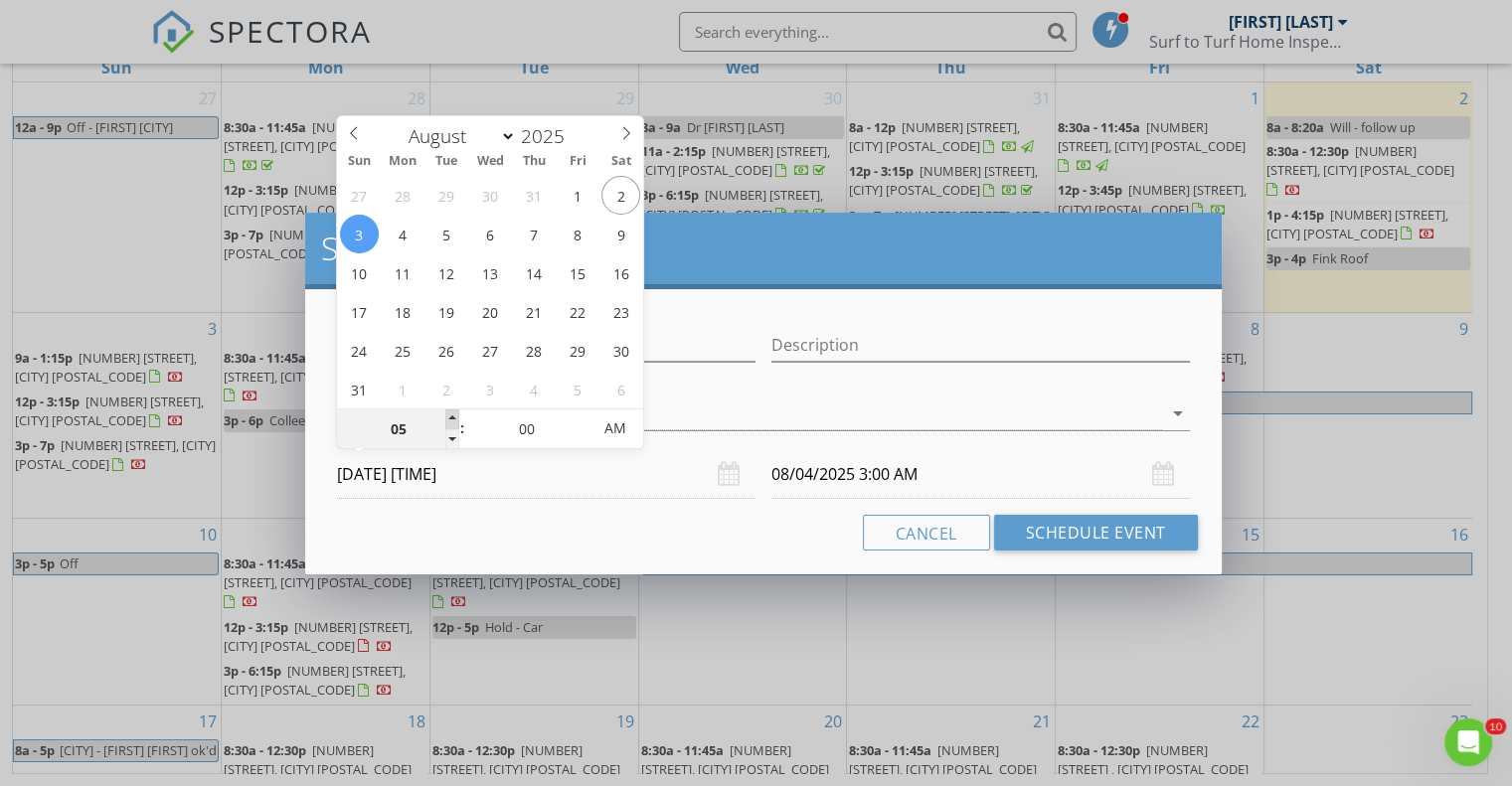 type on "08/04/2025 5:00 AM" 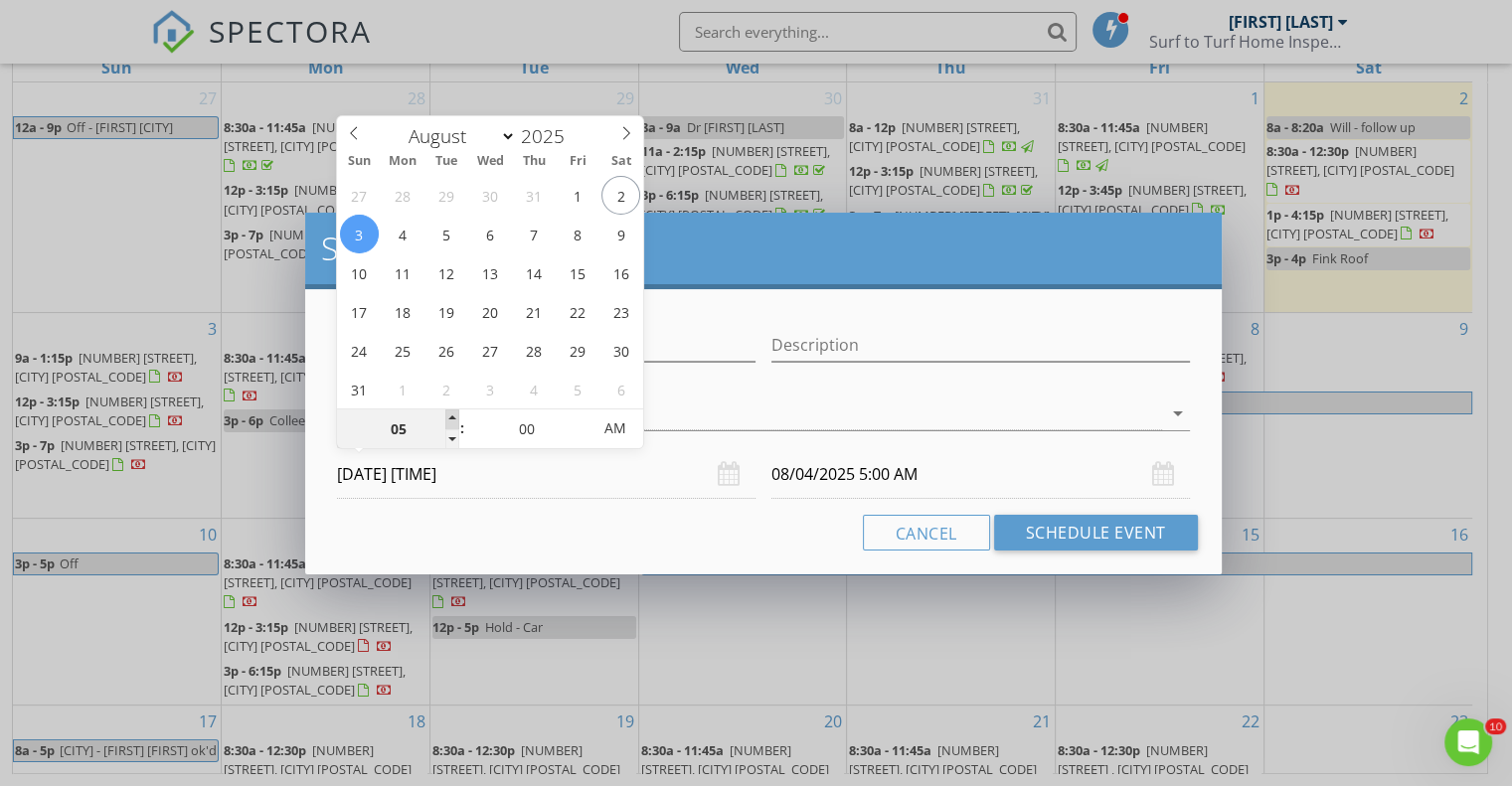 type on "06" 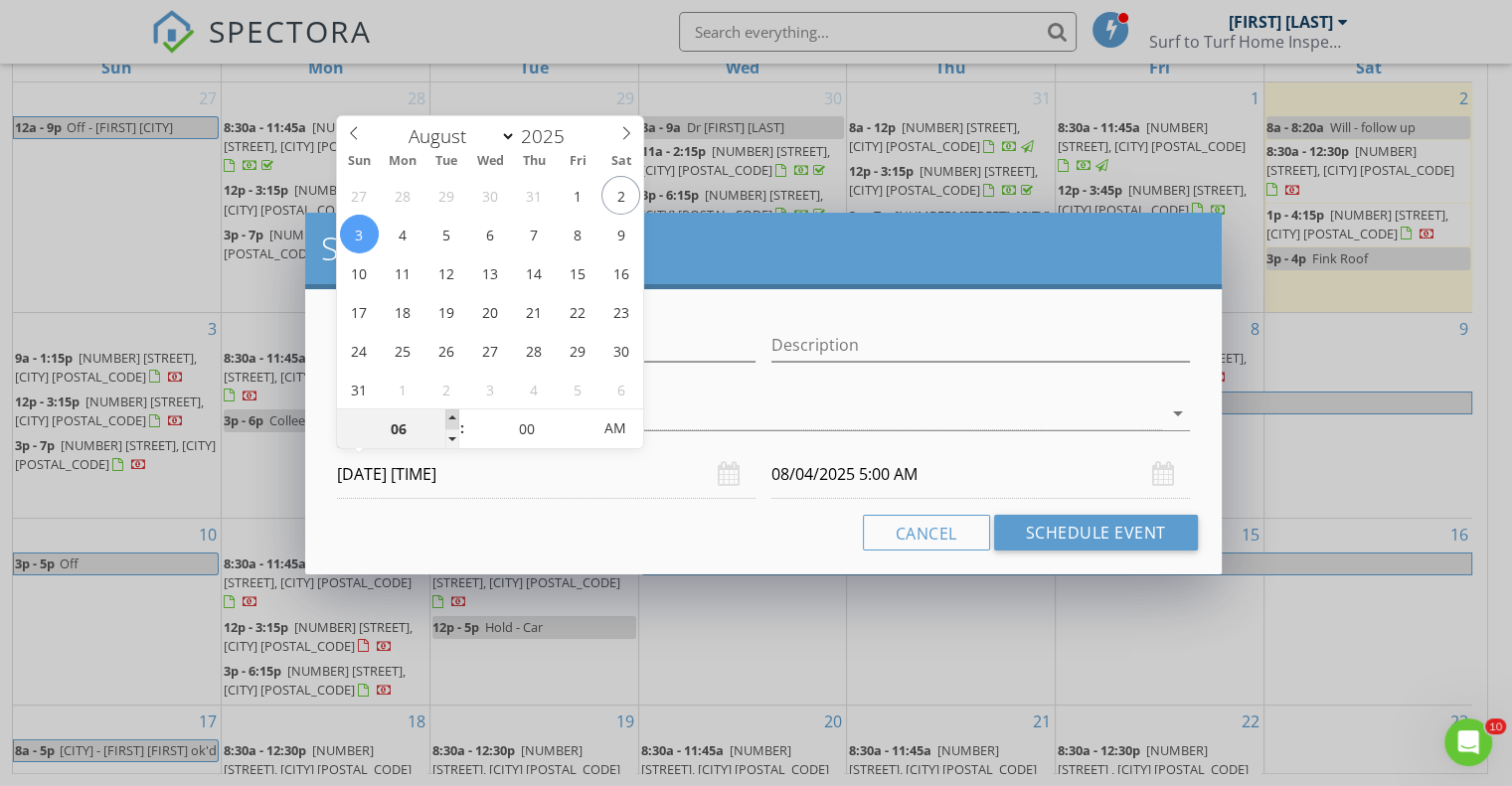 click at bounding box center (452, 419) 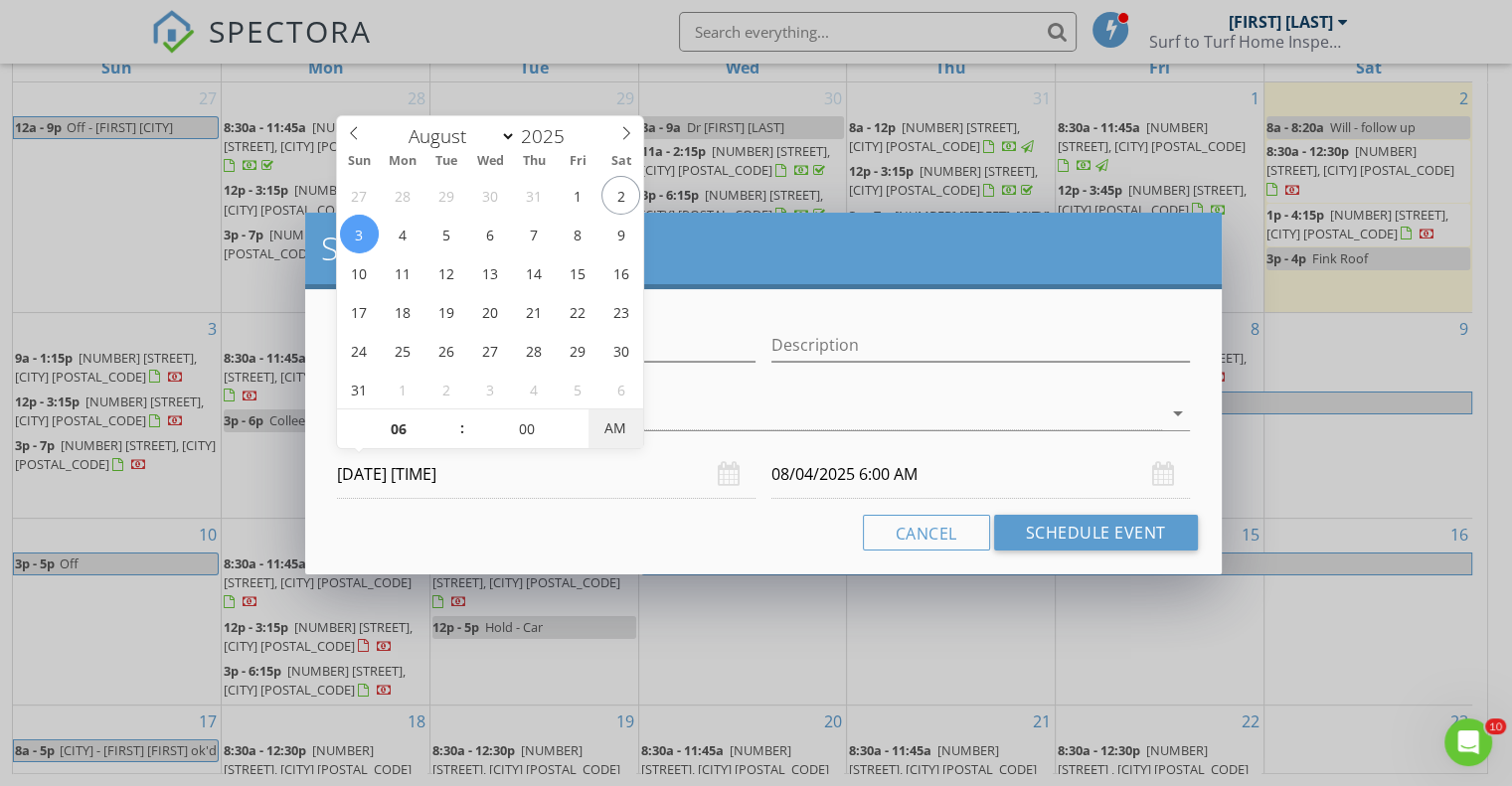type on "08/03/2025 6:00 PM" 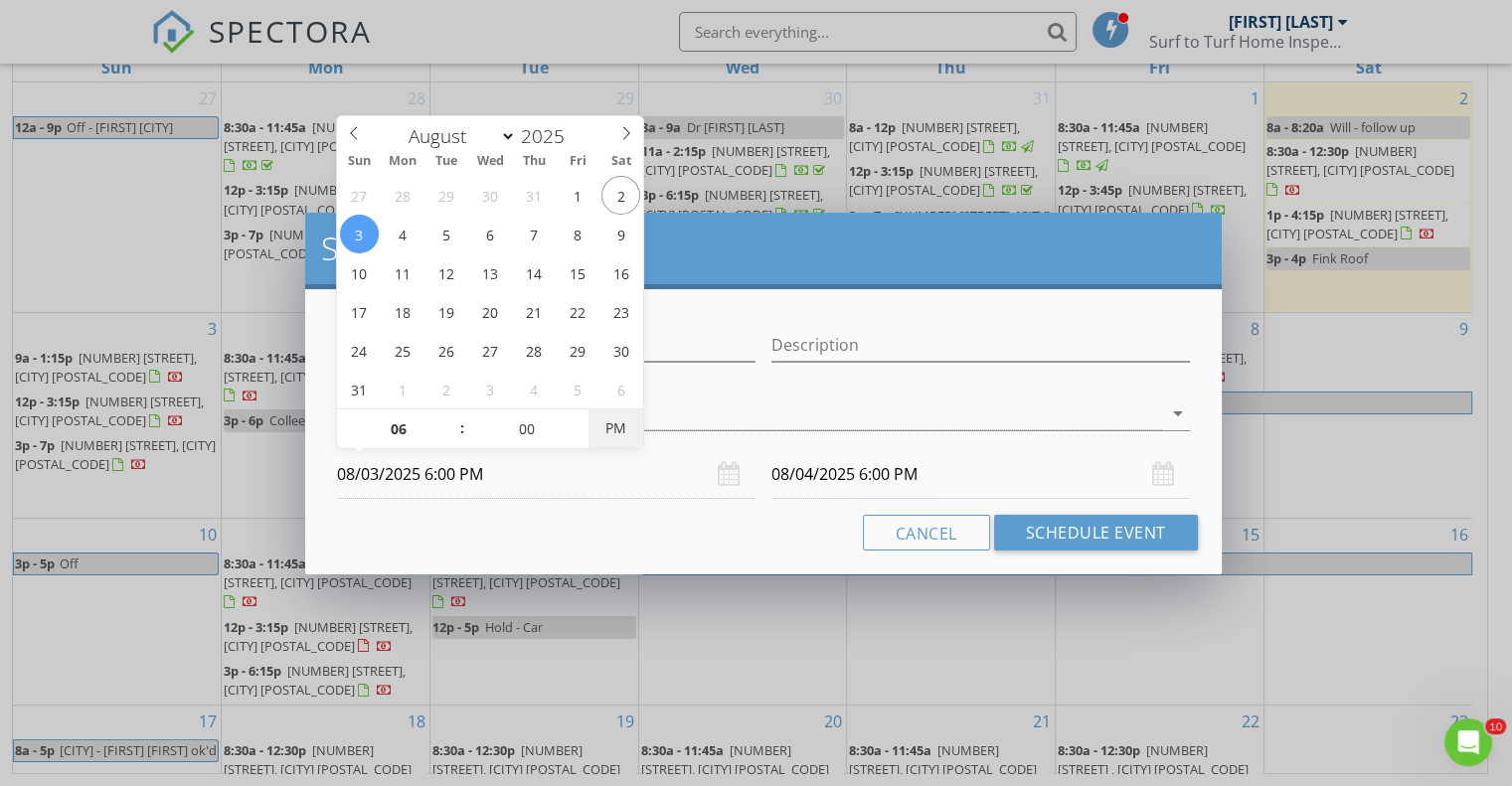 click on "PM" at bounding box center (615, 428) 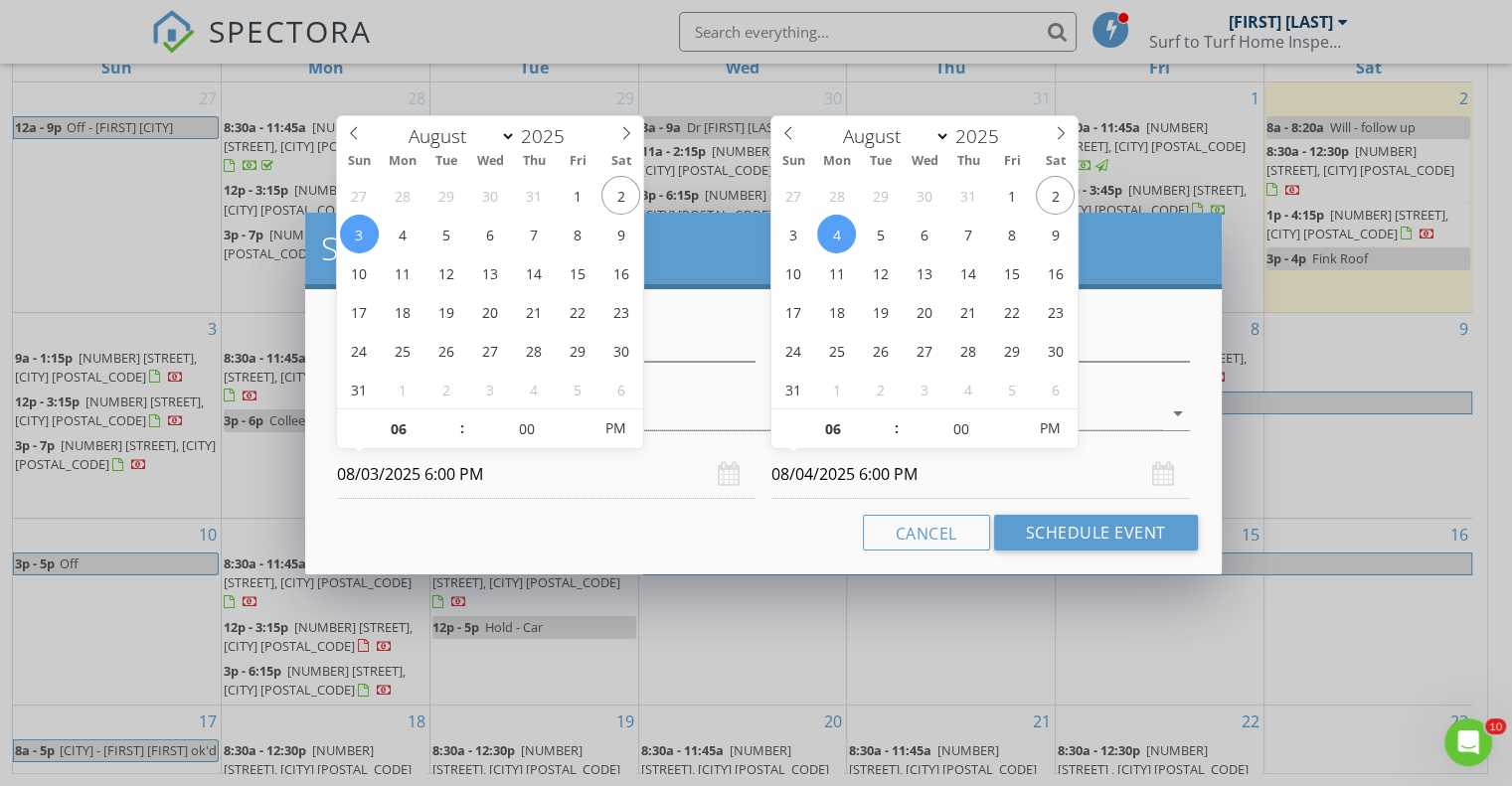 click on "08/04/2025 6:00 PM" at bounding box center (980, 474) 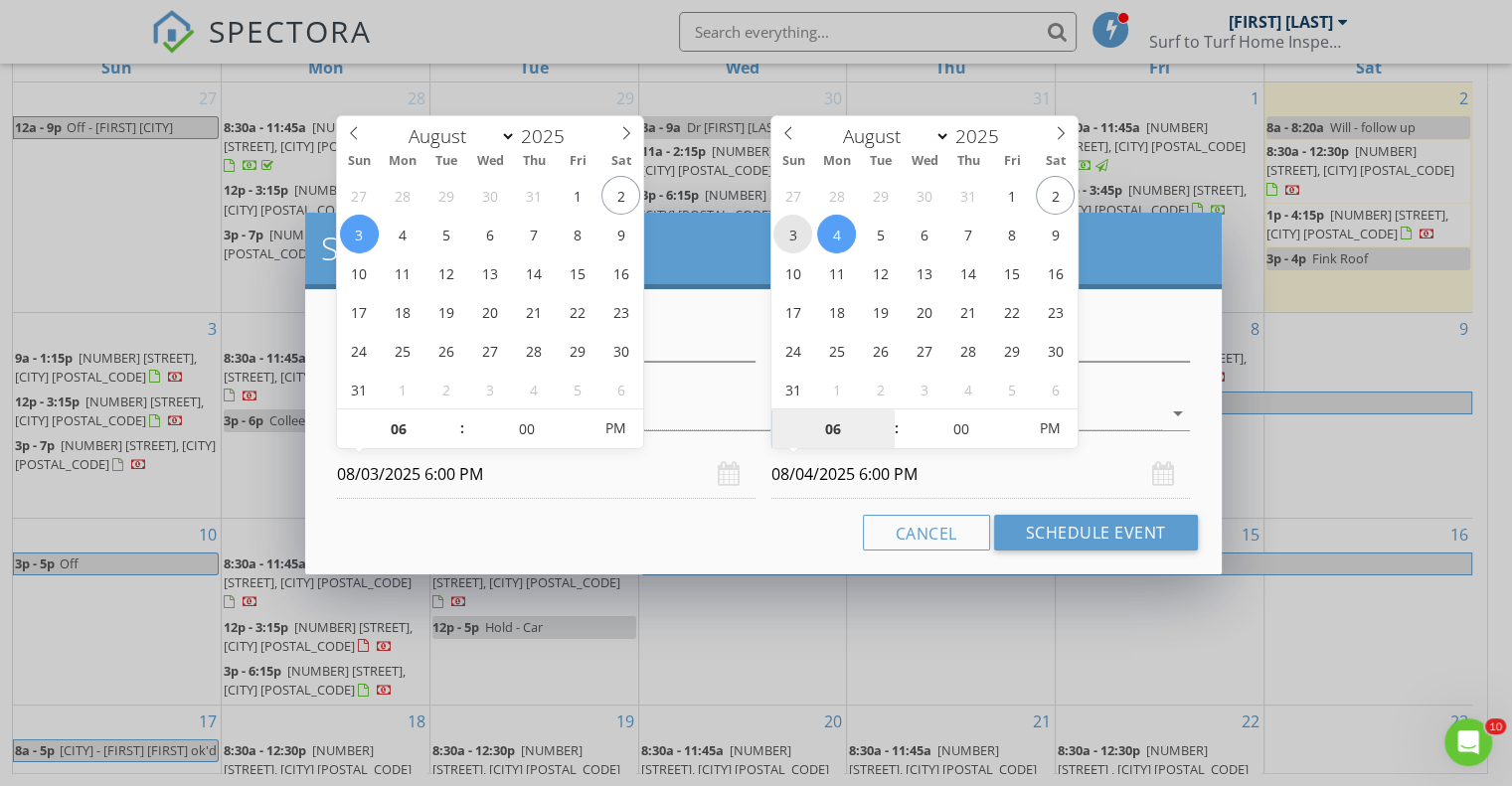 type on "08/03/2025 6:00 PM" 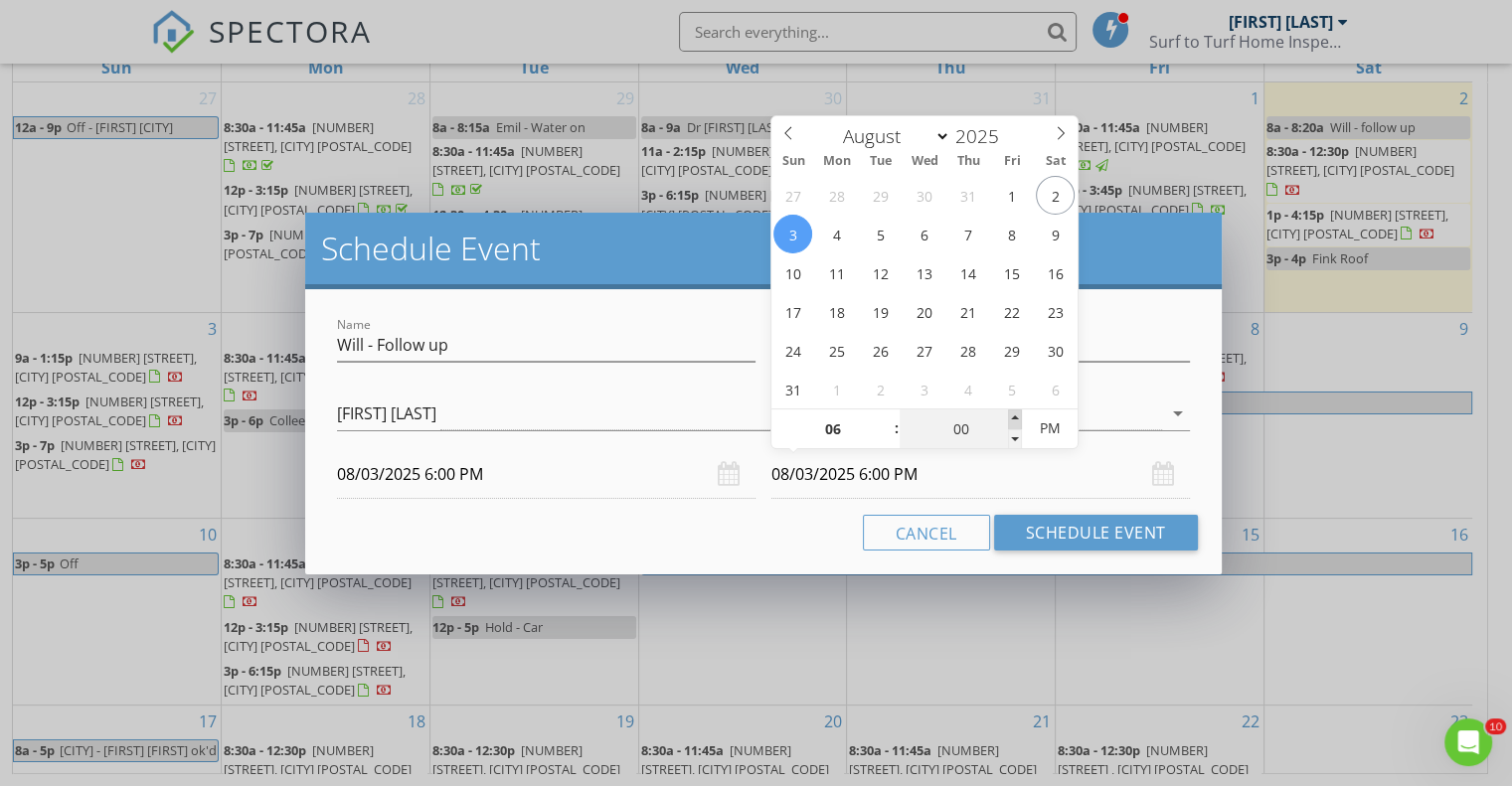 type on "05" 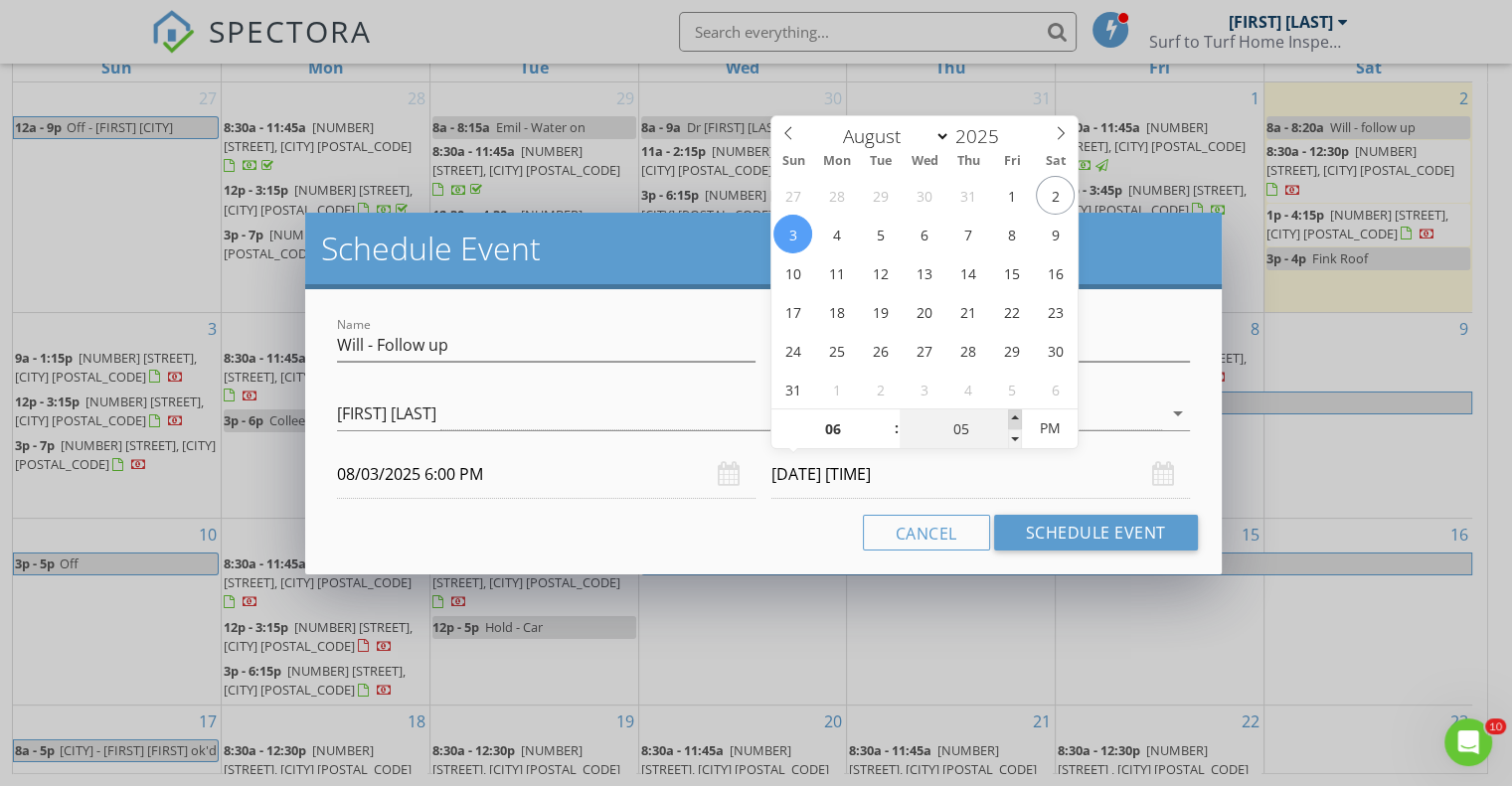 click at bounding box center [1015, 419] 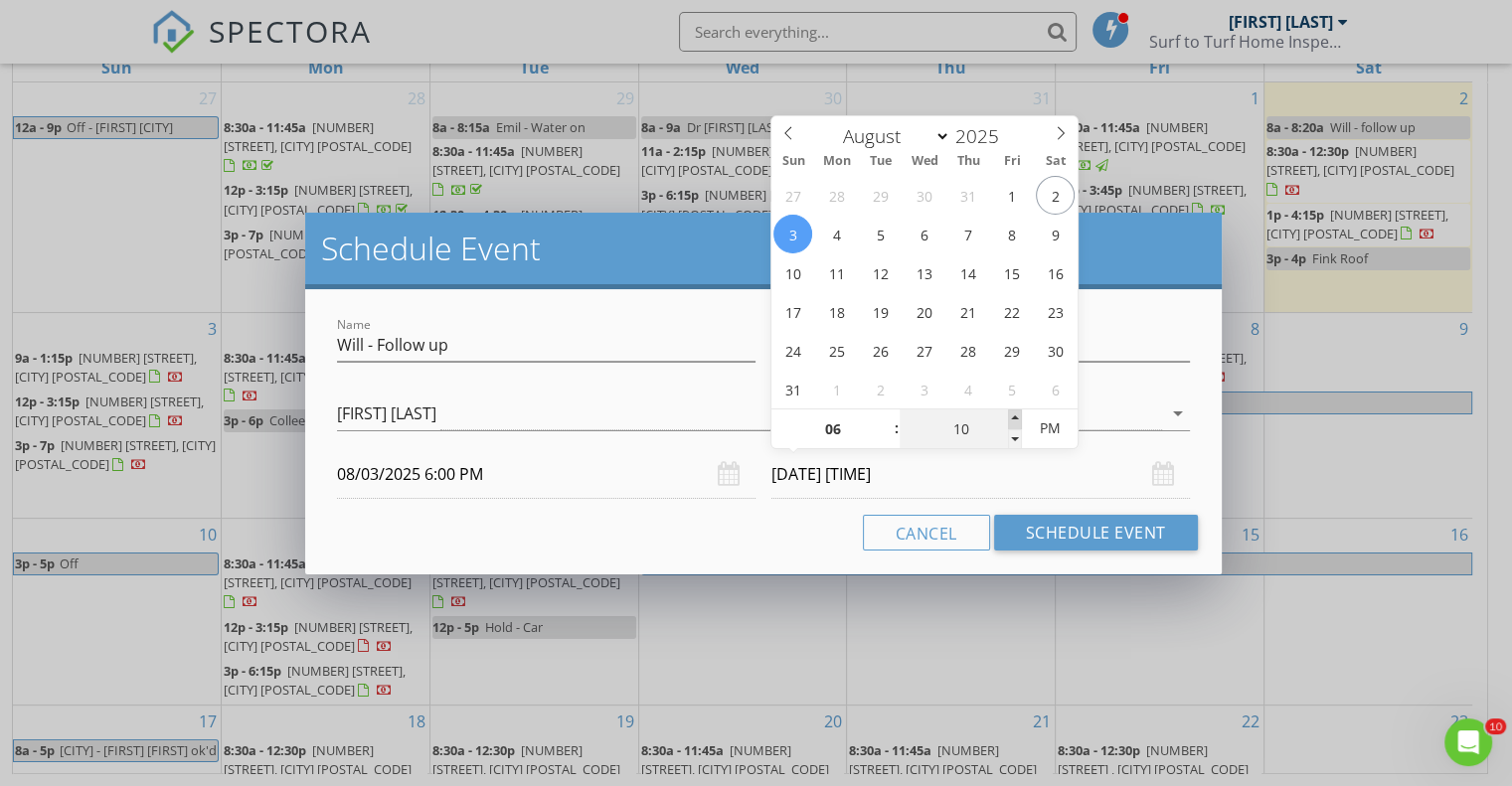 click at bounding box center (1015, 419) 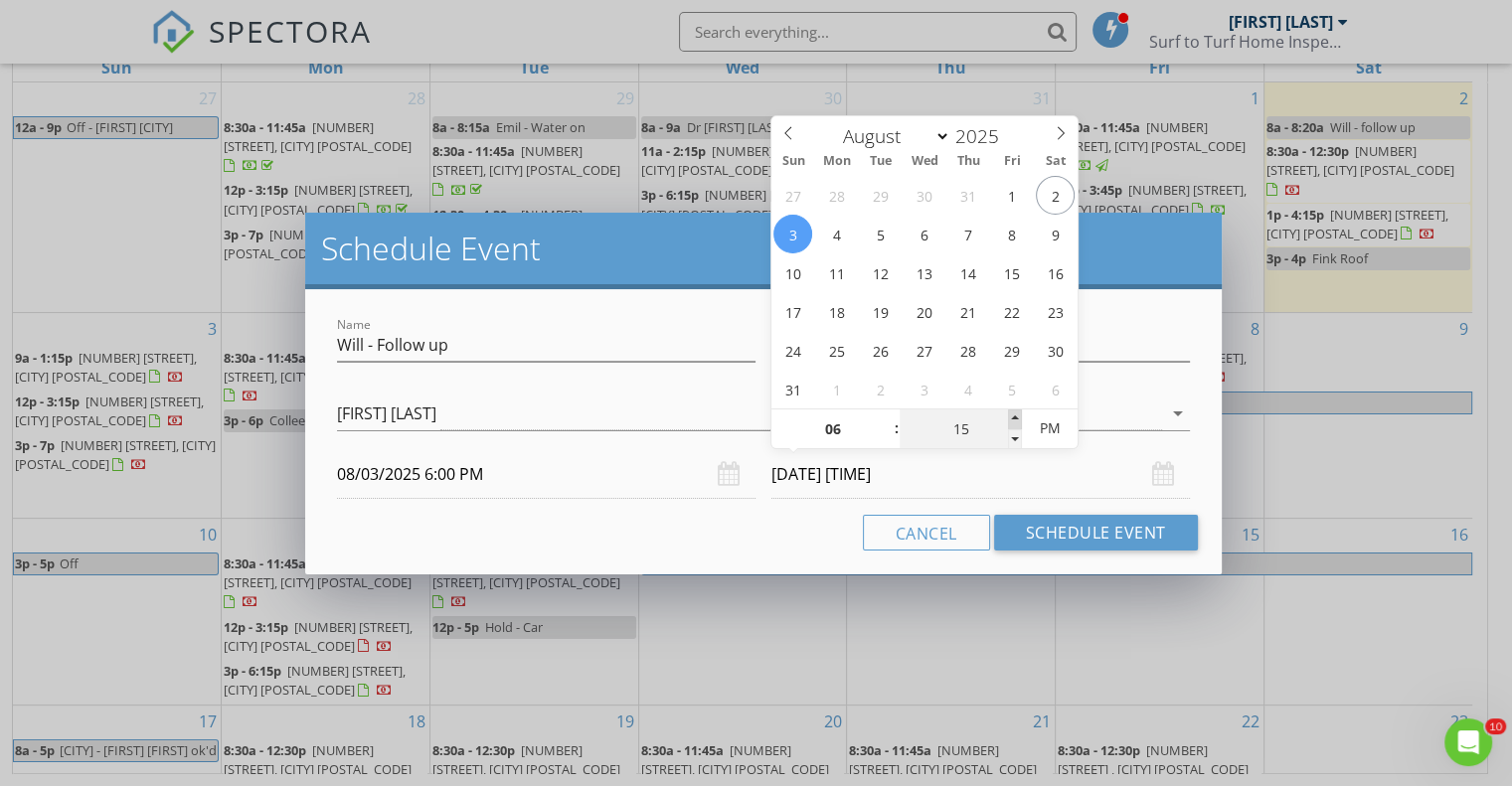 click at bounding box center (1015, 419) 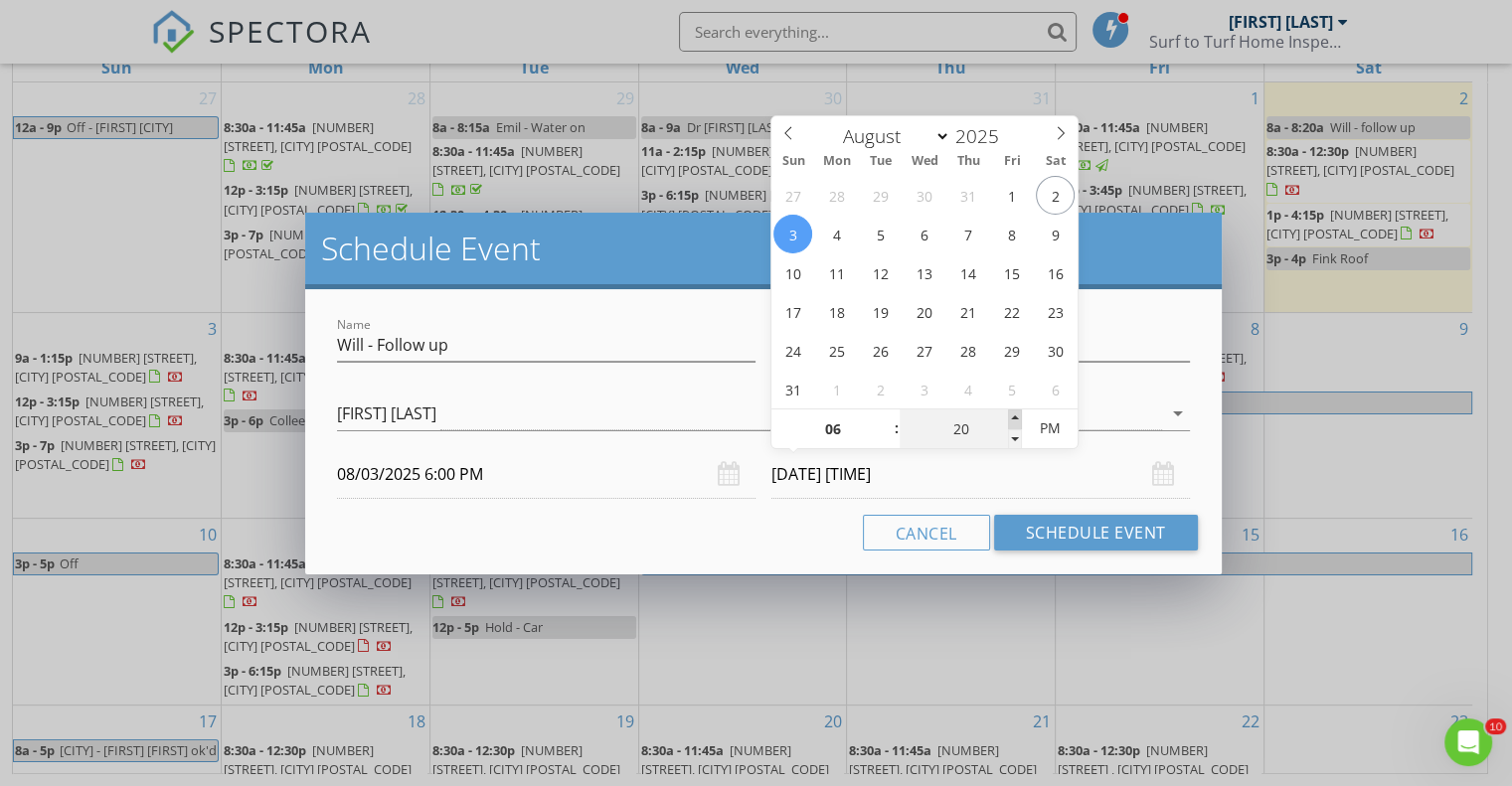 type on "08/03/2025 6:20 PM" 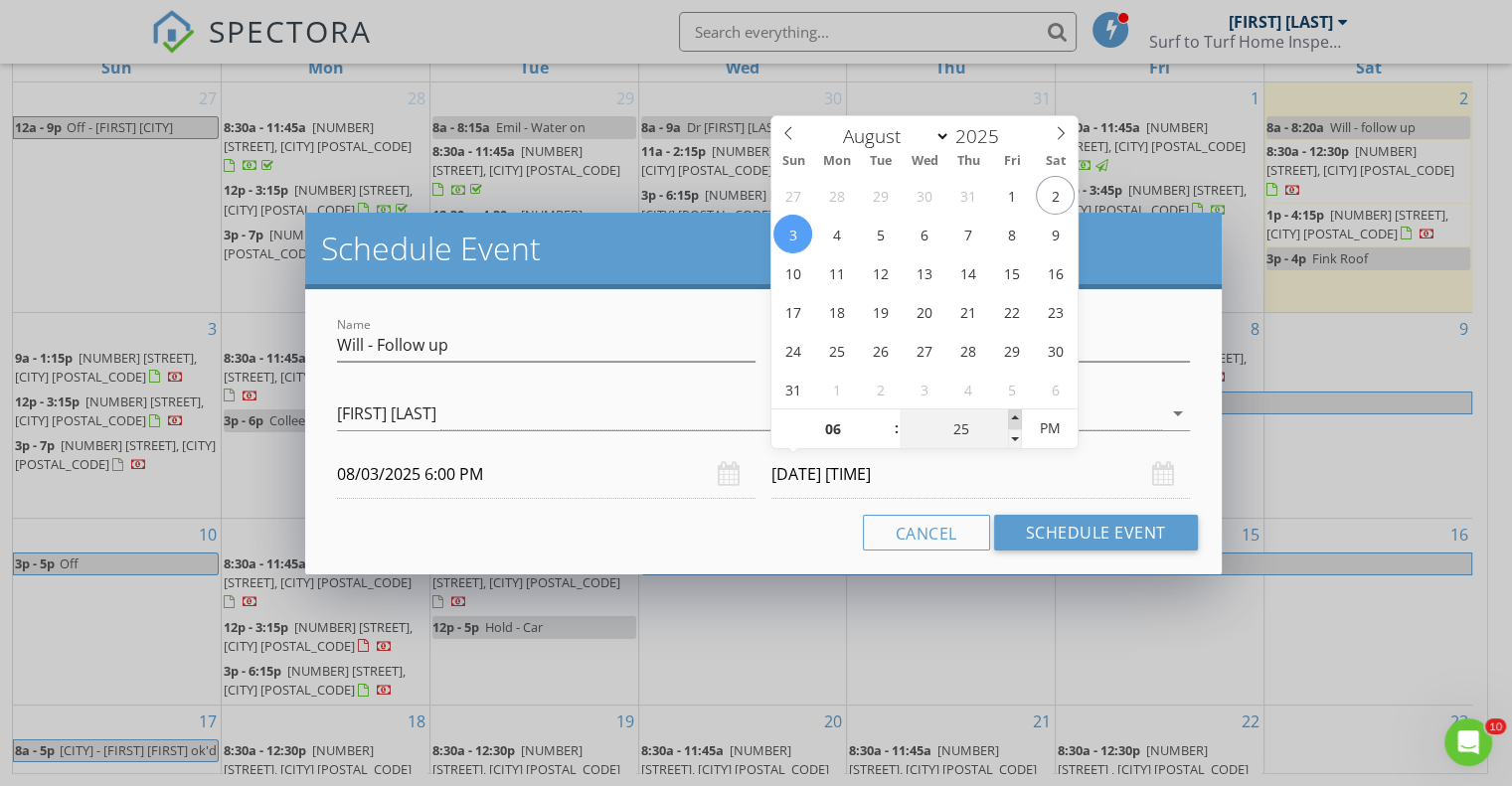 click at bounding box center [1015, 419] 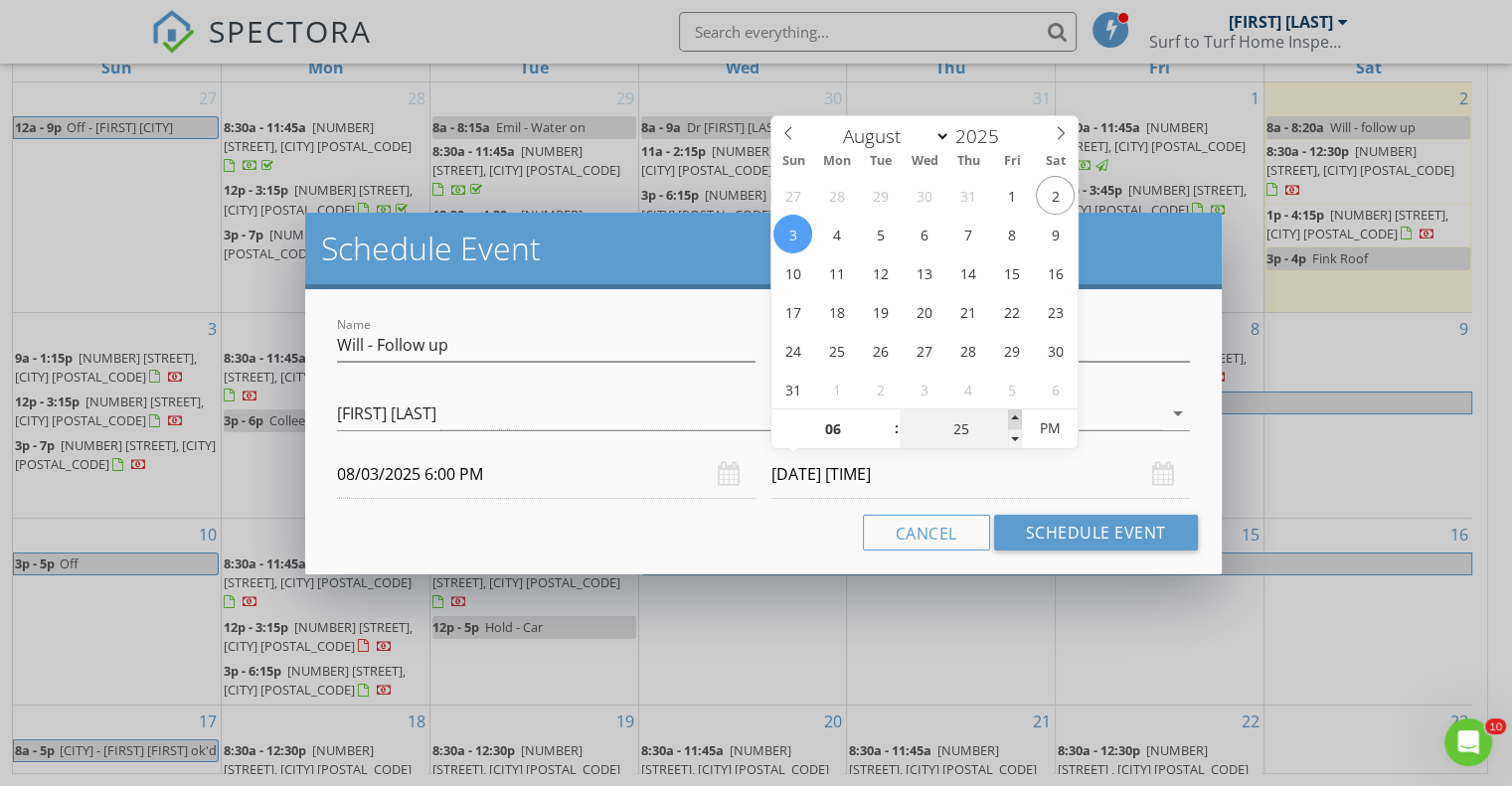 type on "30" 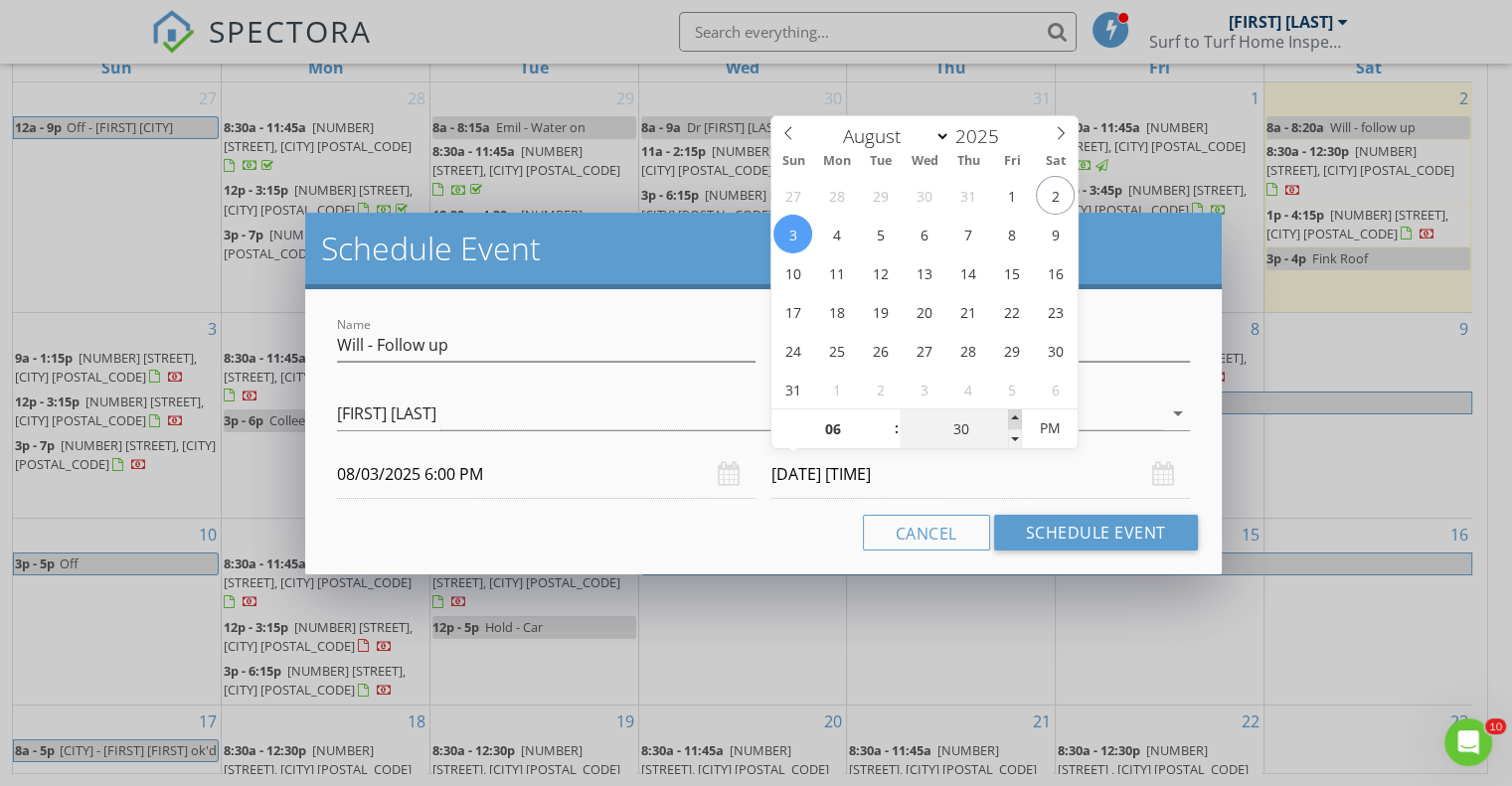 click at bounding box center [1015, 419] 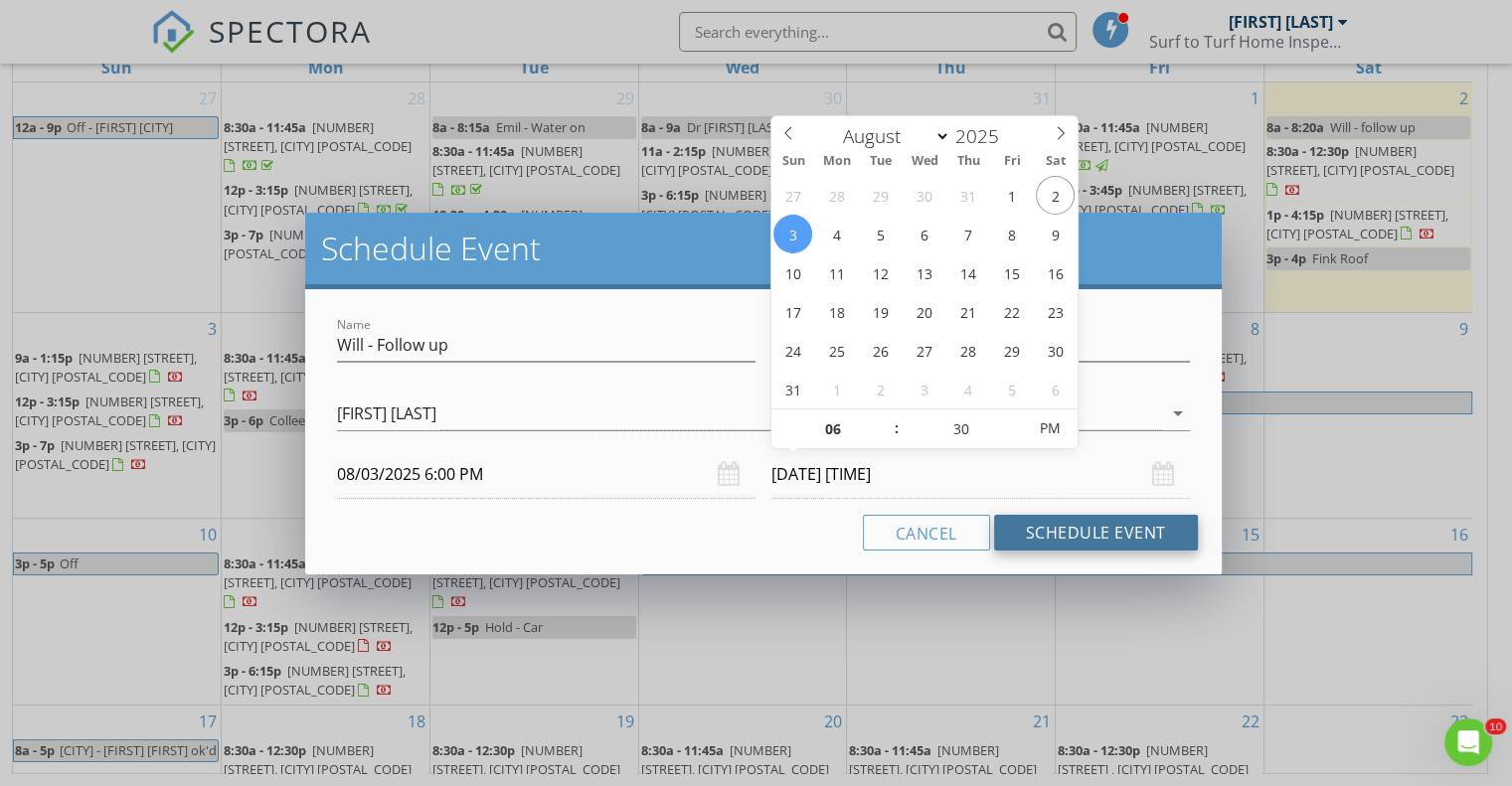 click on "Schedule Event" at bounding box center [1095, 533] 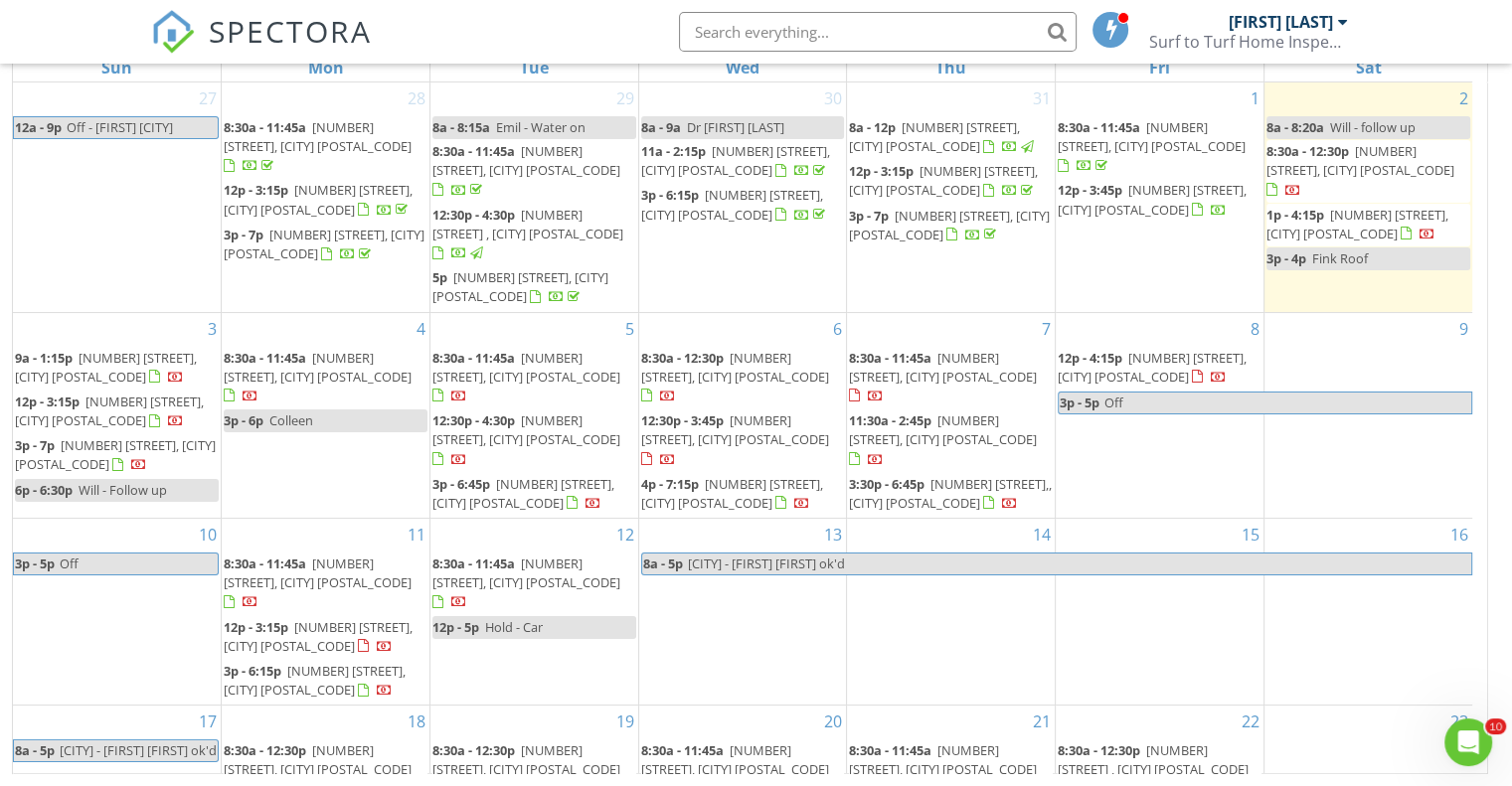 click on "Will - follow up" at bounding box center [1373, 127] 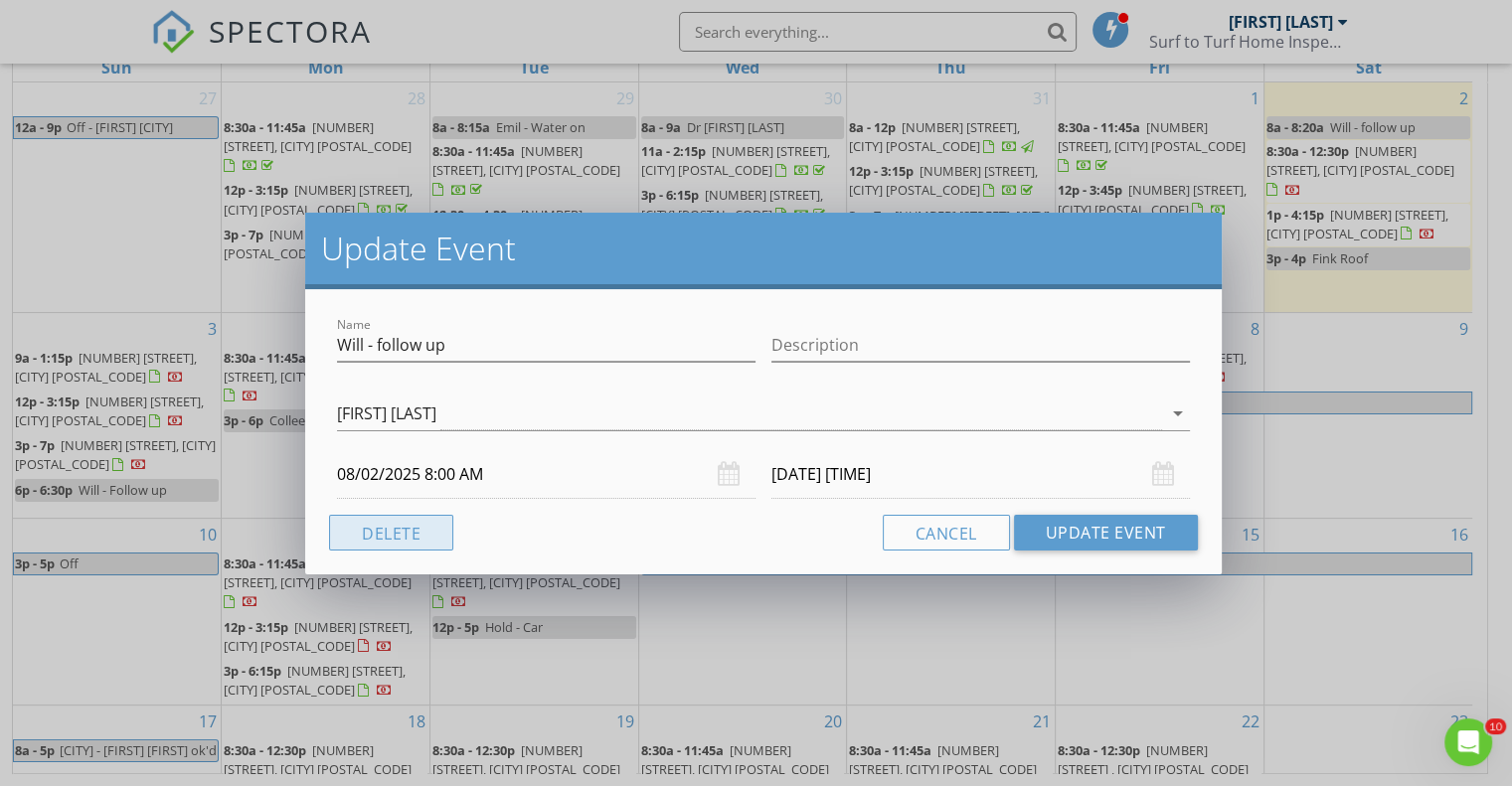 click on "Delete" at bounding box center [391, 533] 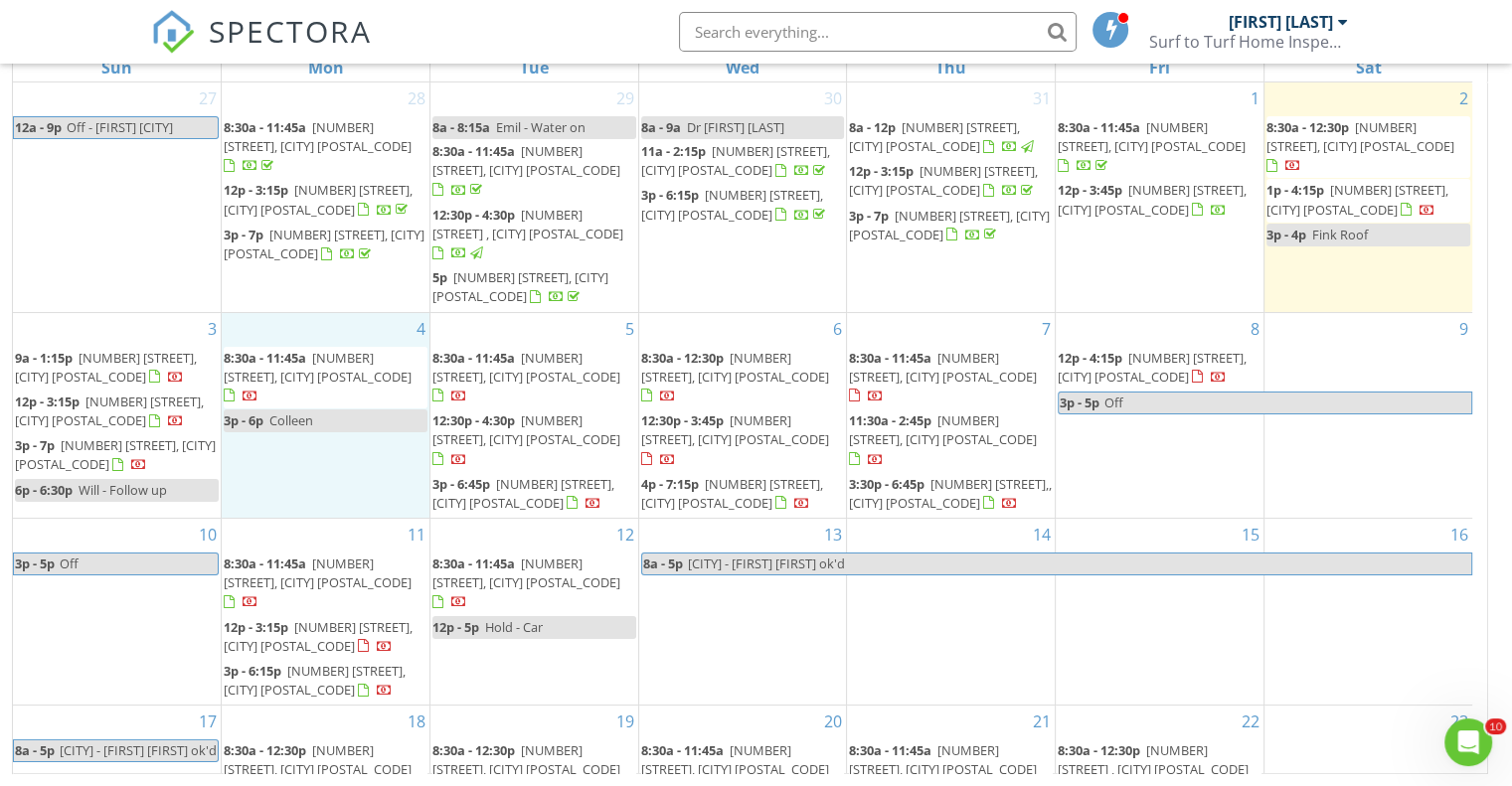 click on "4
8:30a - 11:45a
7535 Alysha Ave, The Villages 34762
3p - 6p
Colleen" at bounding box center [325, 415] 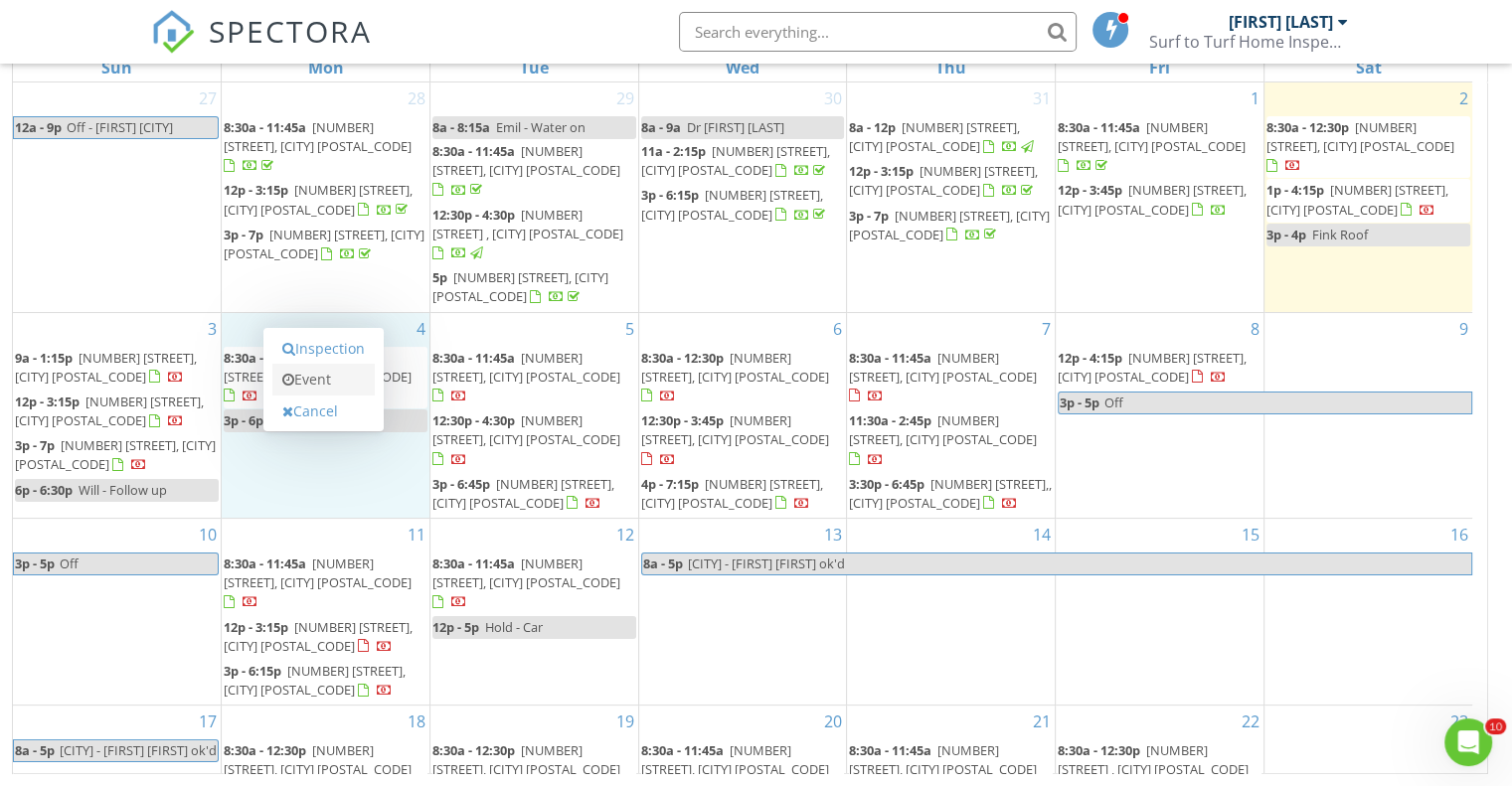 click on "Event" at bounding box center [323, 380] 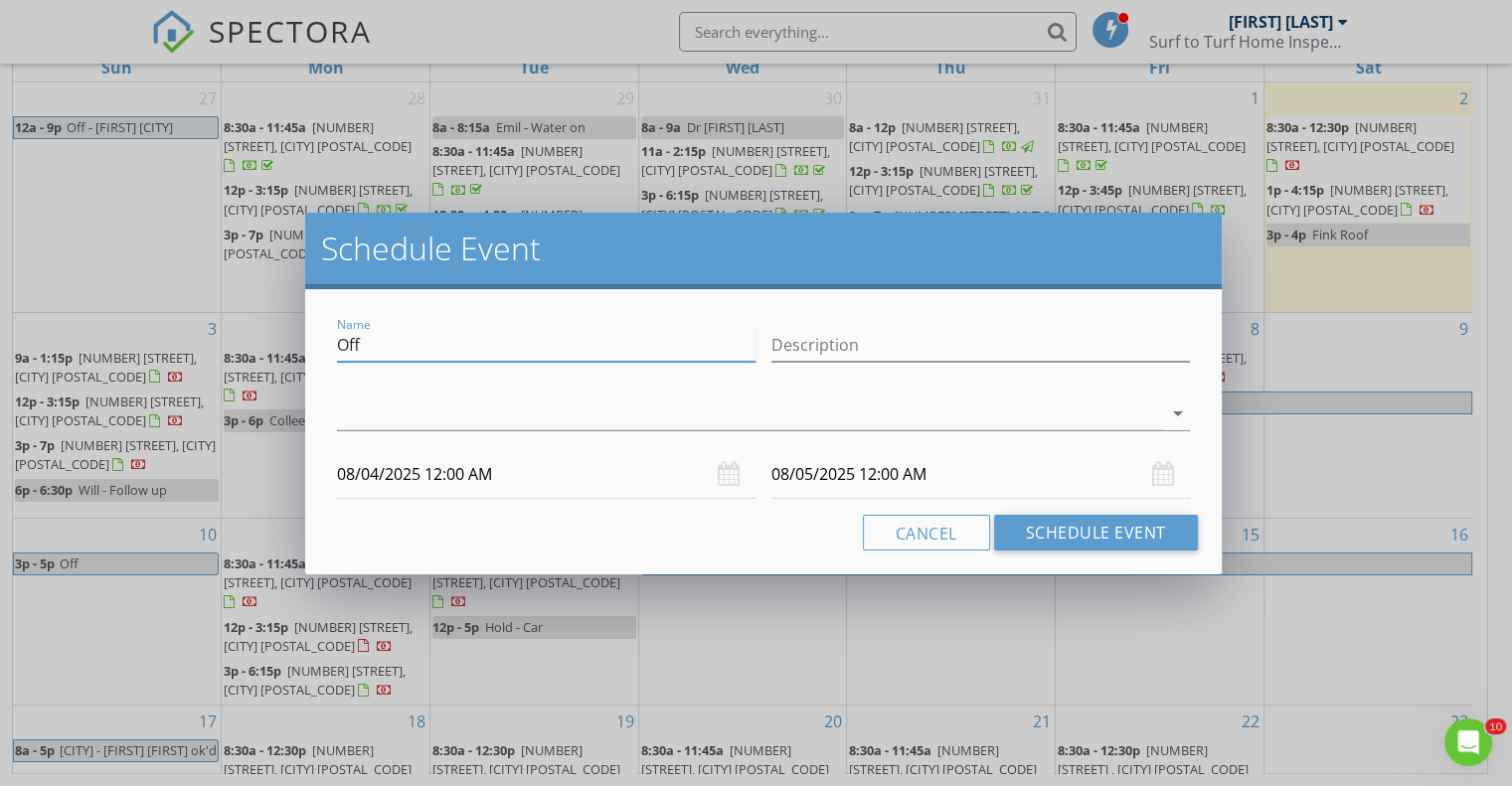 click on "Off" at bounding box center [546, 345] 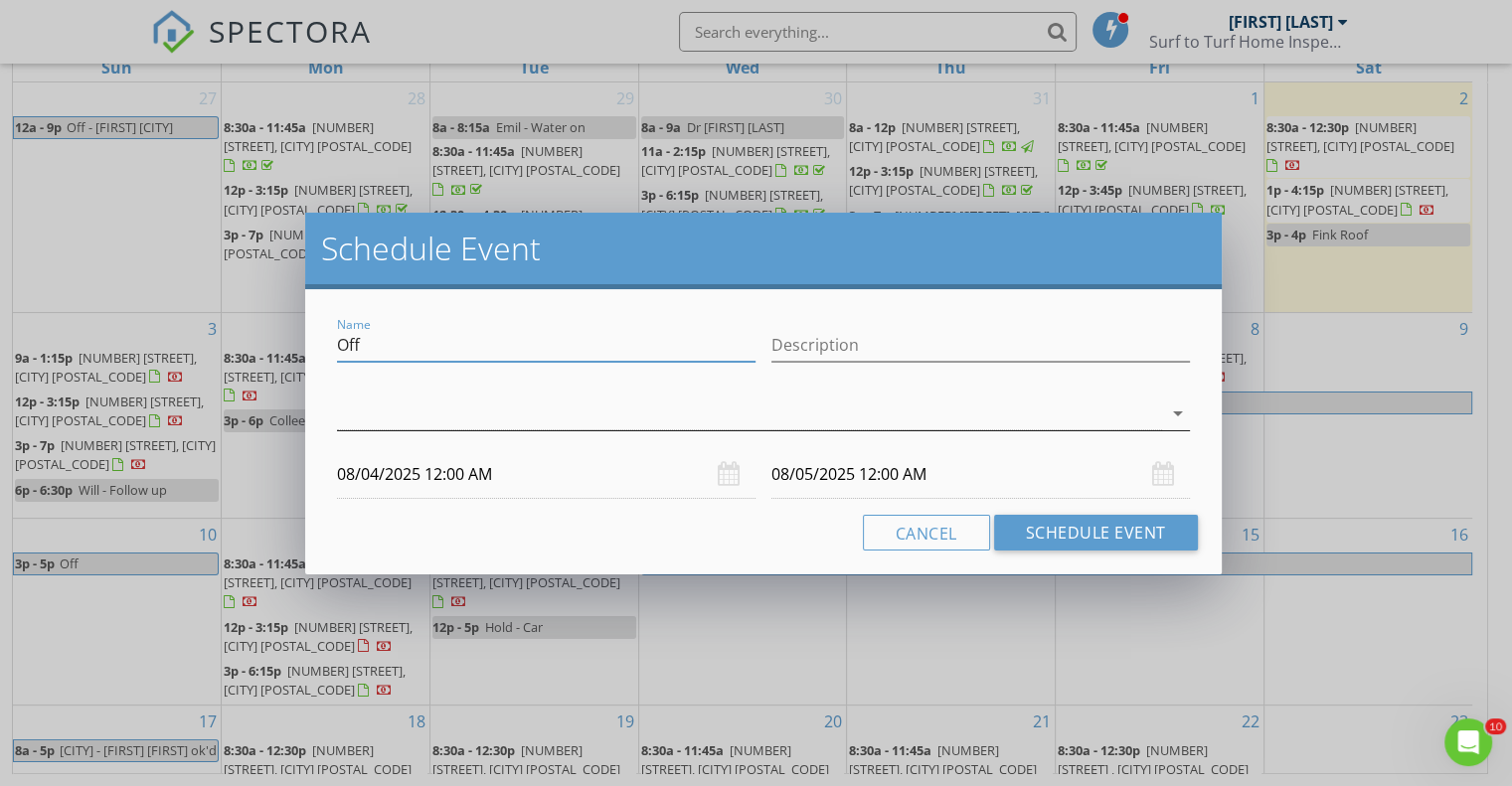 click on "arrow_drop_down" at bounding box center (1178, 413) 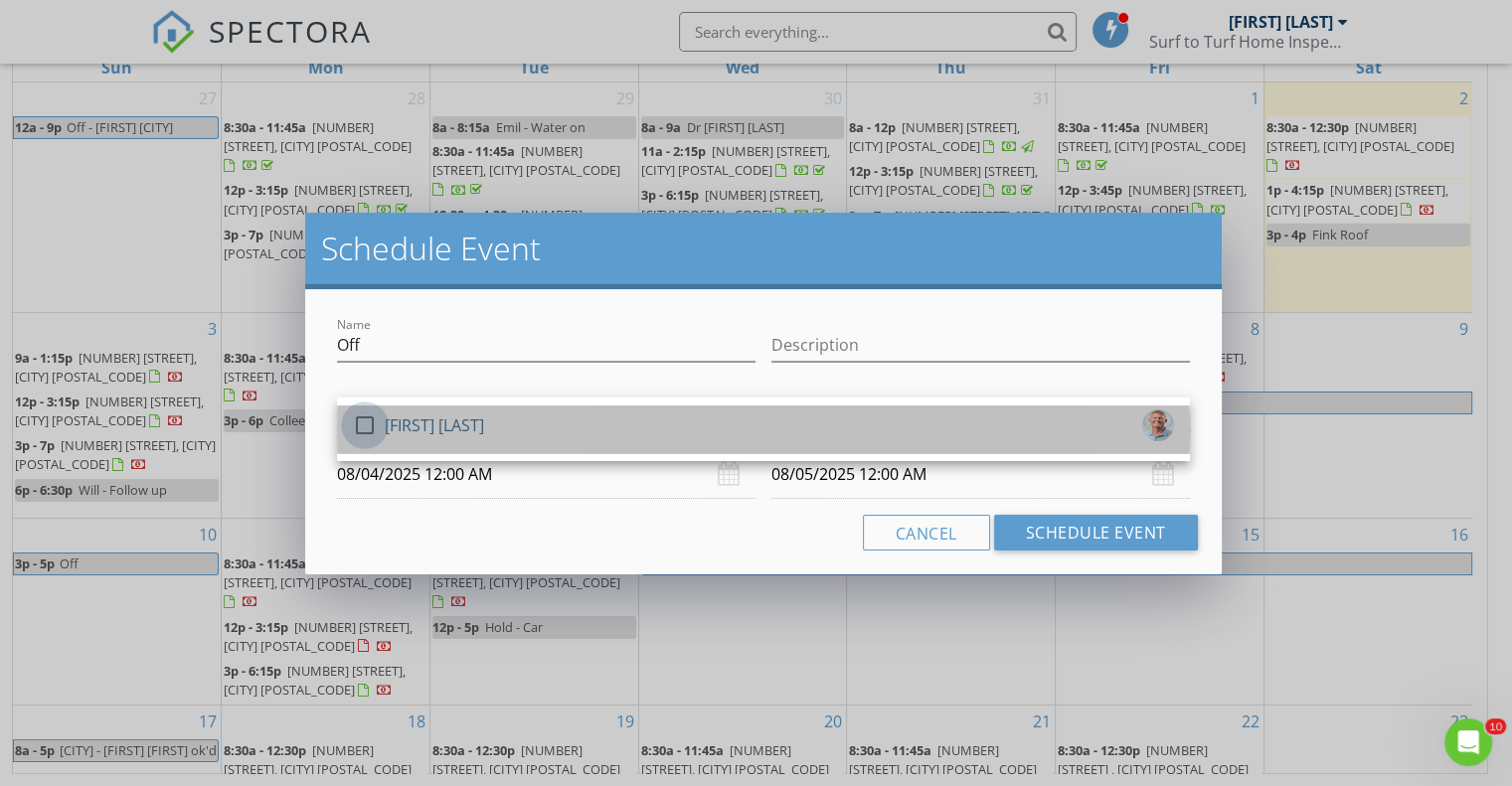 click at bounding box center (365, 425) 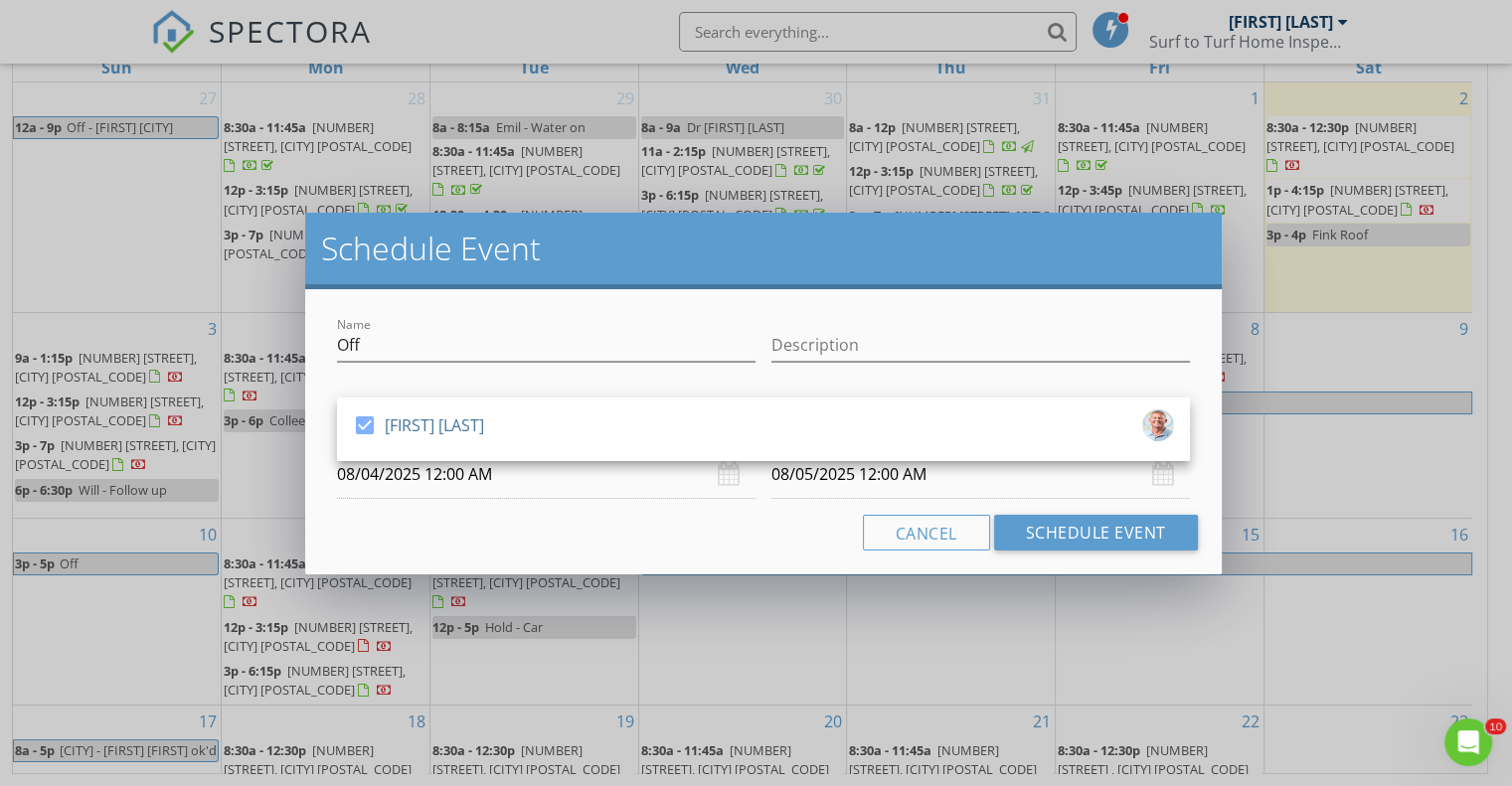 click on "08/04/2025 12:00 AM" at bounding box center [546, 474] 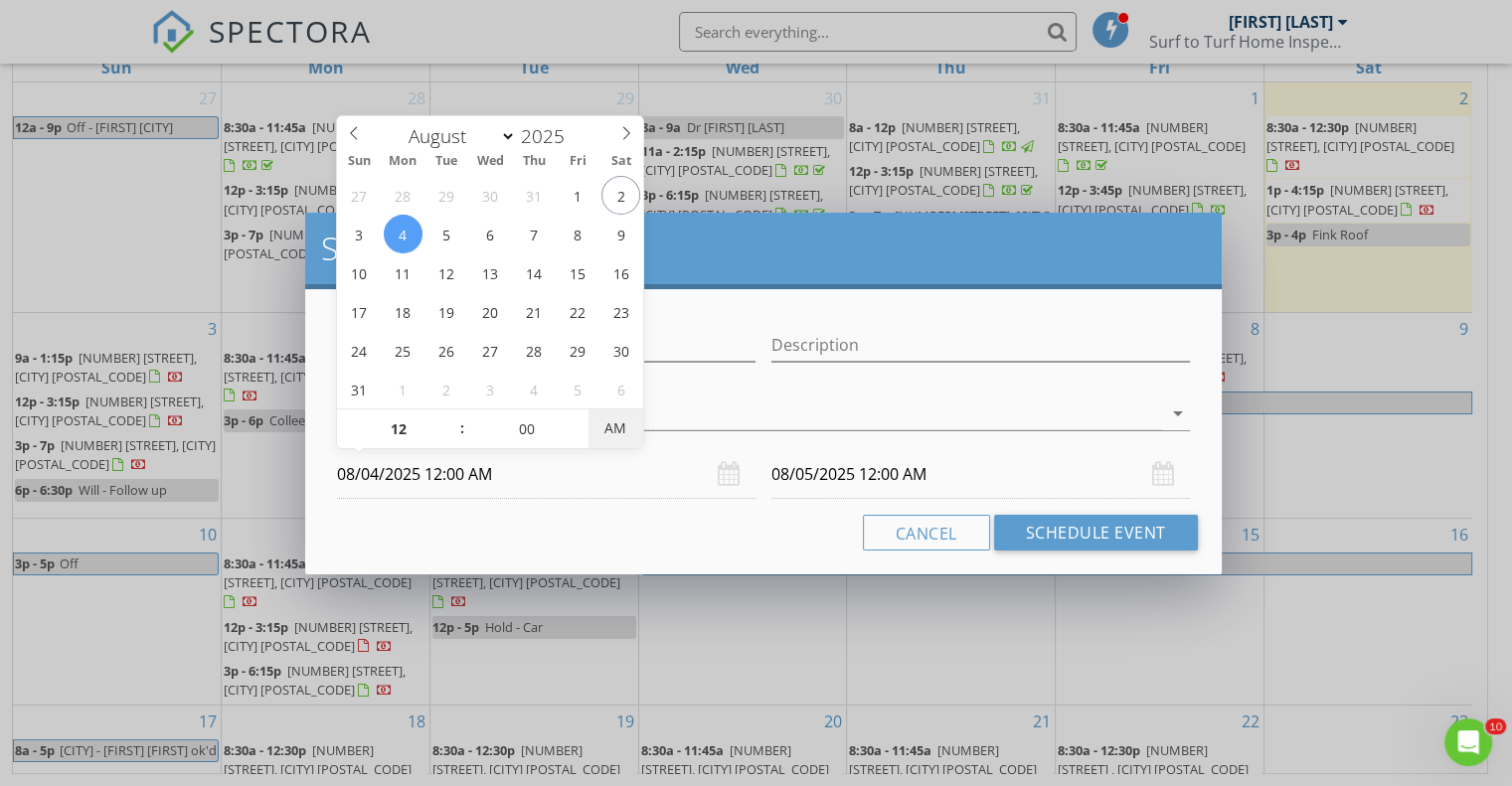 type on "08/04/2025 12:00 PM" 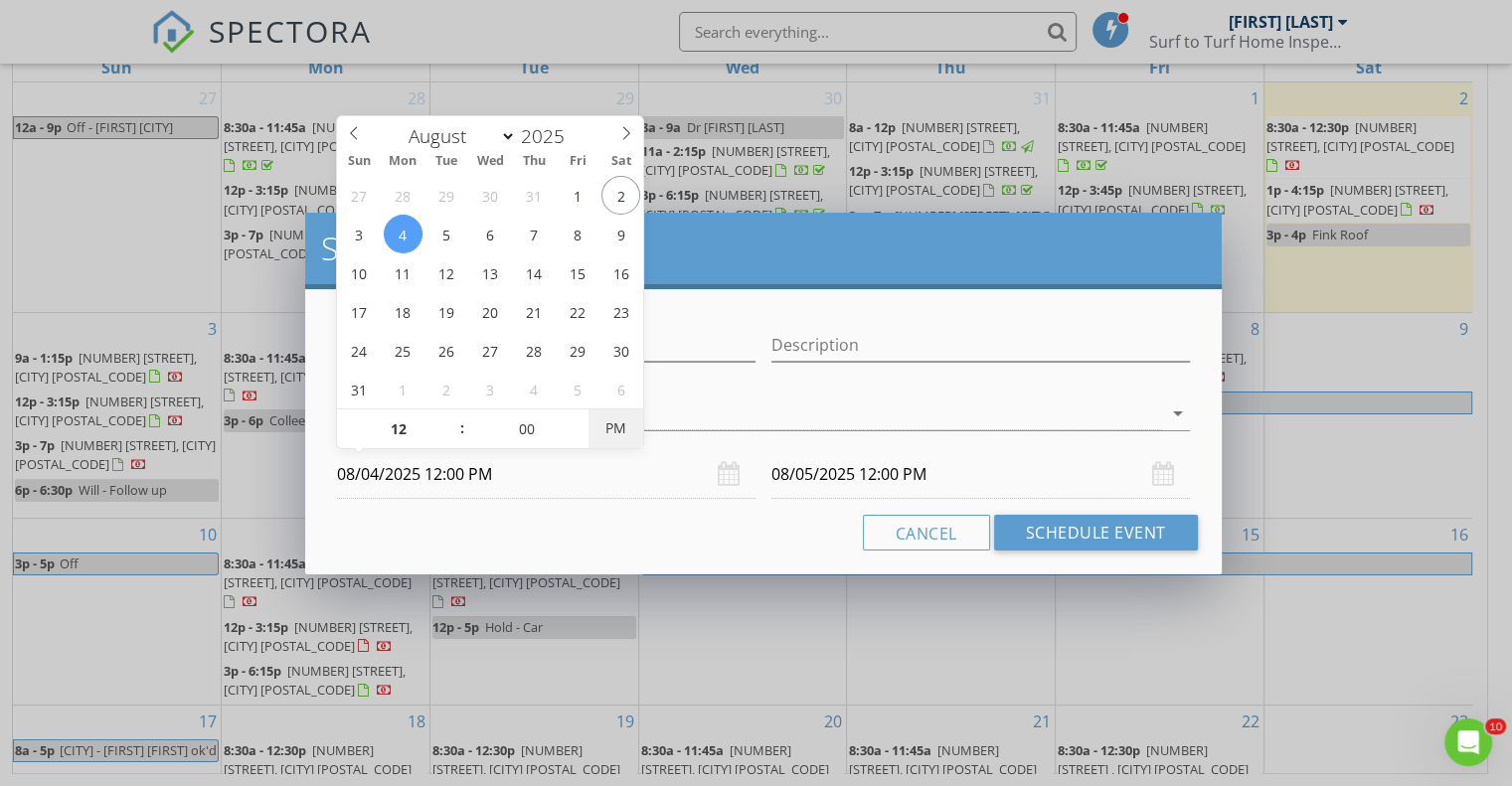 click on "PM" at bounding box center [615, 428] 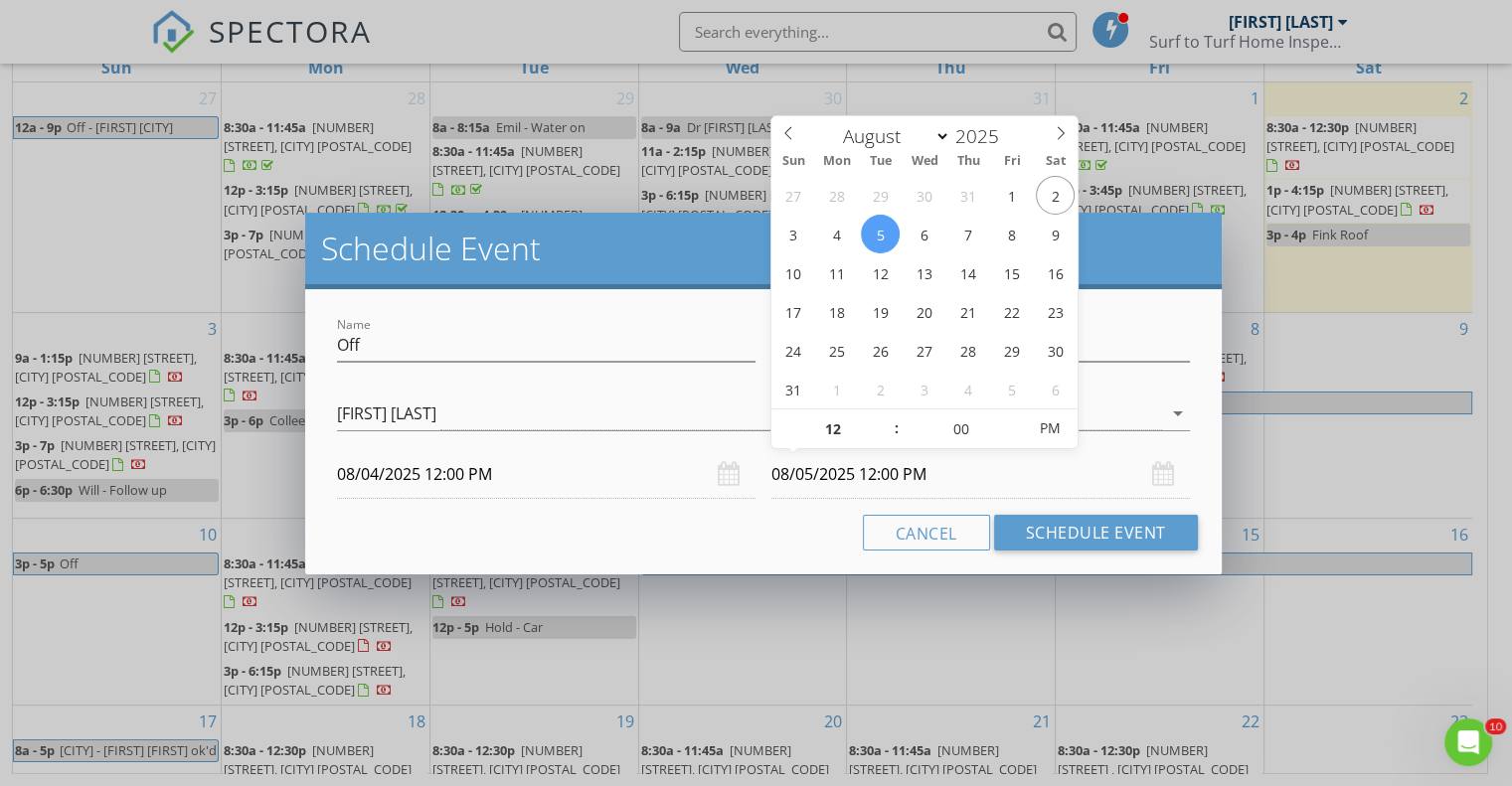 click on "08/05/2025 12:00 PM" at bounding box center [980, 474] 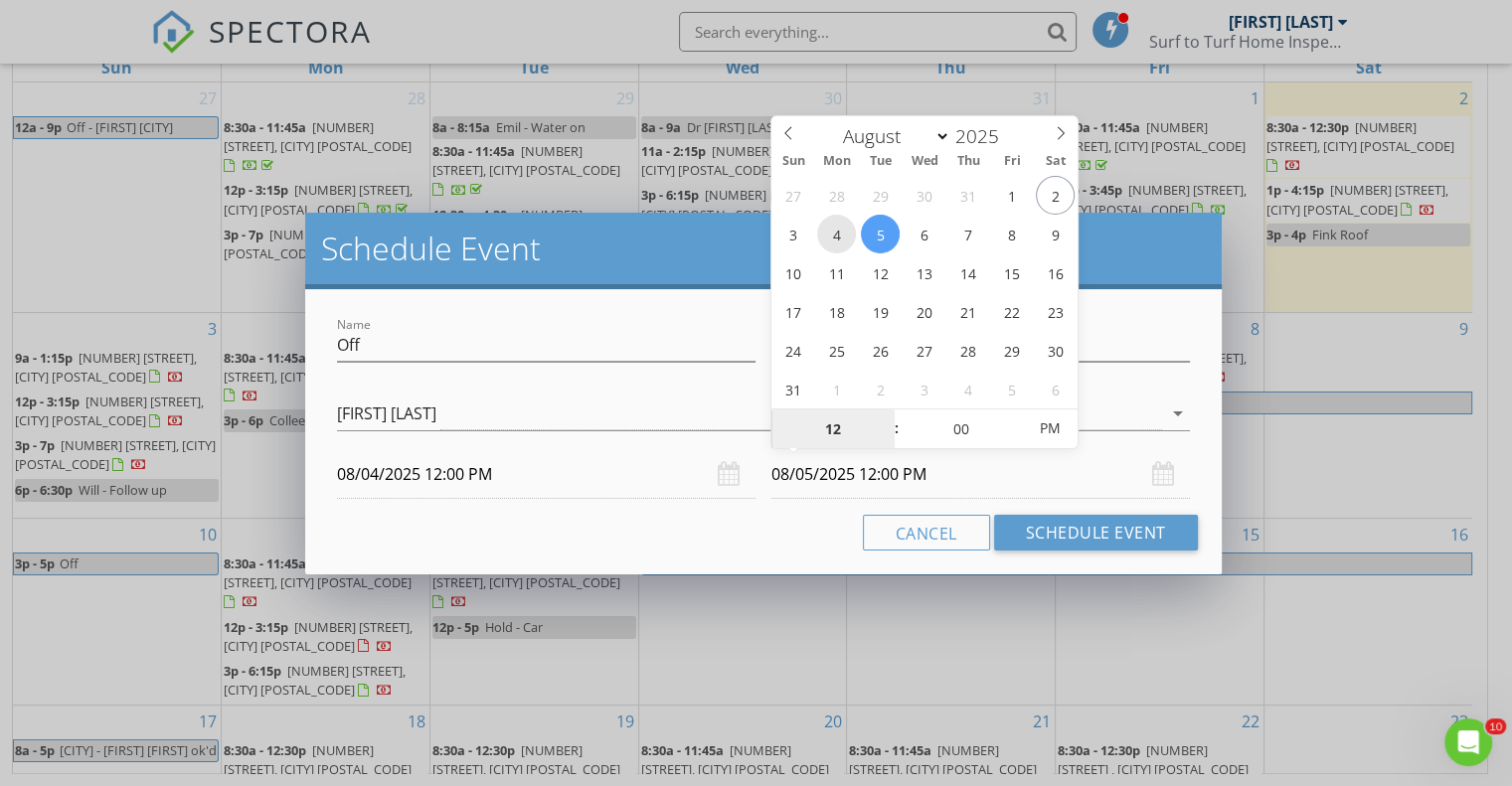 type on "08/04/2025 12:00 PM" 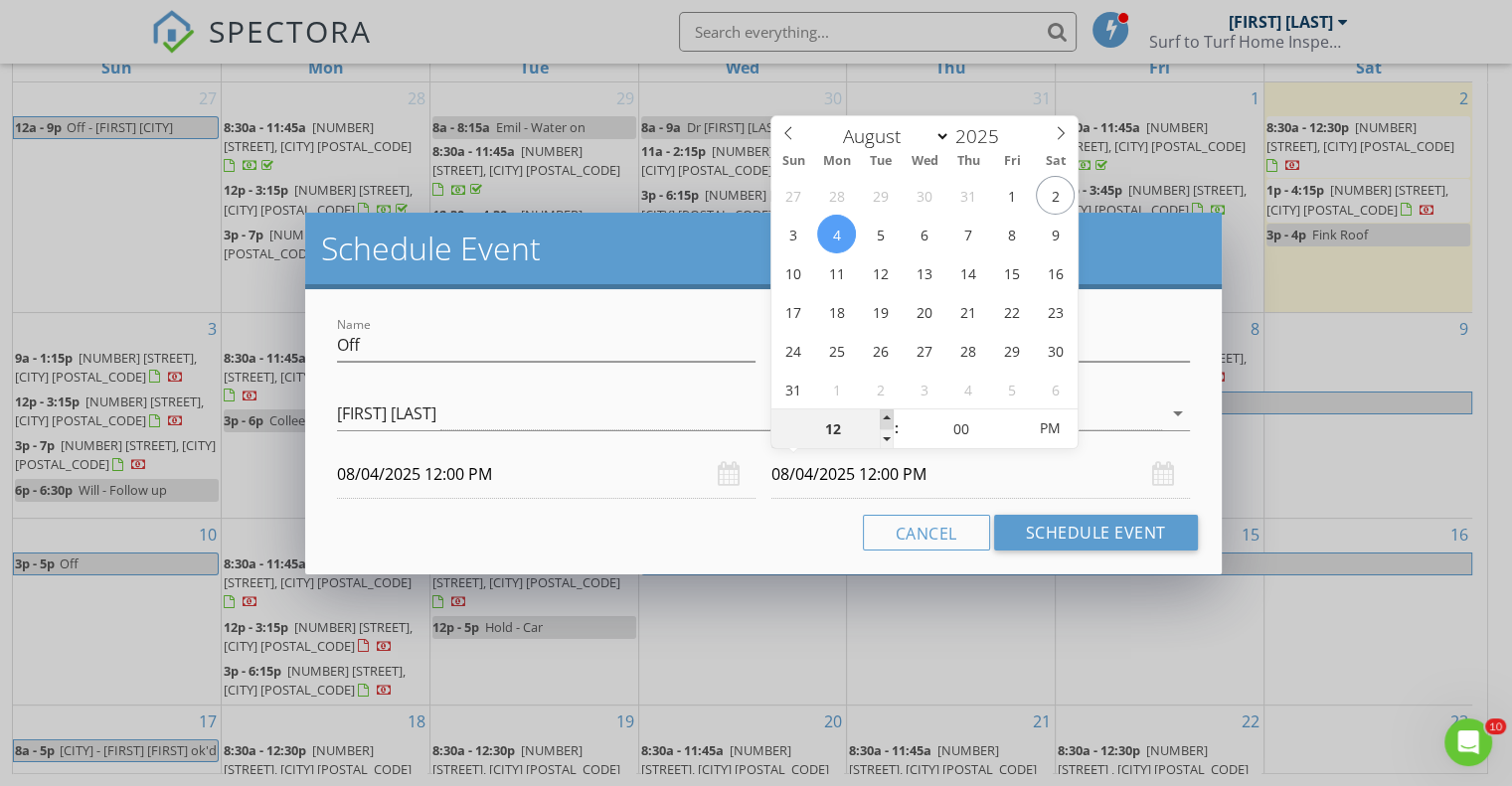 type on "01" 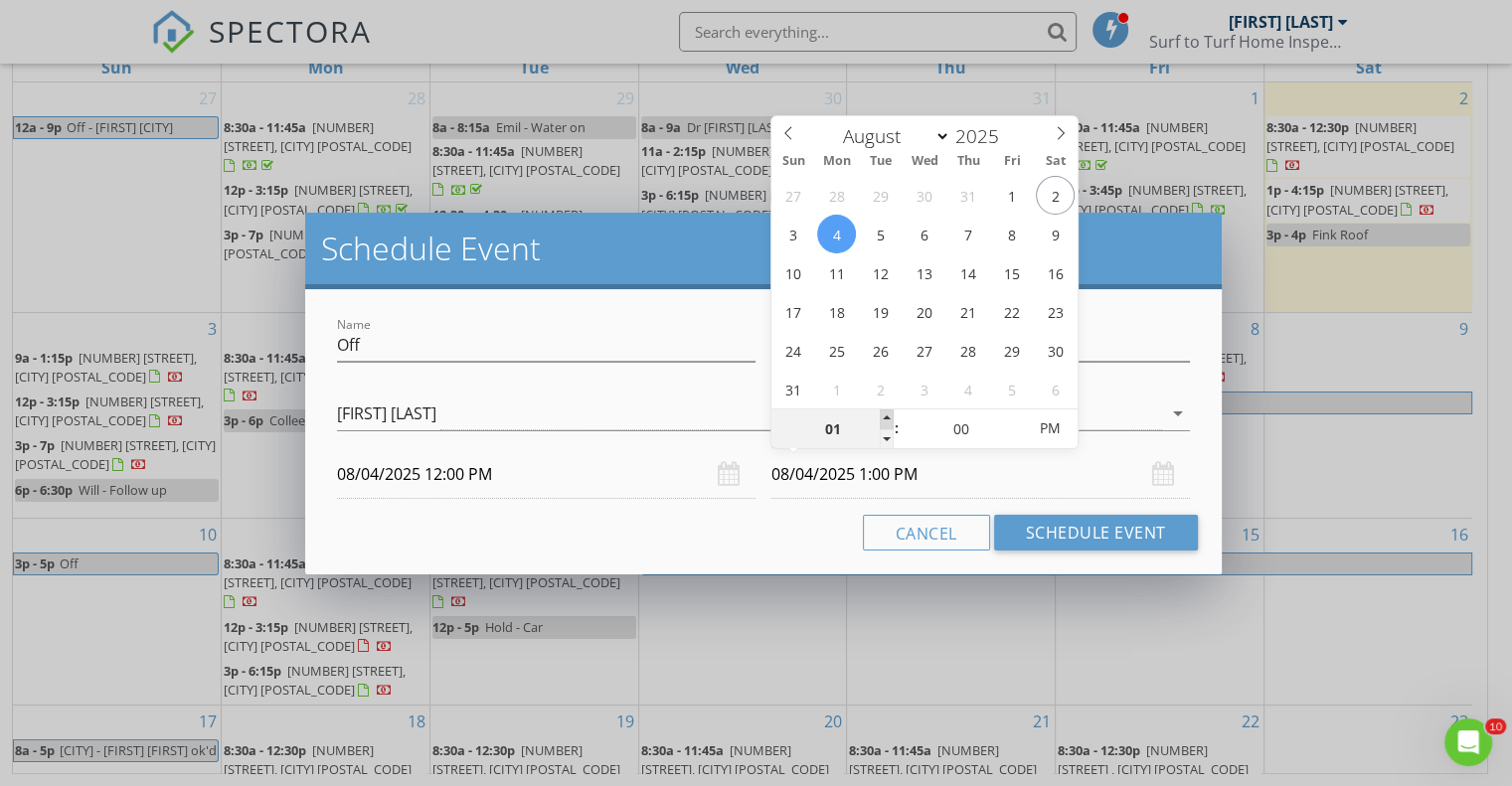 click at bounding box center [887, 419] 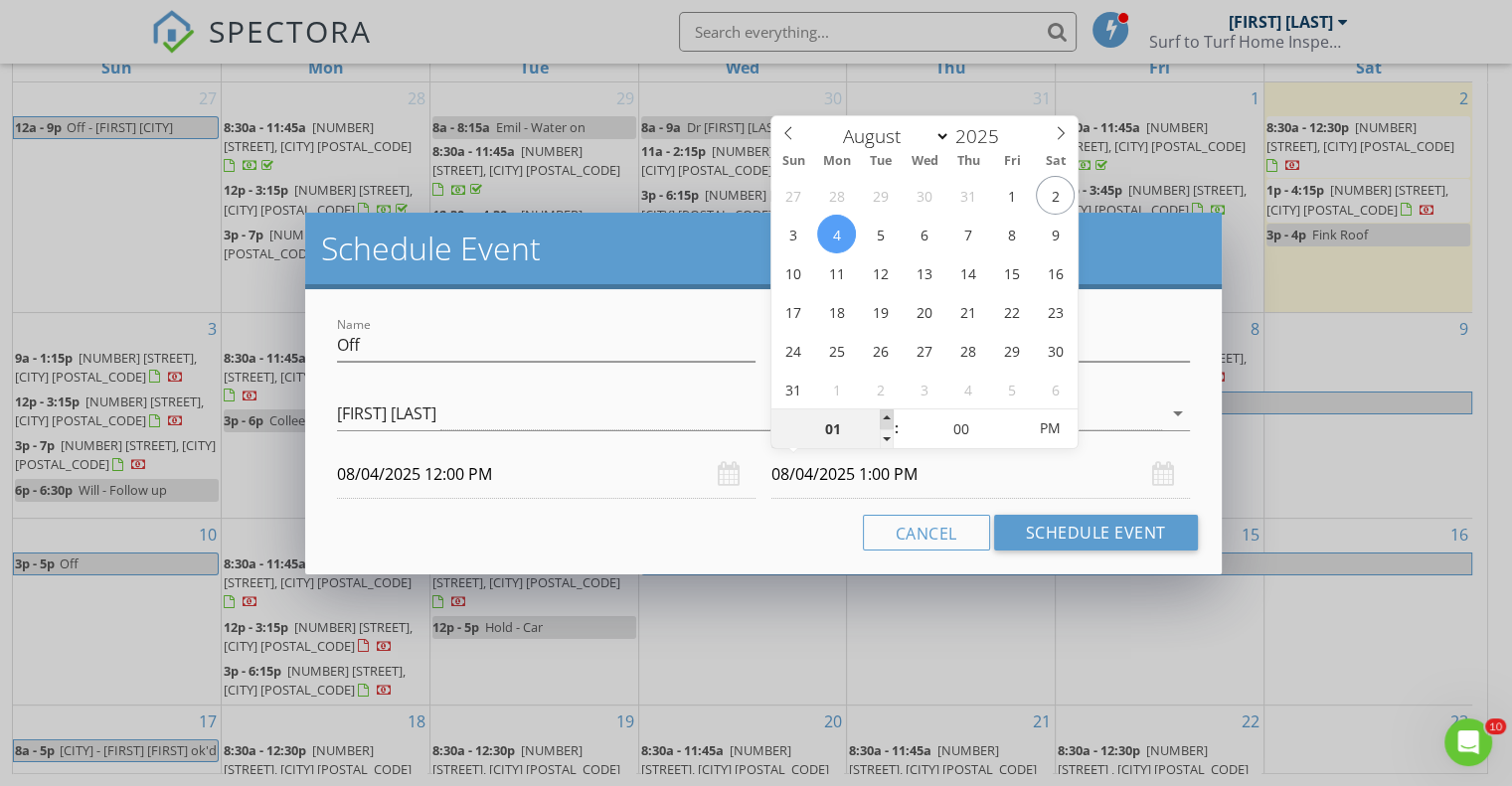type on "02" 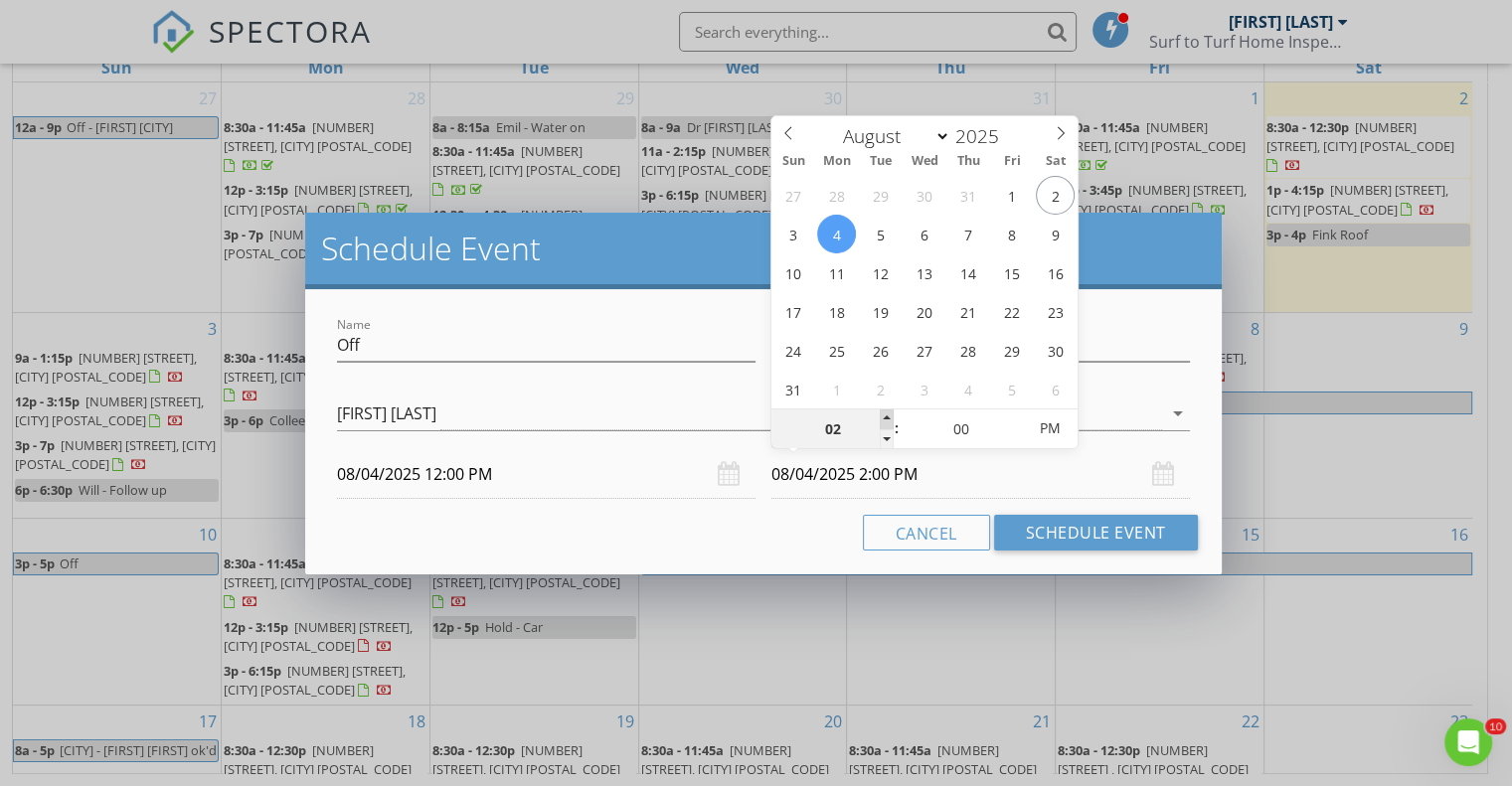 click at bounding box center (887, 419) 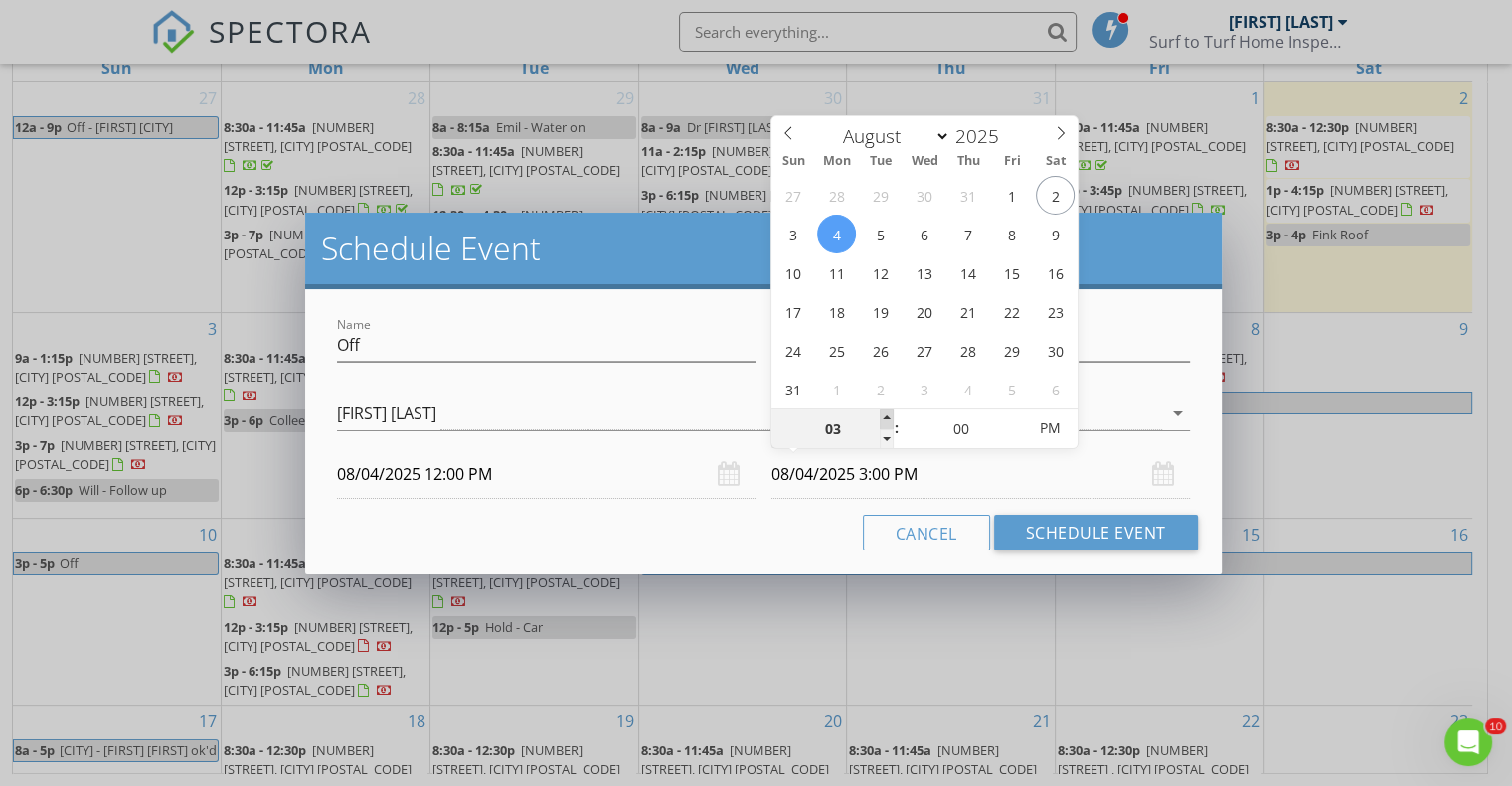 click at bounding box center [887, 419] 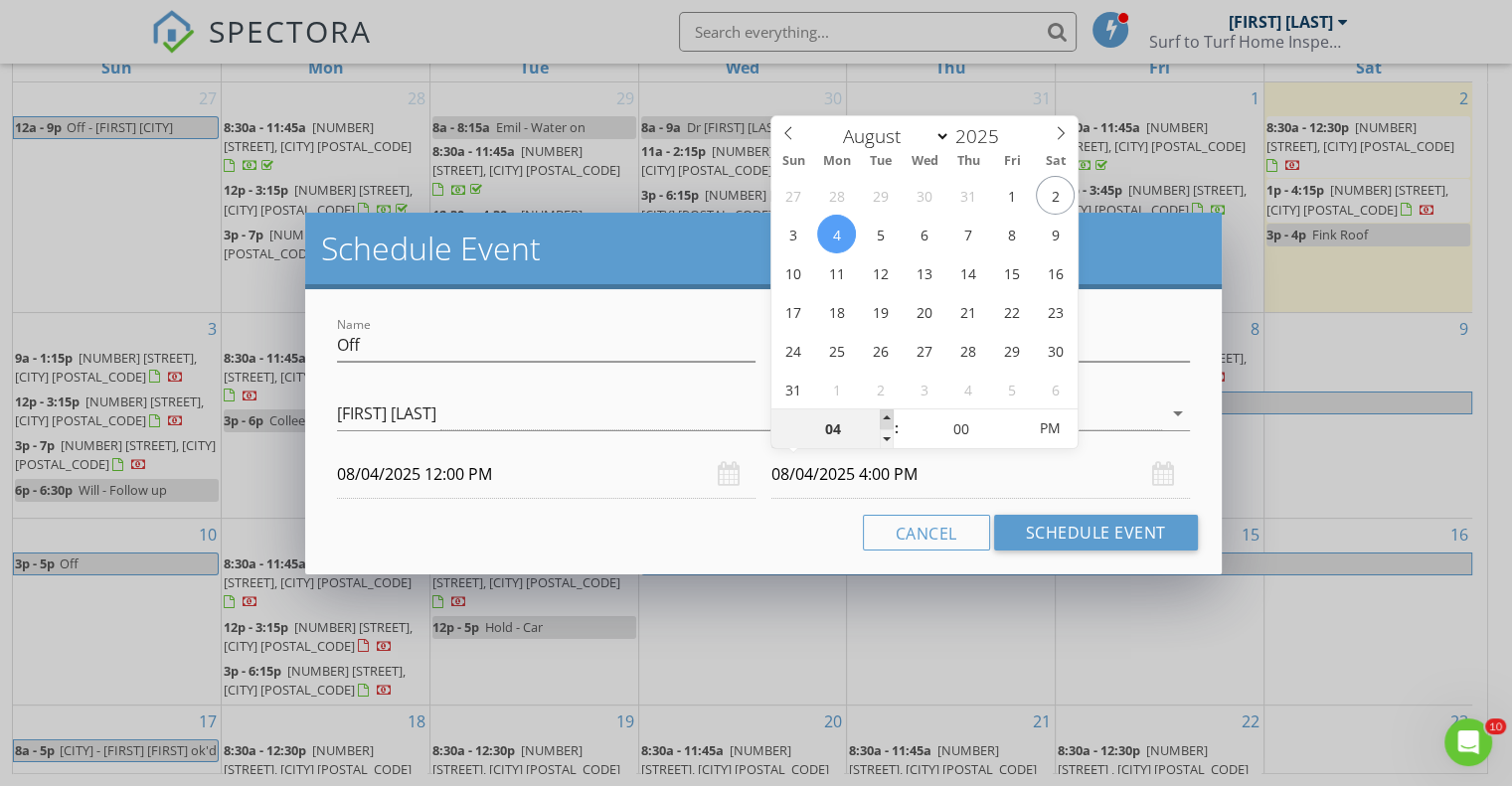 click at bounding box center (887, 419) 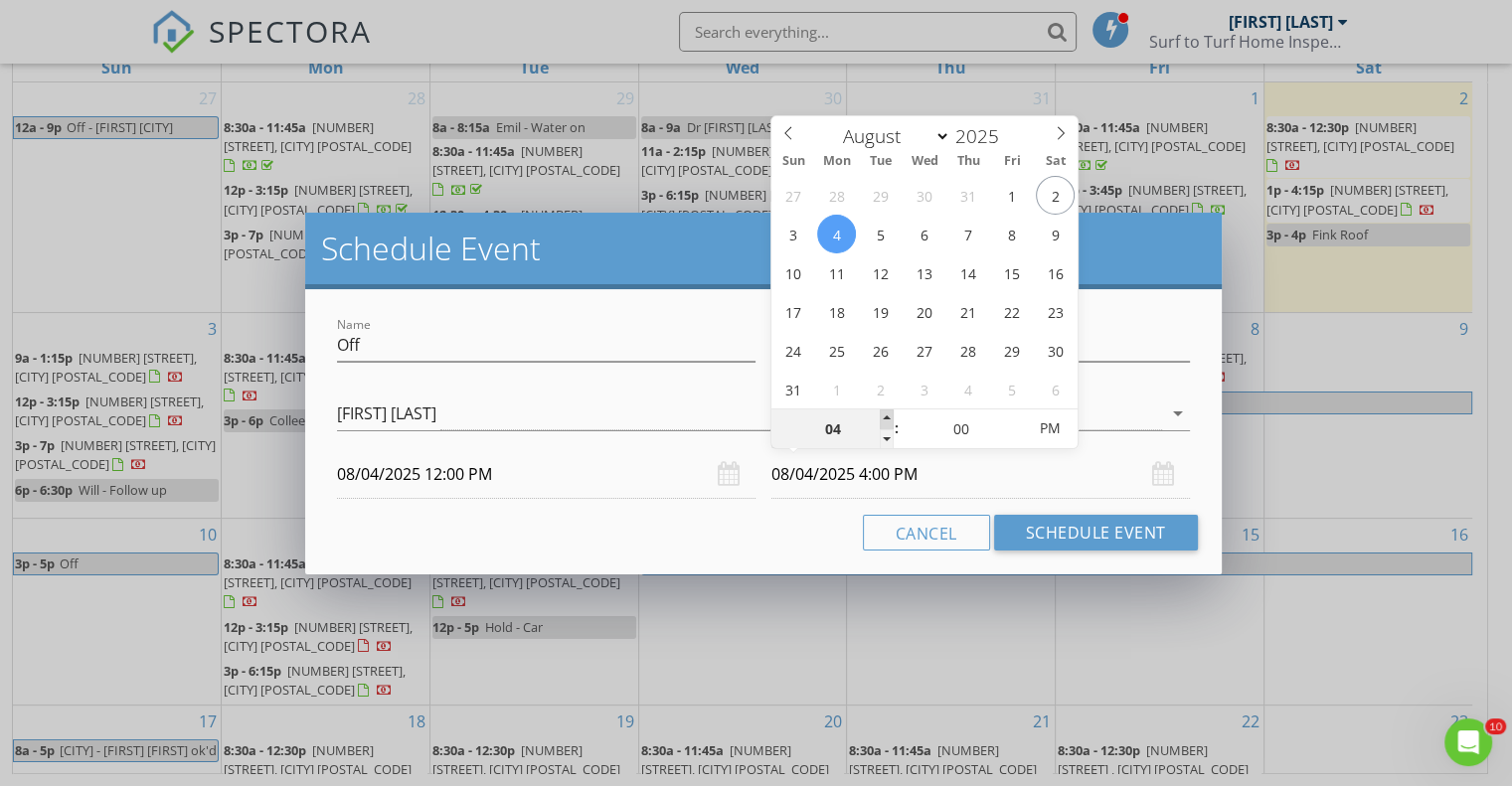 type on "05" 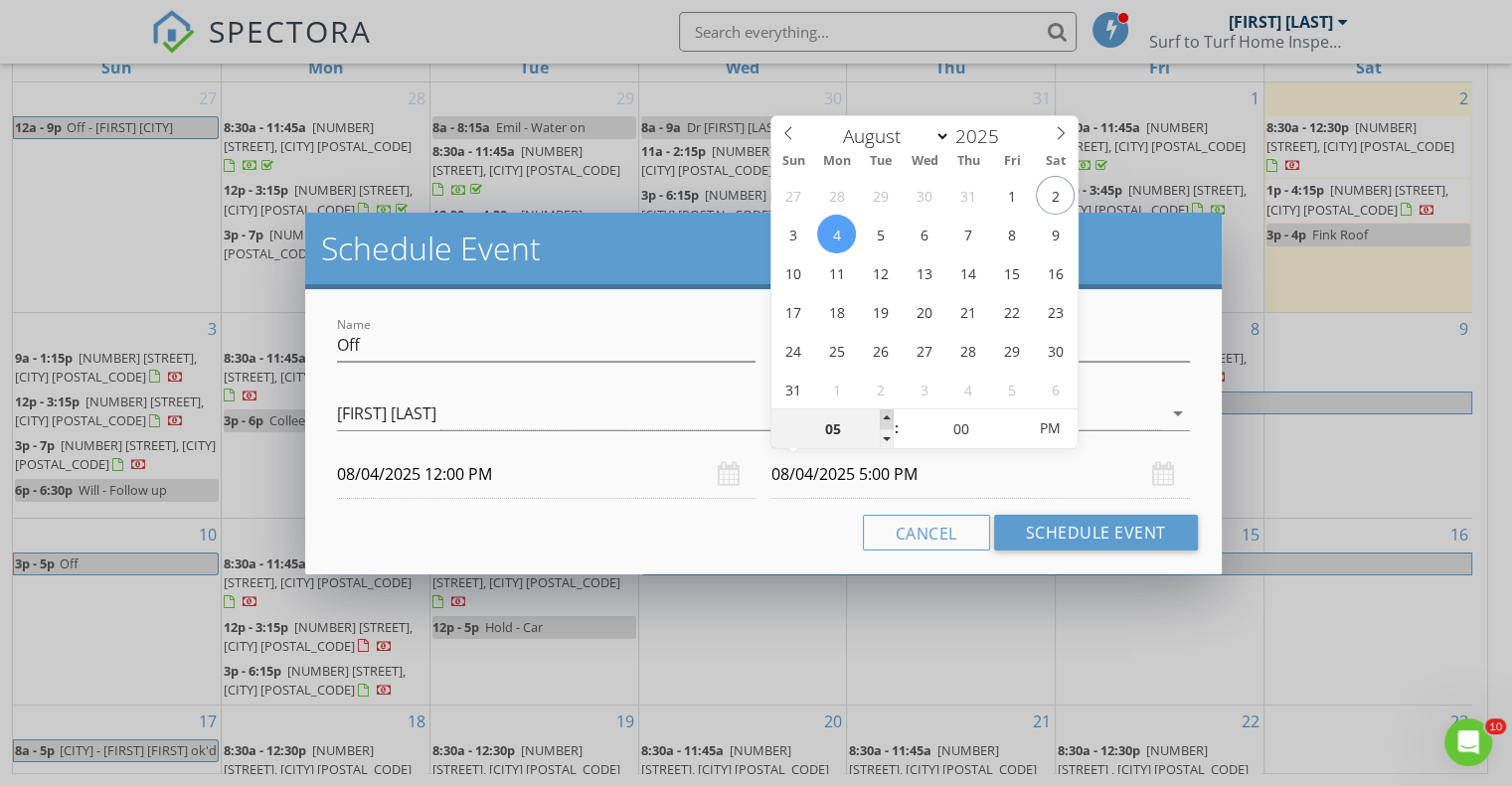 click at bounding box center [887, 419] 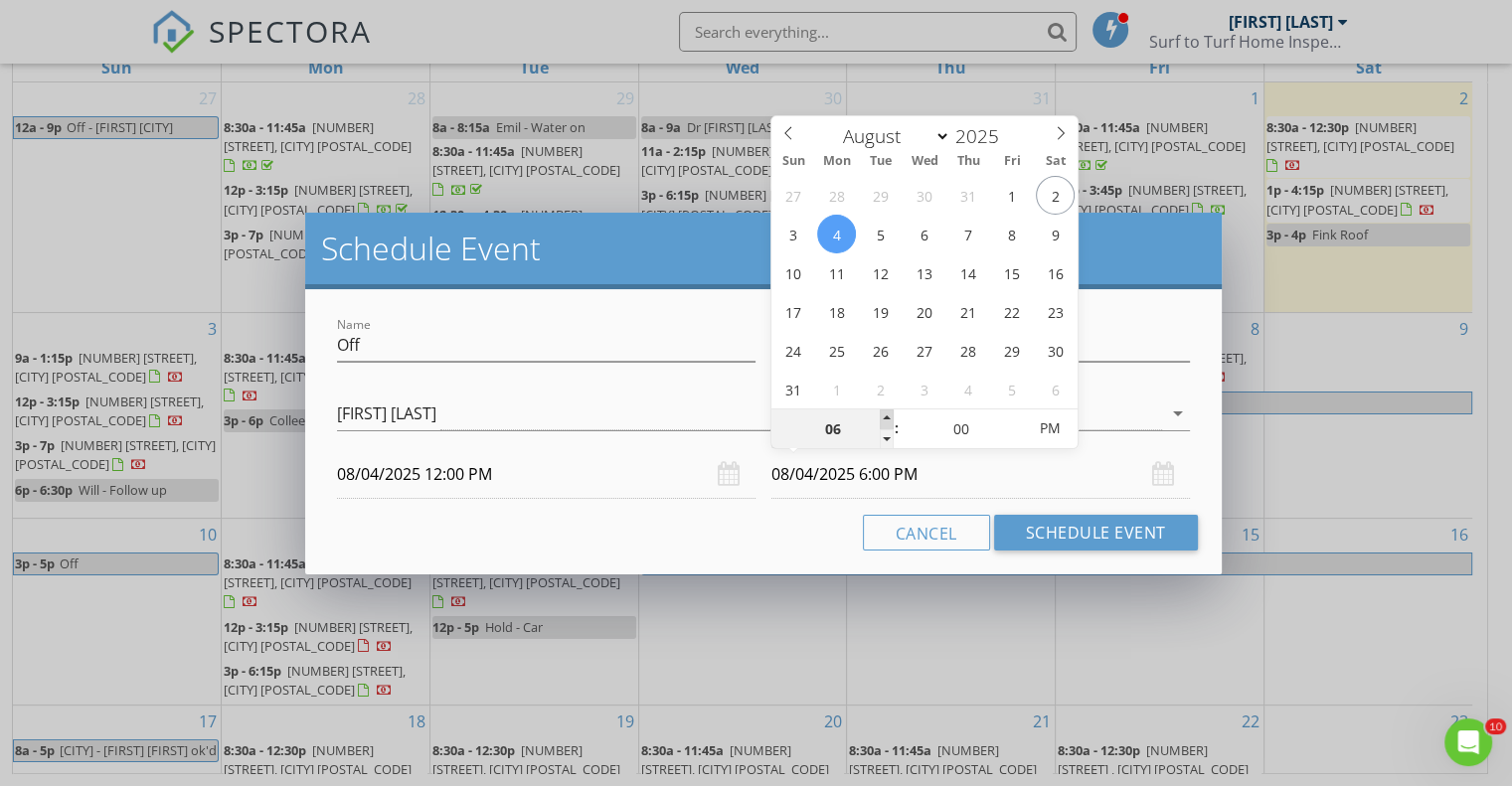 click at bounding box center (887, 419) 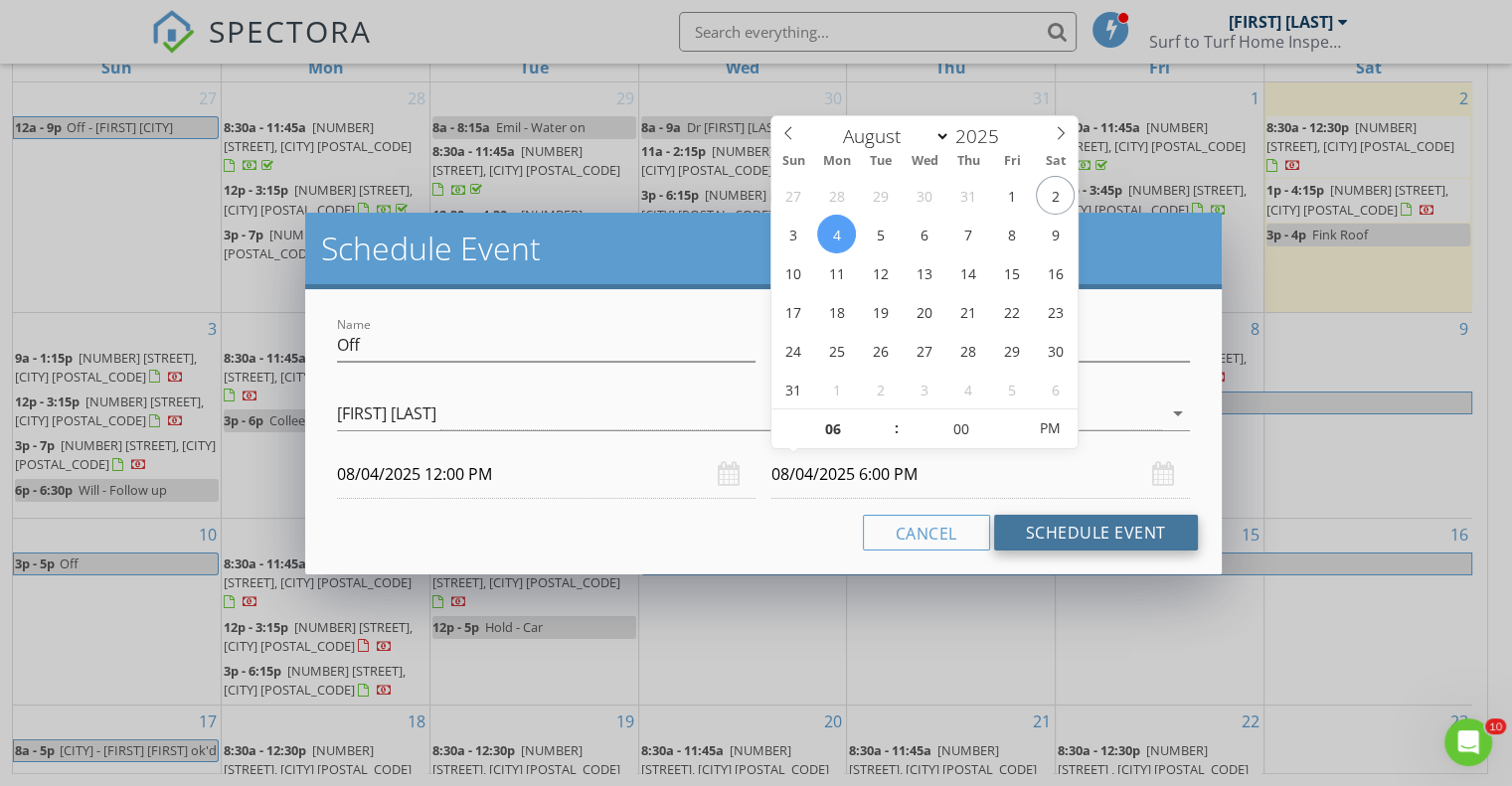 click on "Schedule Event" at bounding box center [1095, 533] 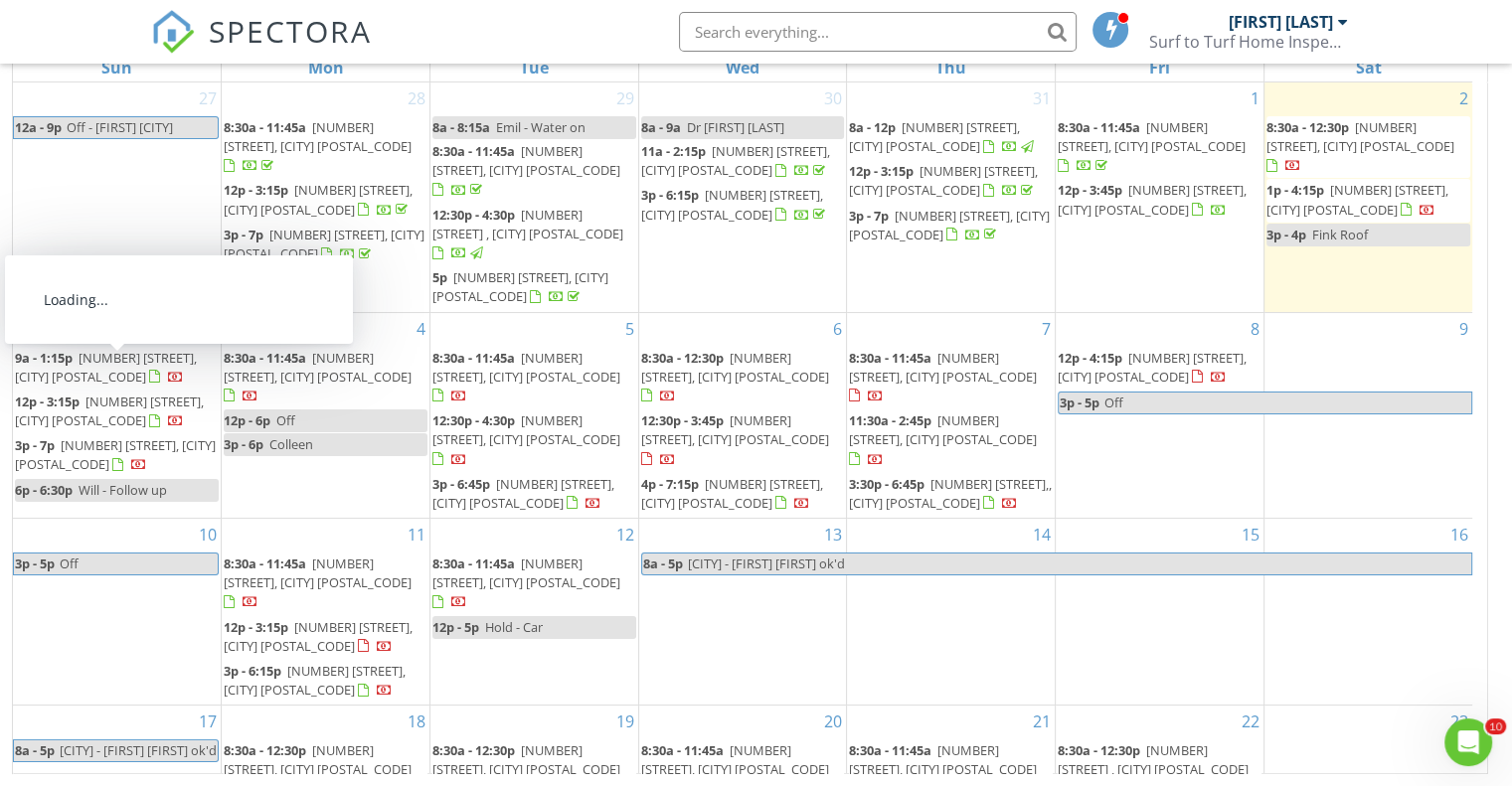 click on "4535 Austin Ave, The Villages 34785" at bounding box center (109, 410) 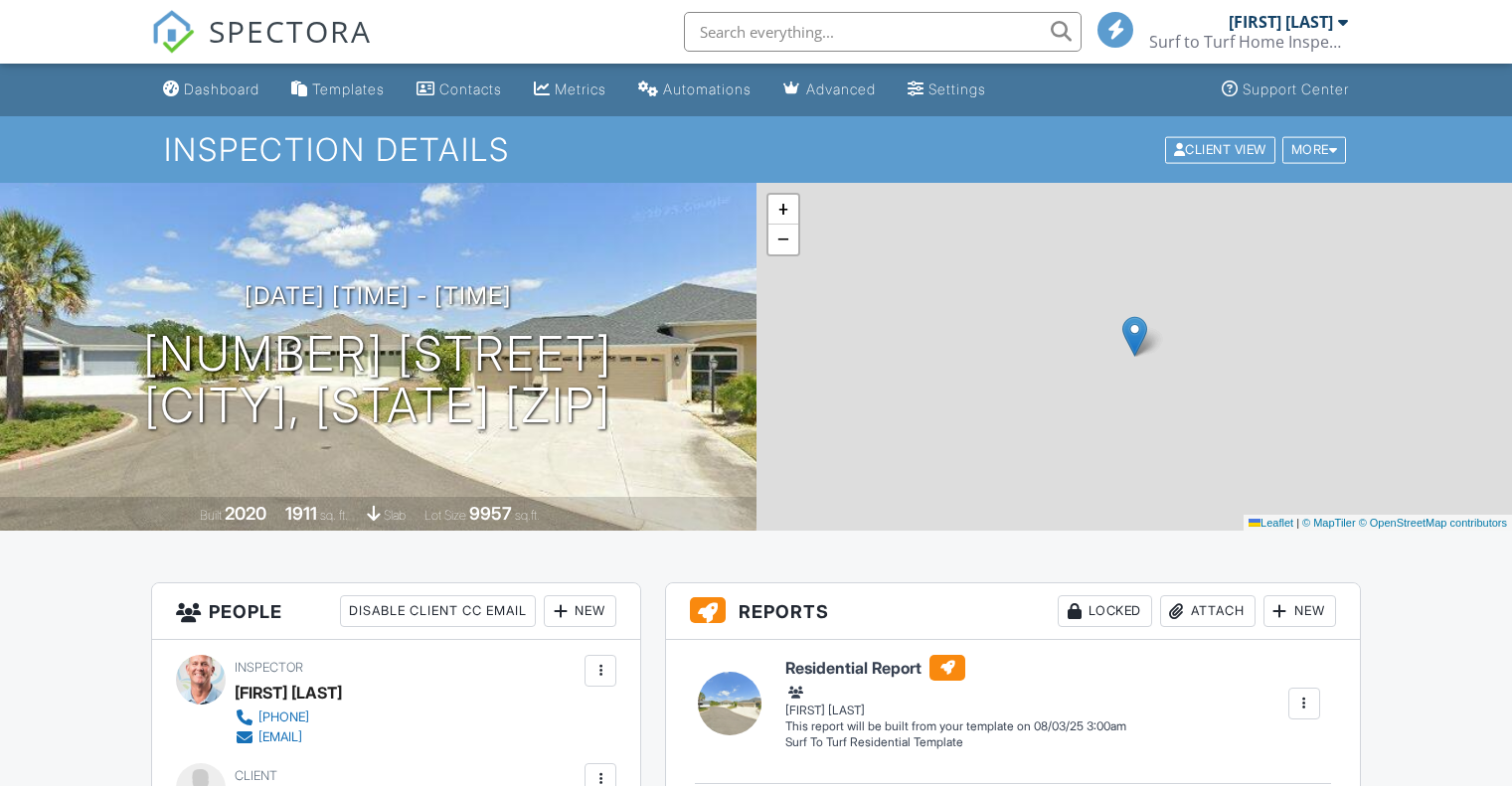 scroll, scrollTop: 0, scrollLeft: 0, axis: both 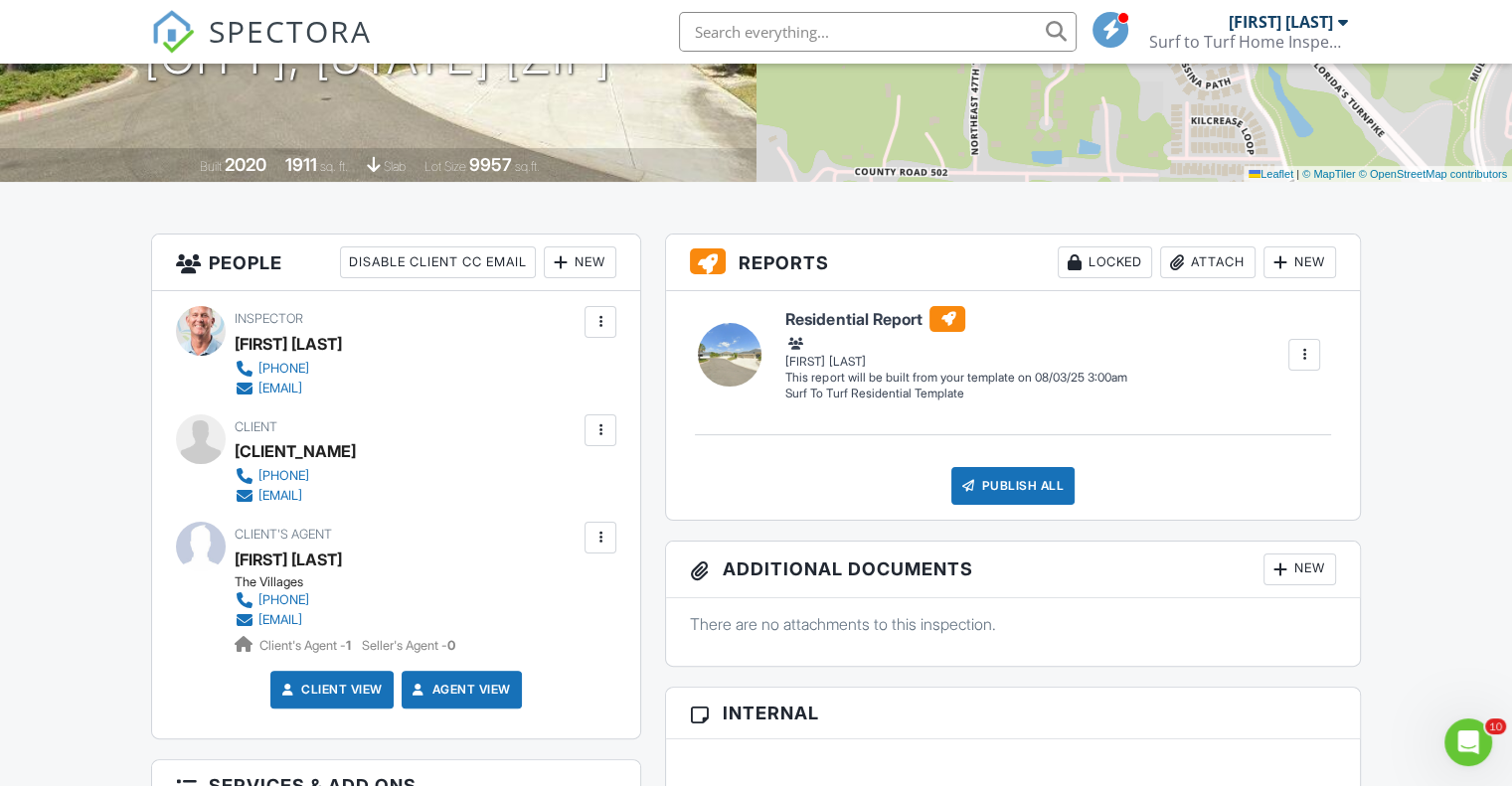 drag, startPoint x: 1516, startPoint y: 110, endPoint x: 1526, endPoint y: 157, distance: 48.052055 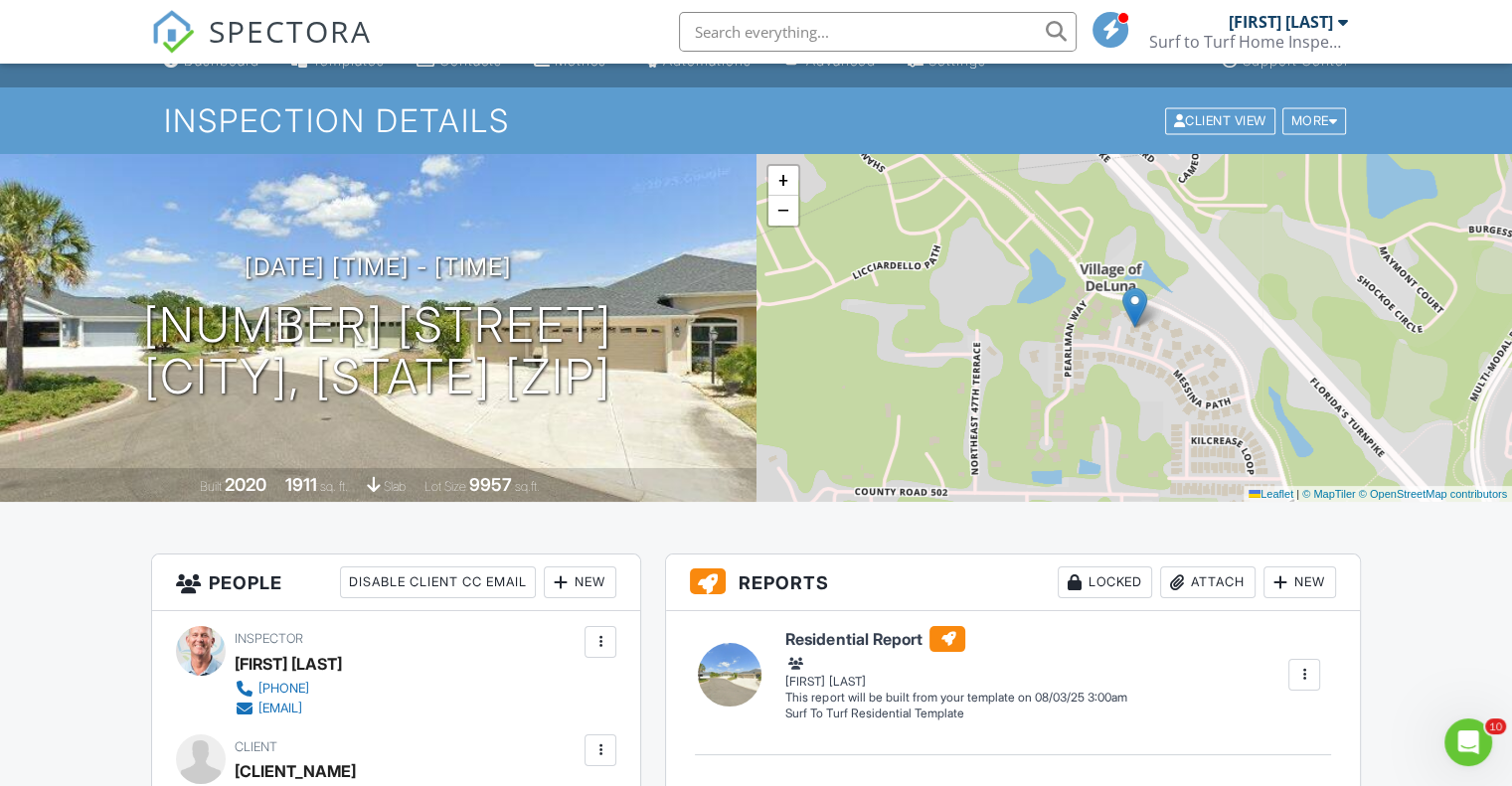 scroll, scrollTop: 0, scrollLeft: 0, axis: both 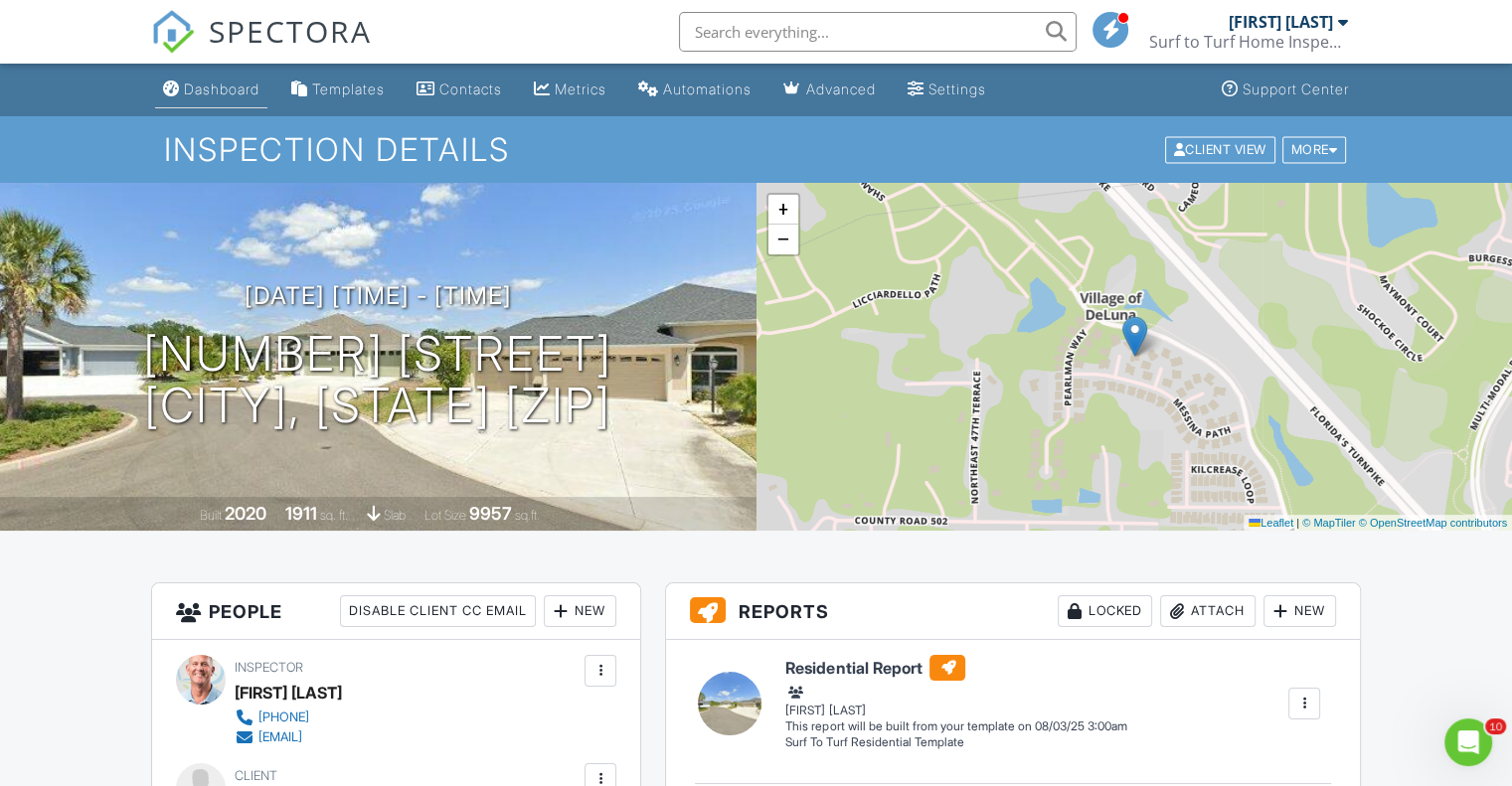 click on "Dashboard" at bounding box center (222, 88) 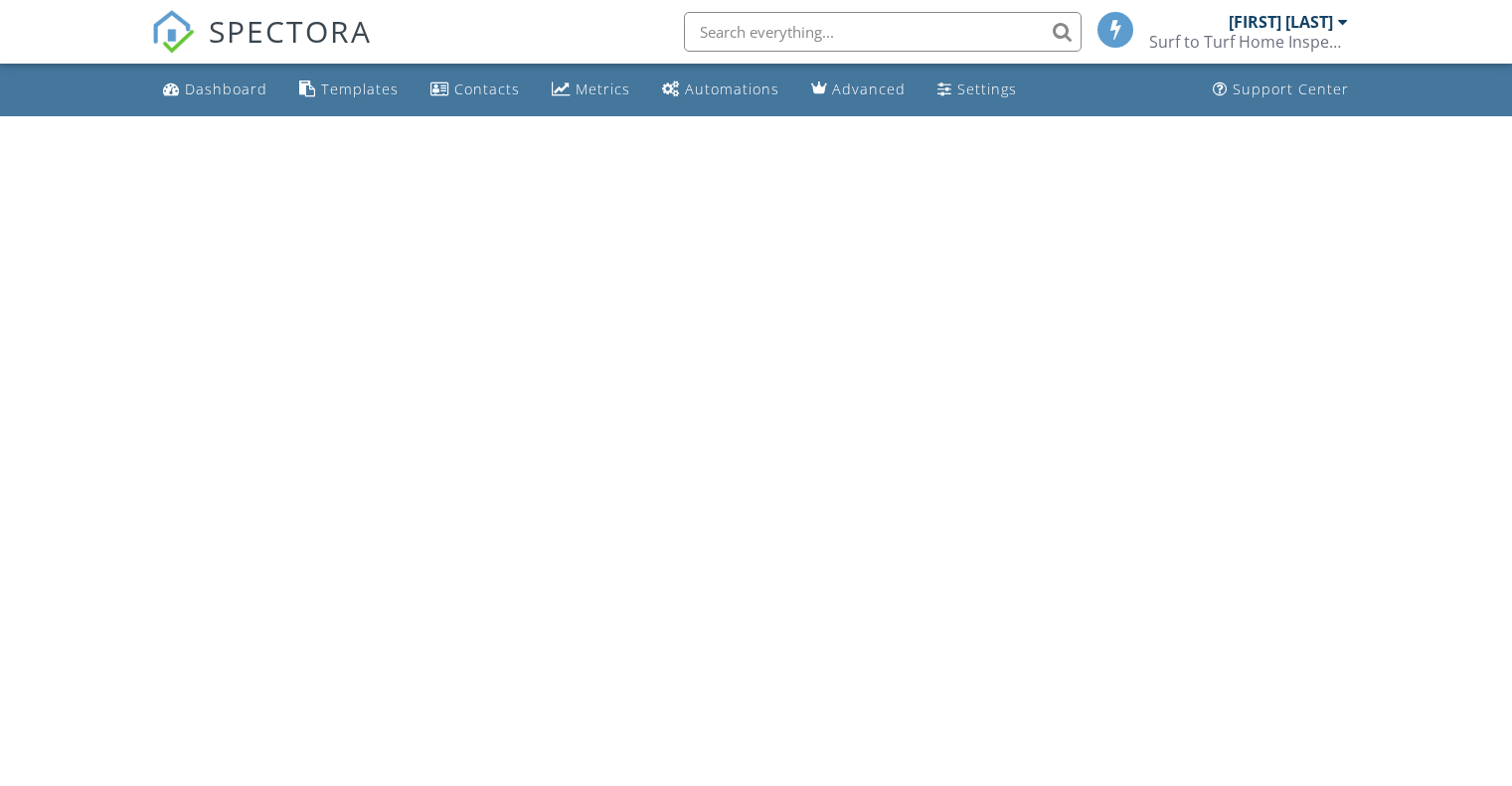 scroll, scrollTop: 0, scrollLeft: 0, axis: both 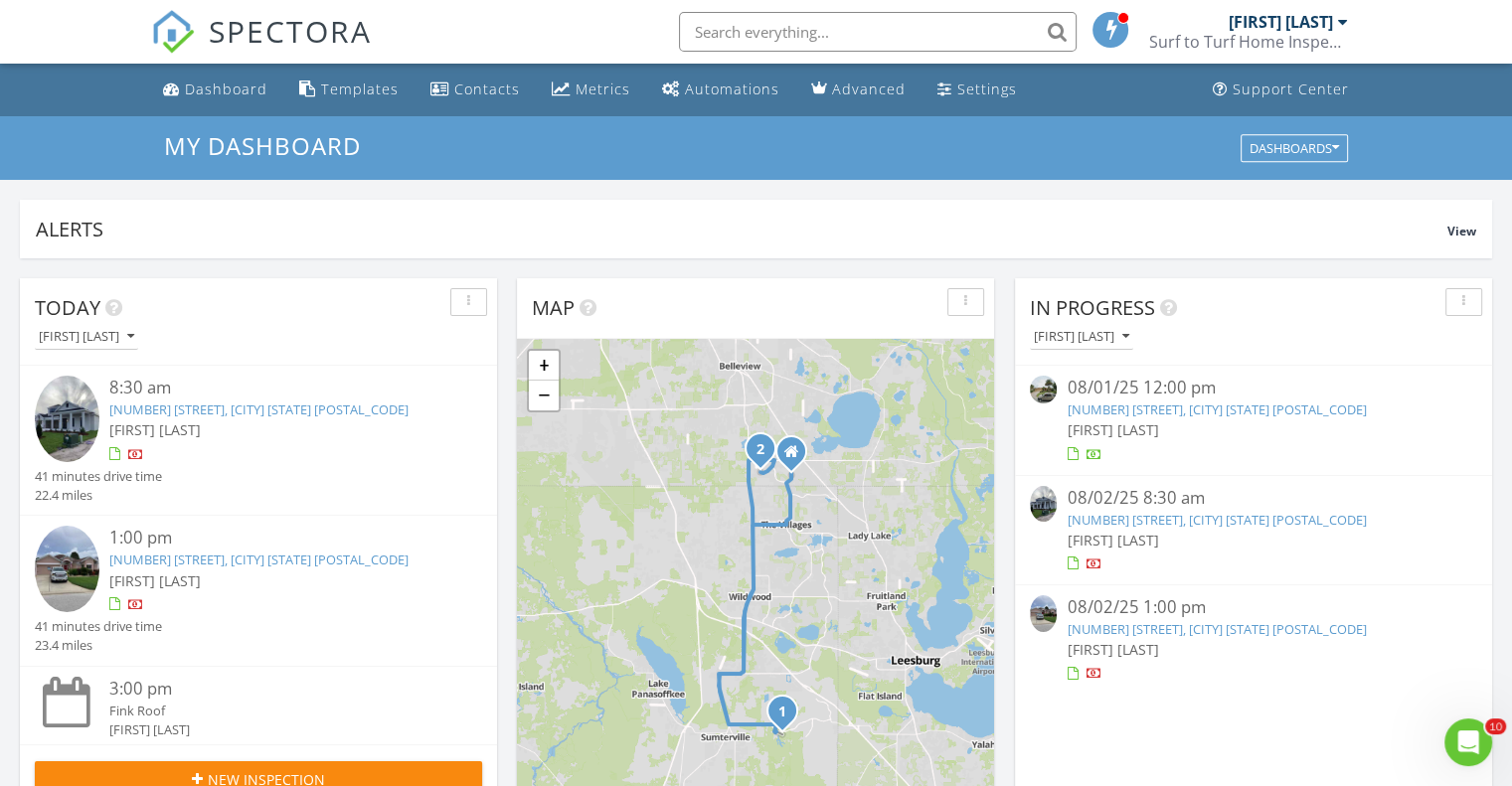 click on "Dashboard" at bounding box center (226, 88) 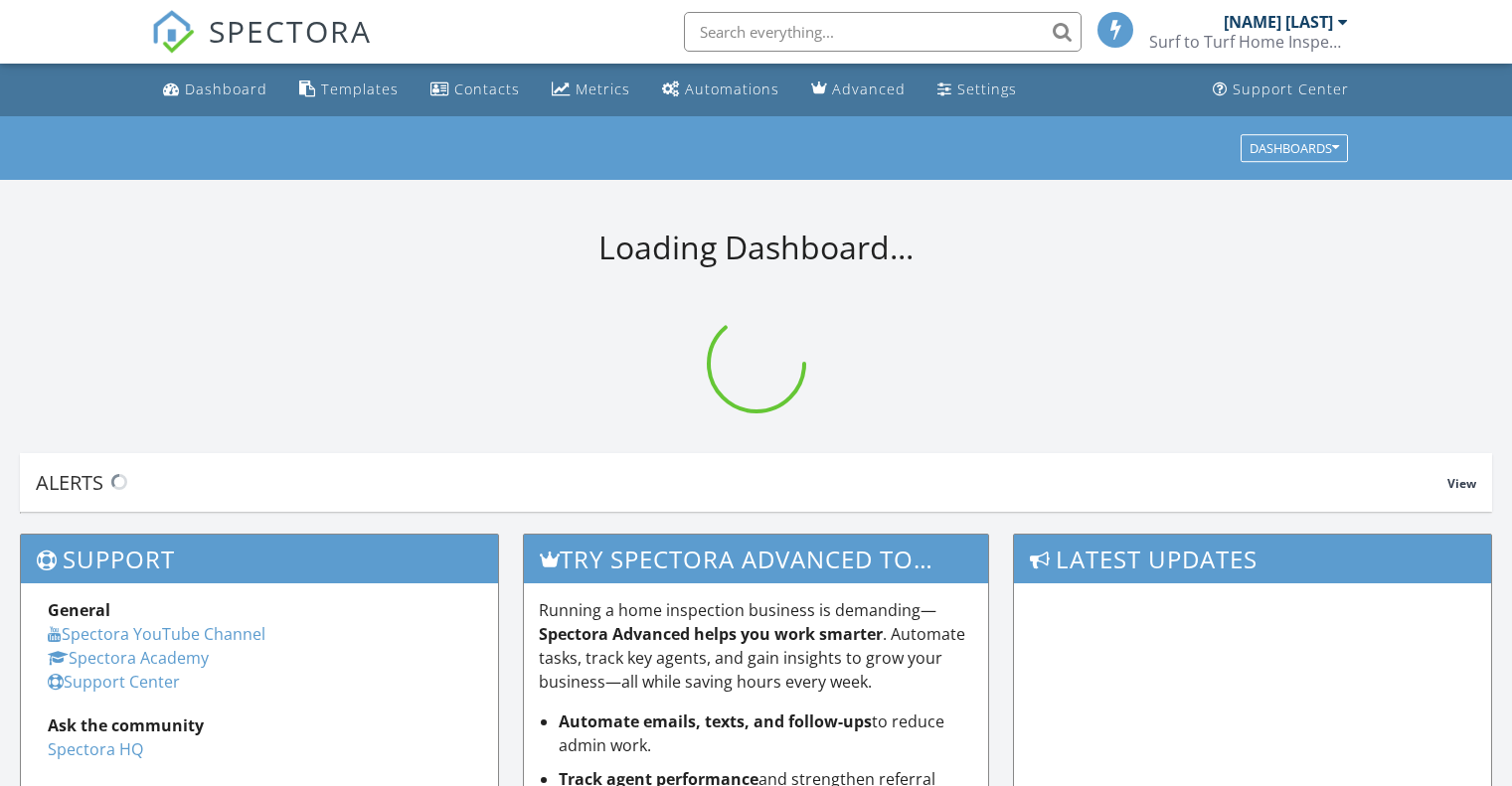 scroll, scrollTop: 0, scrollLeft: 0, axis: both 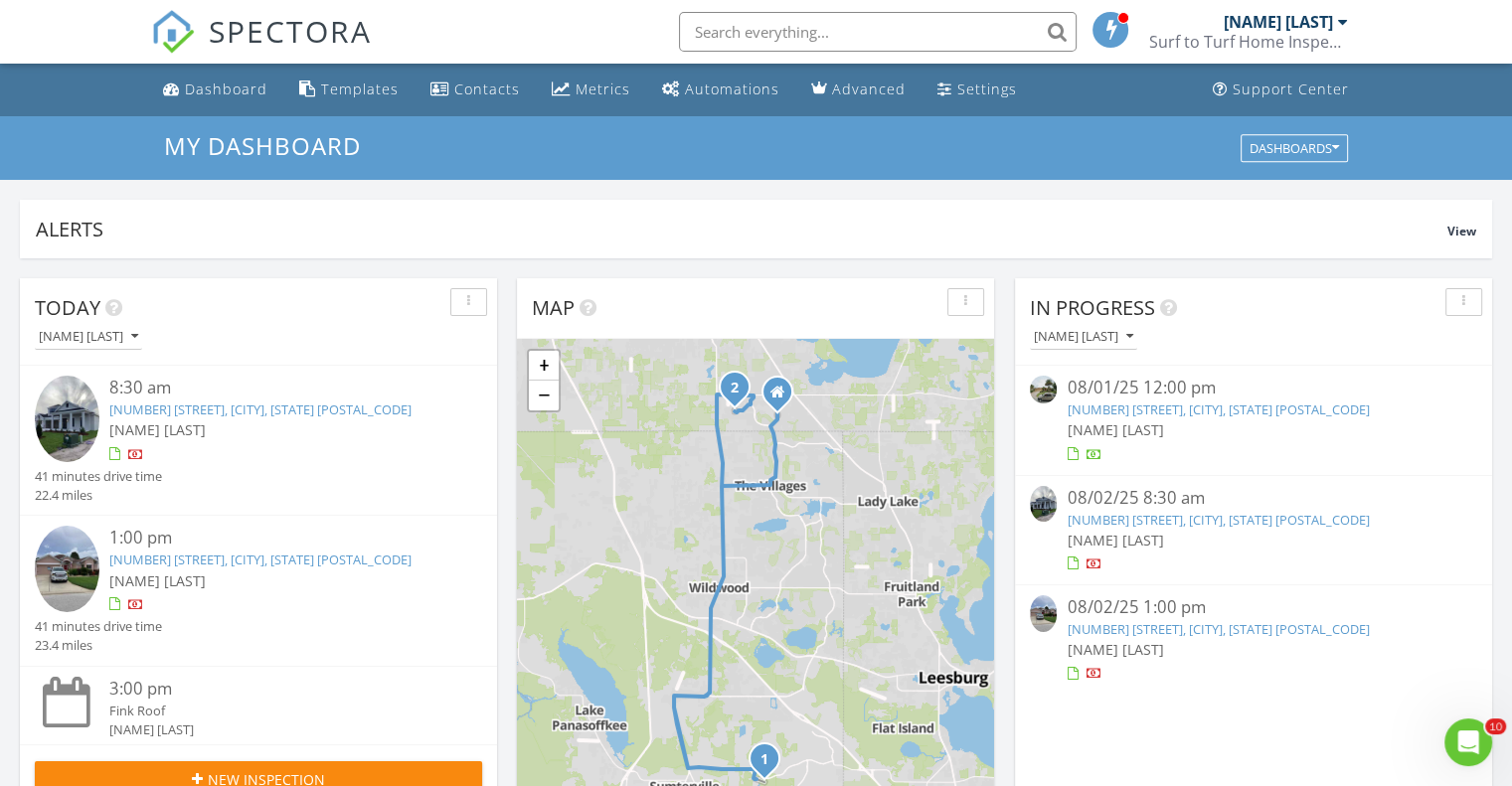 click at bounding box center [1043, 389] 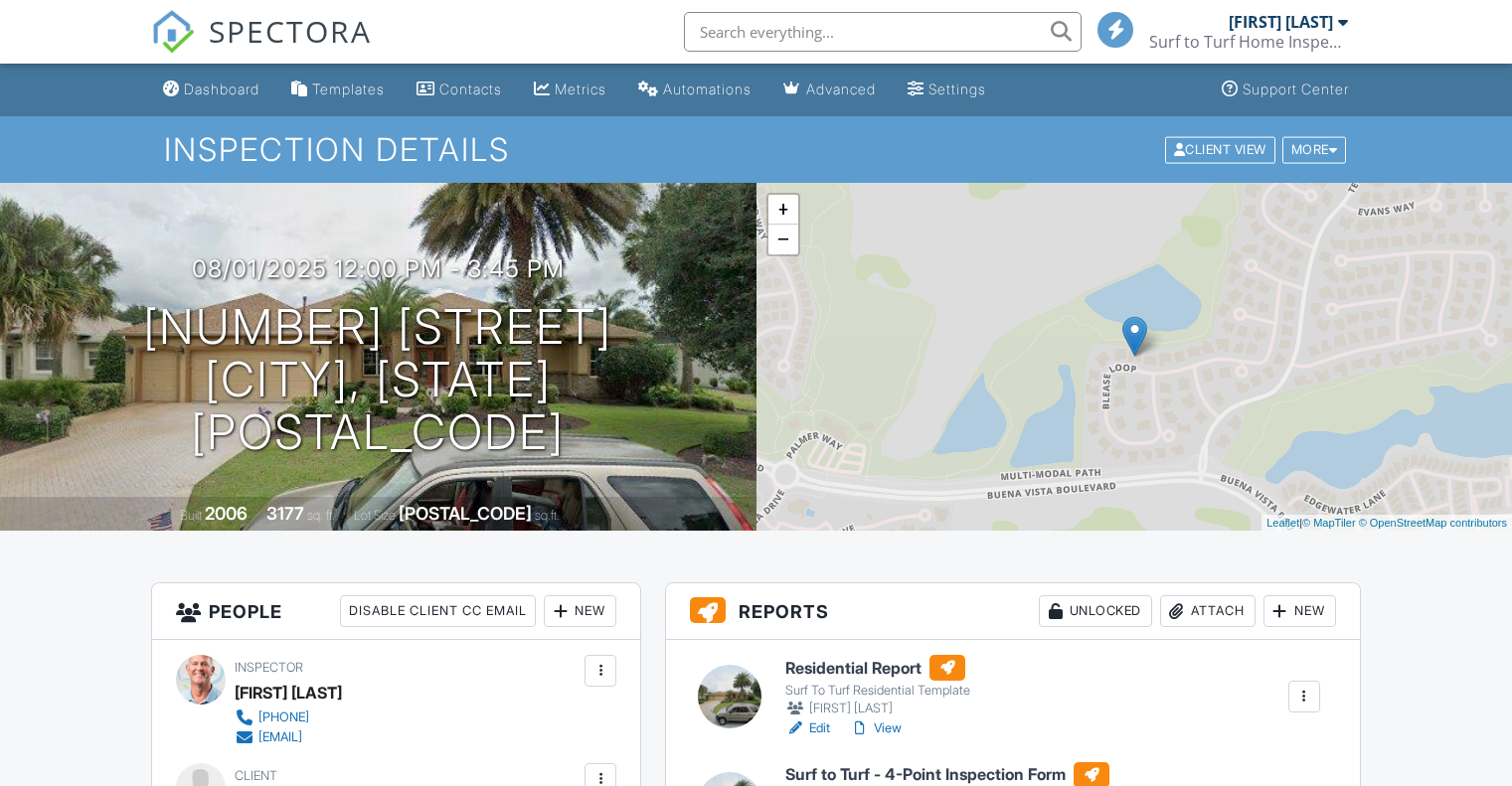 scroll, scrollTop: 0, scrollLeft: 0, axis: both 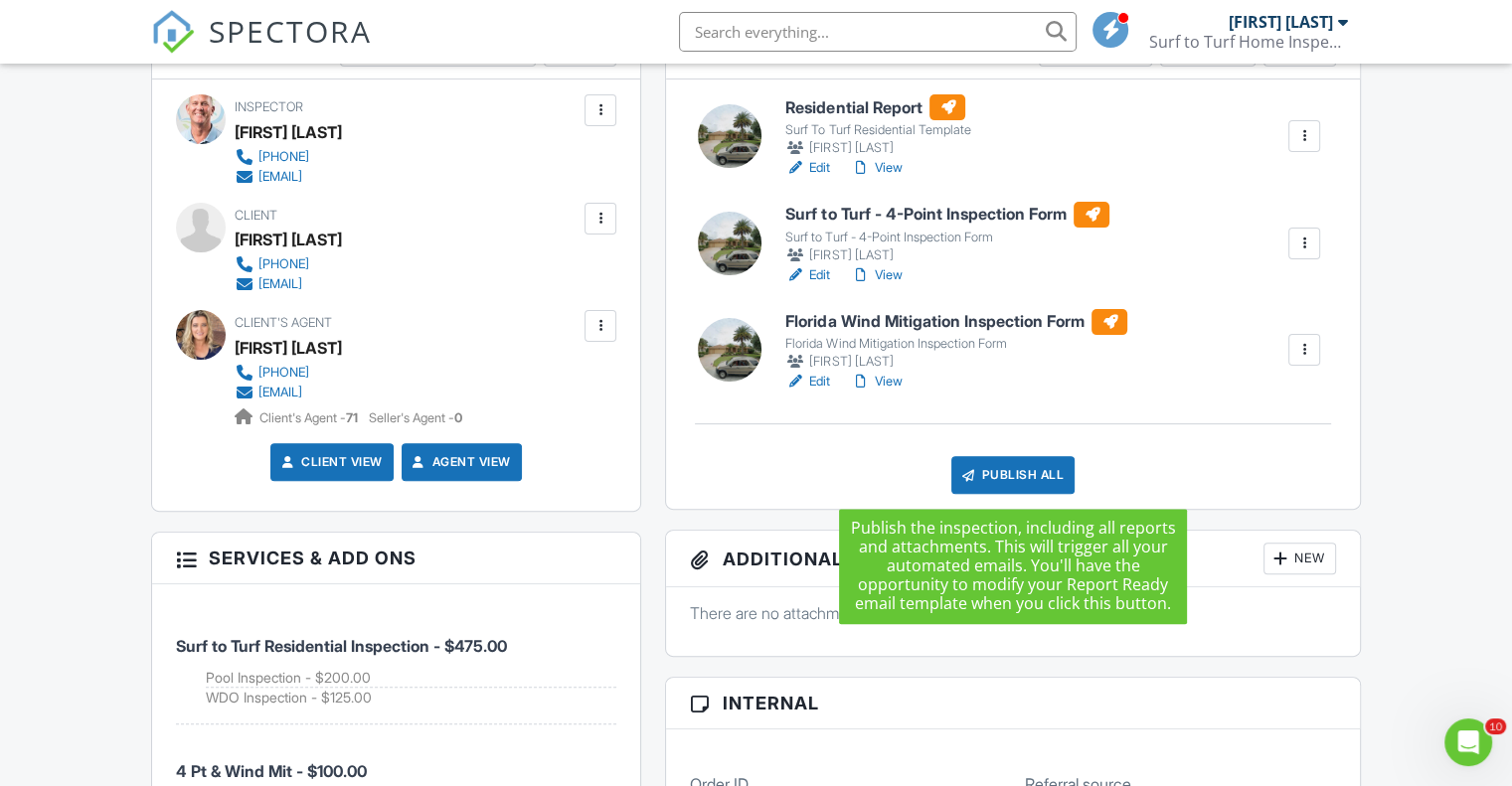 click on "Publish All" at bounding box center (1013, 475) 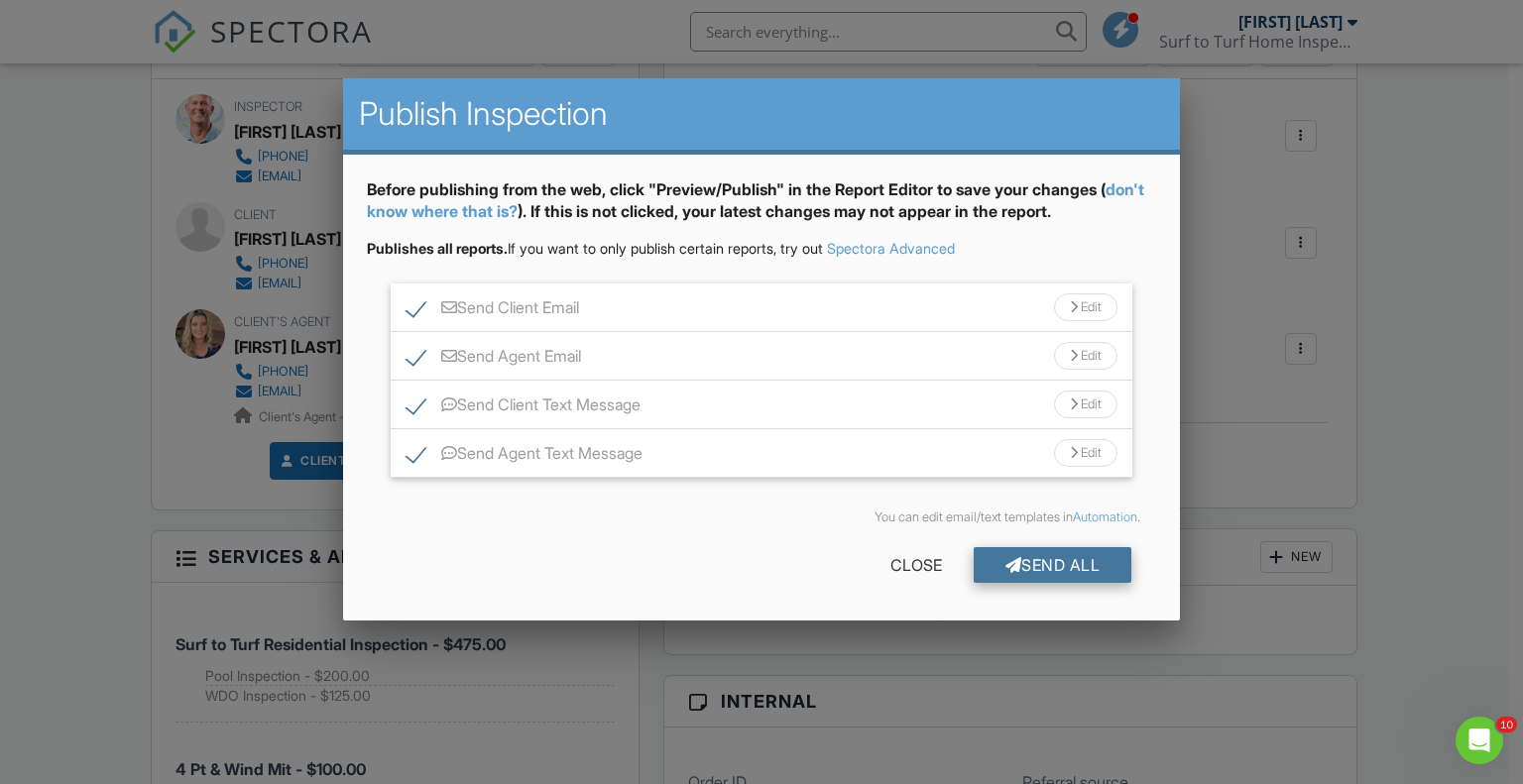 click on "Send All" at bounding box center [1053, 565] 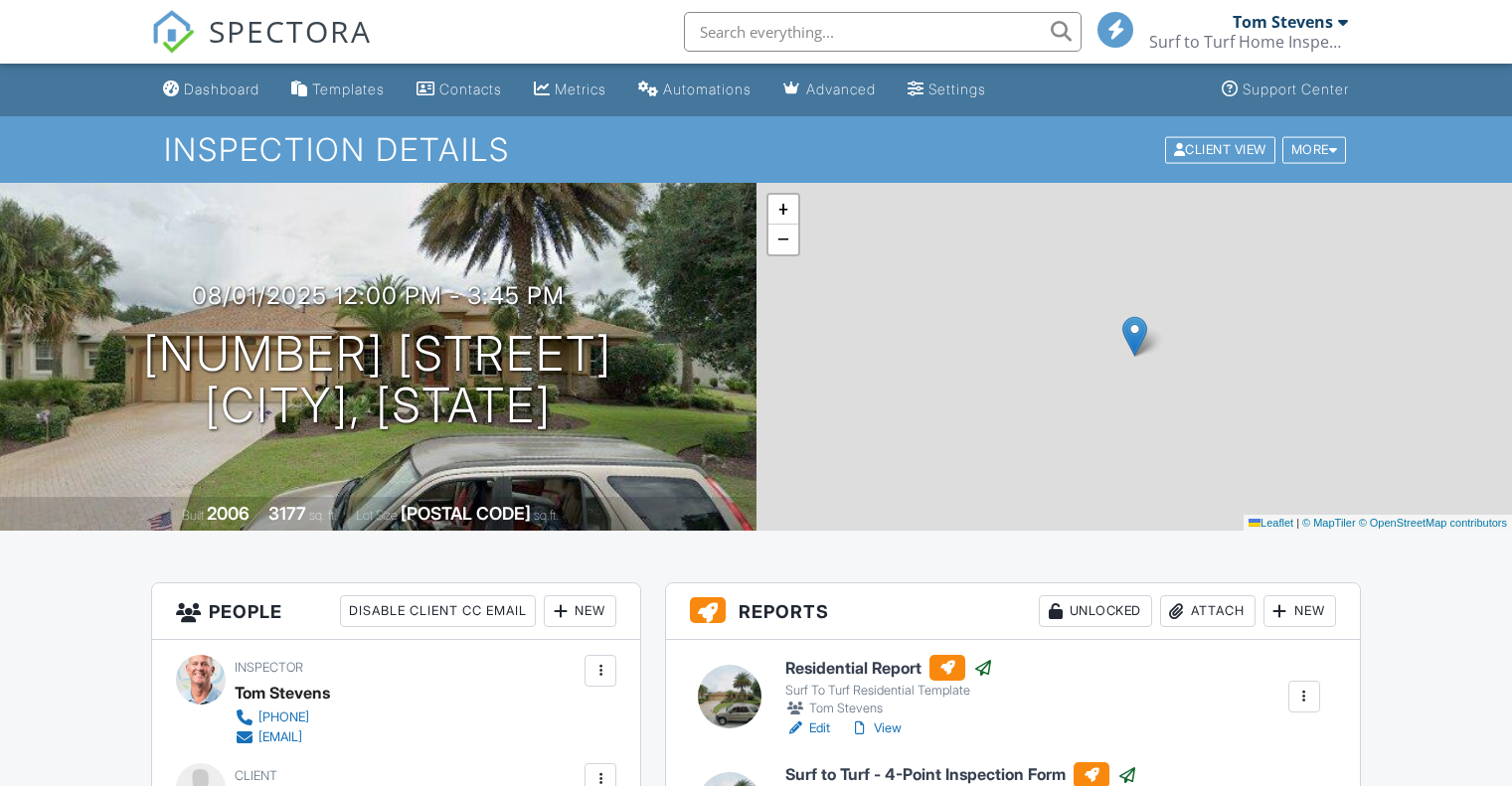 scroll, scrollTop: 560, scrollLeft: 0, axis: vertical 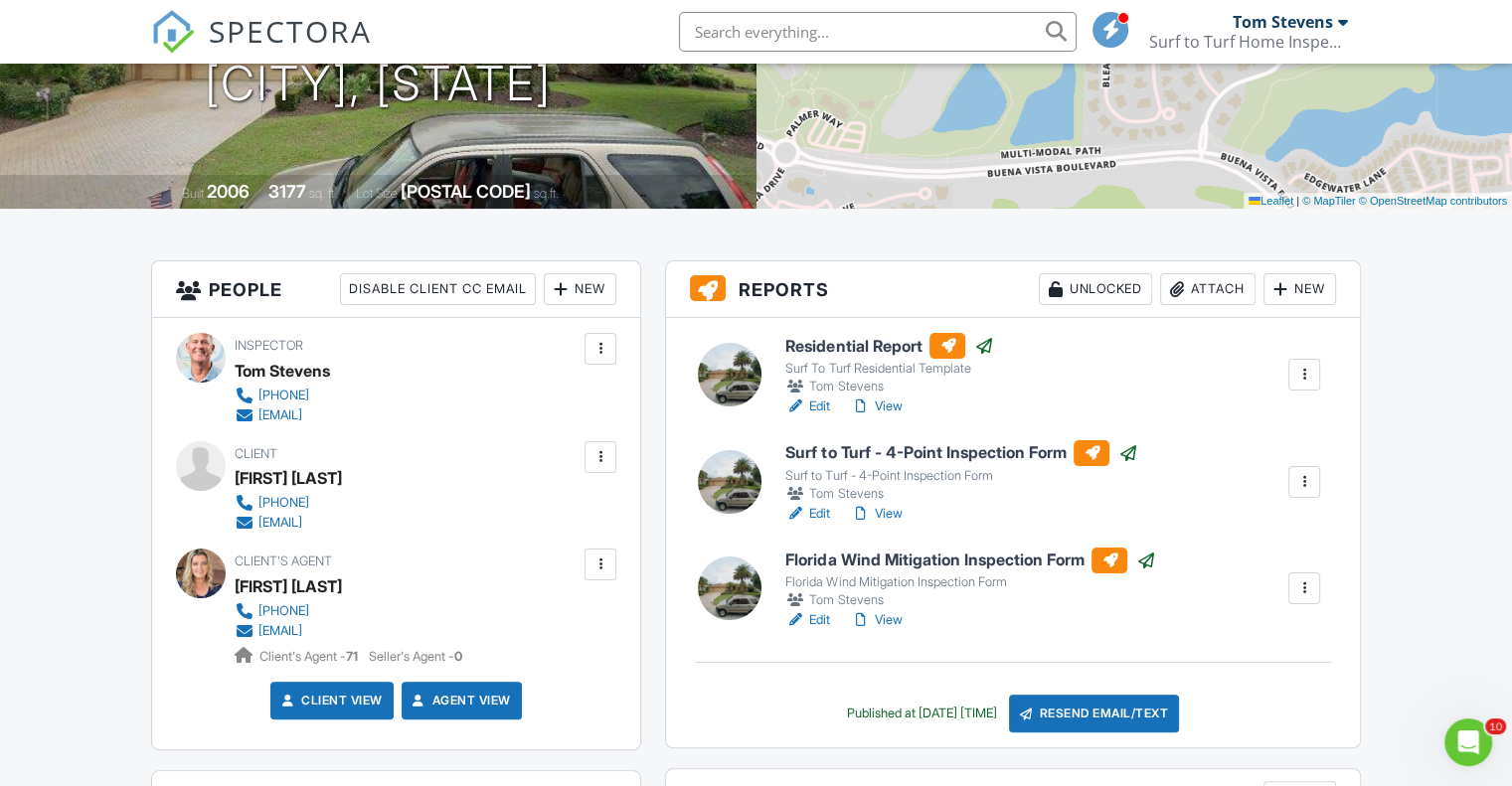 click on "View" at bounding box center [876, 514] 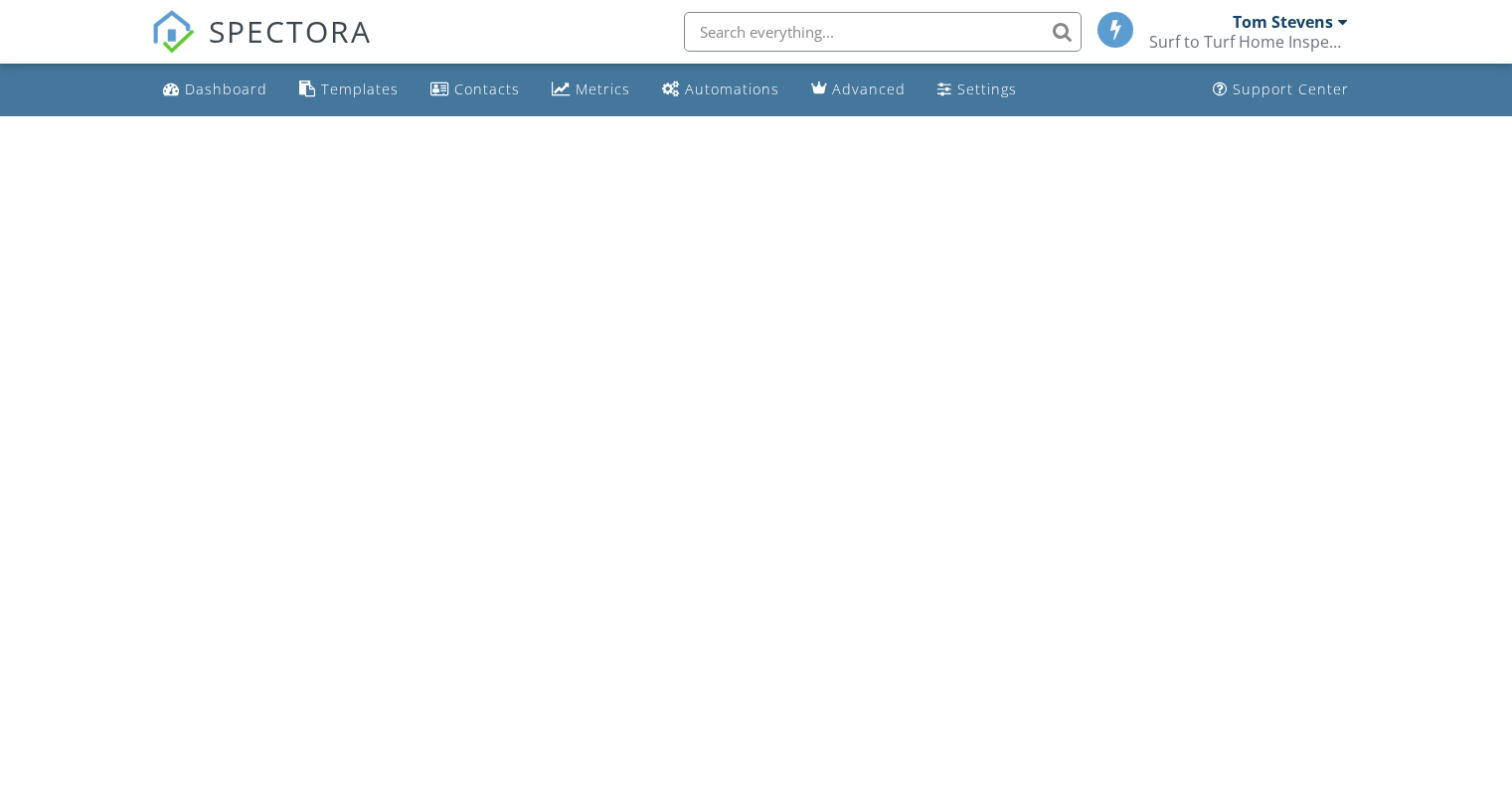 scroll, scrollTop: 0, scrollLeft: 0, axis: both 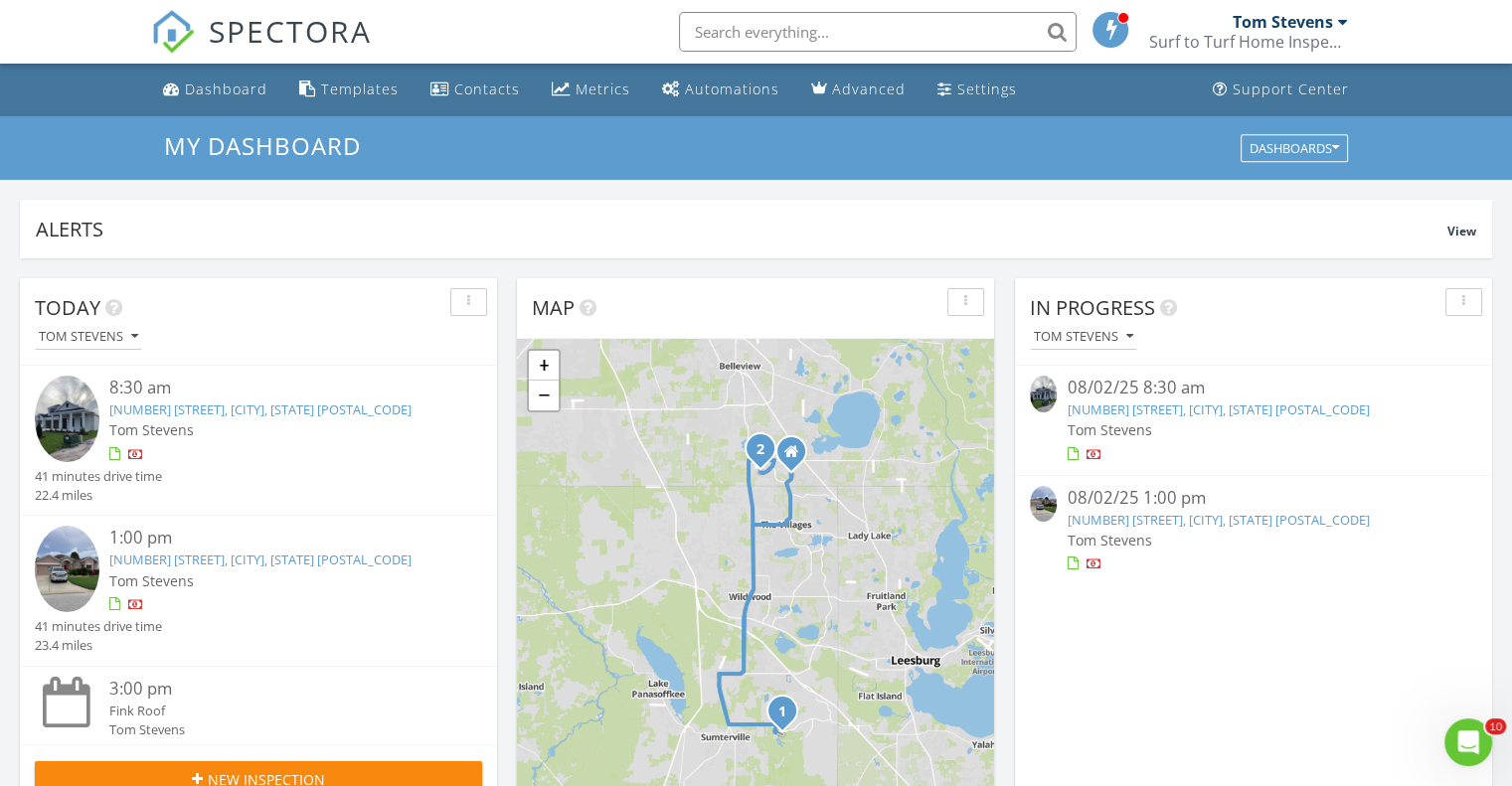 click at bounding box center [1343, 22] 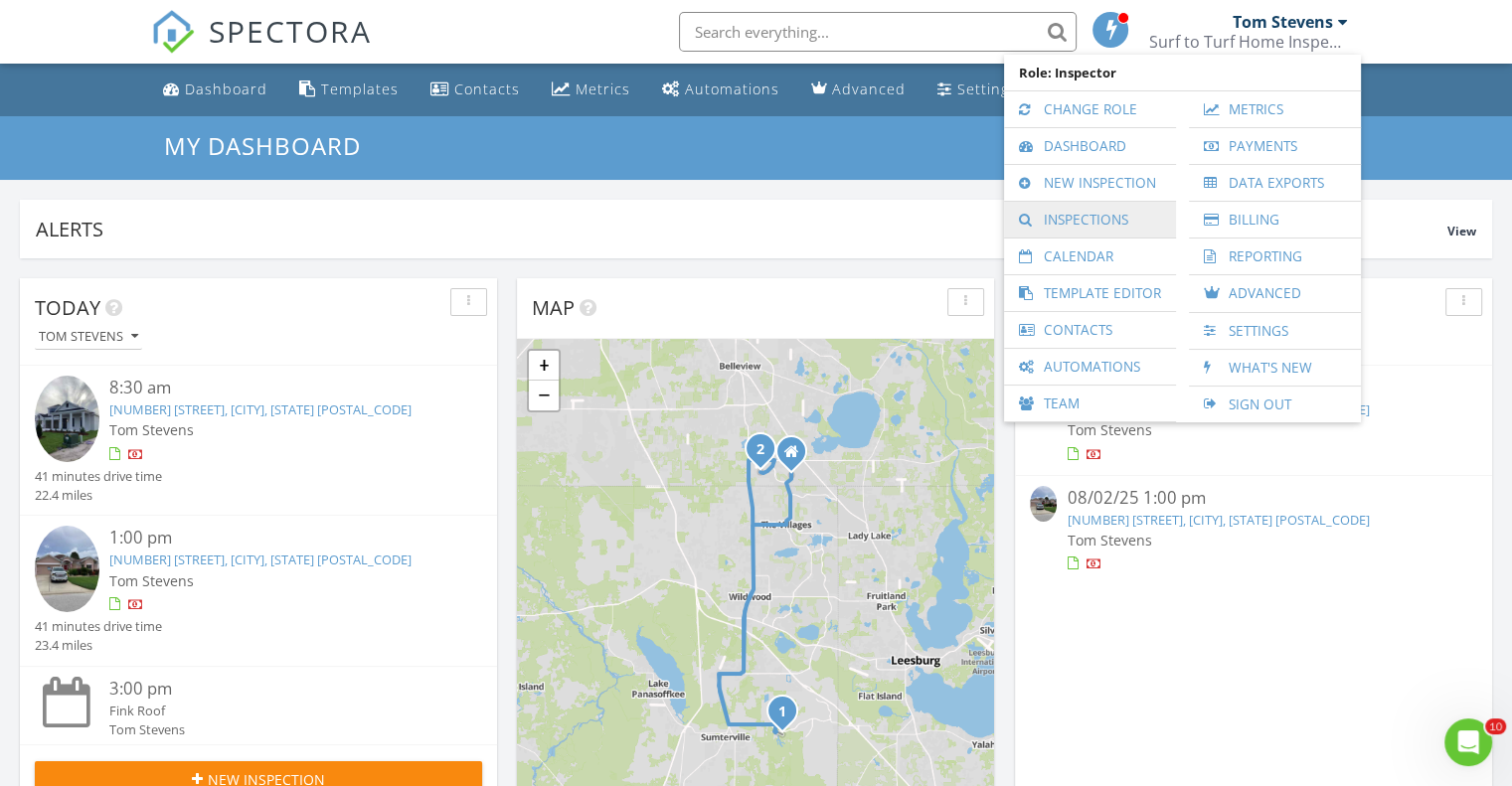click on "Inspections" at bounding box center [1090, 220] 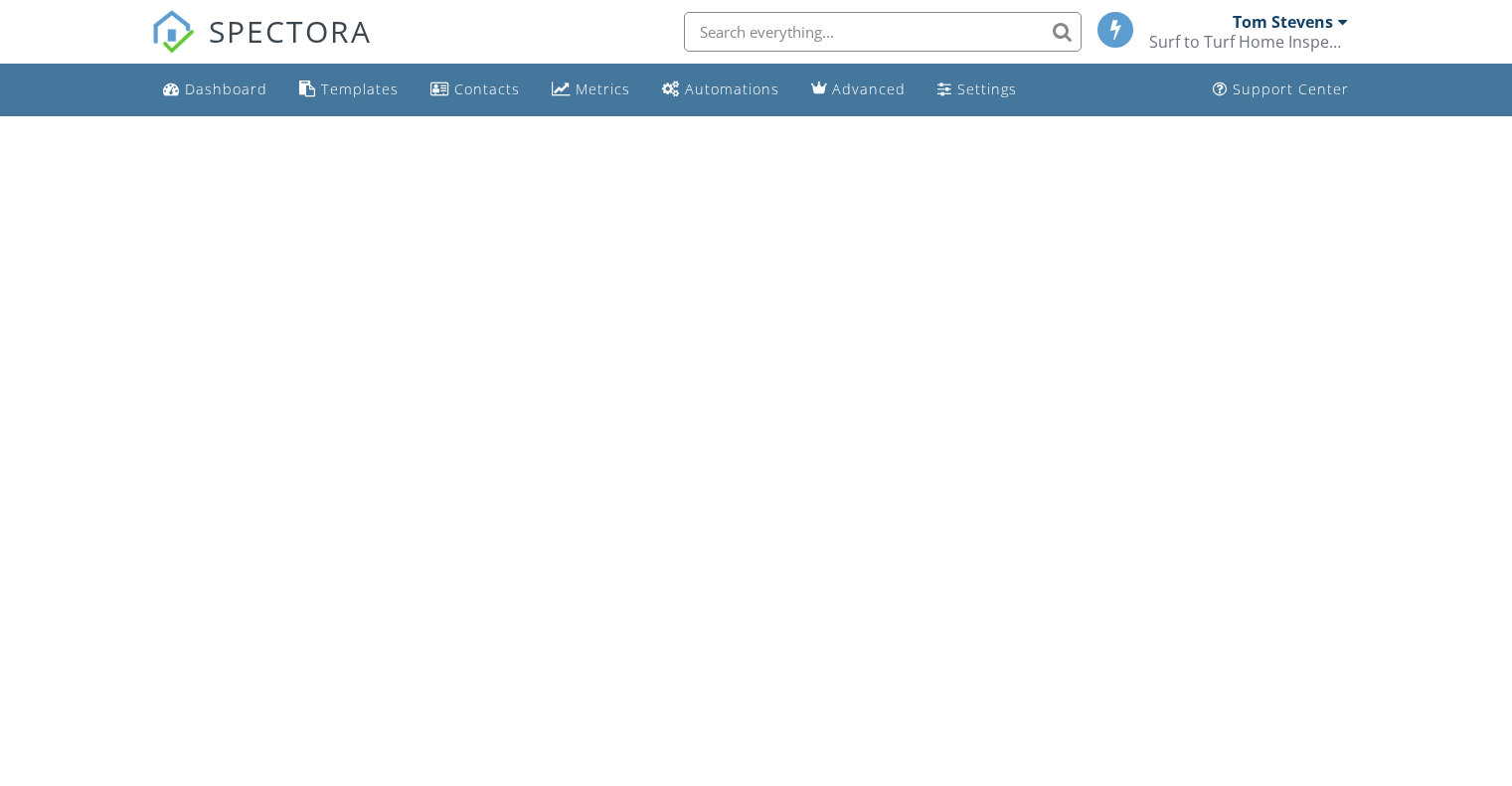 scroll, scrollTop: 0, scrollLeft: 0, axis: both 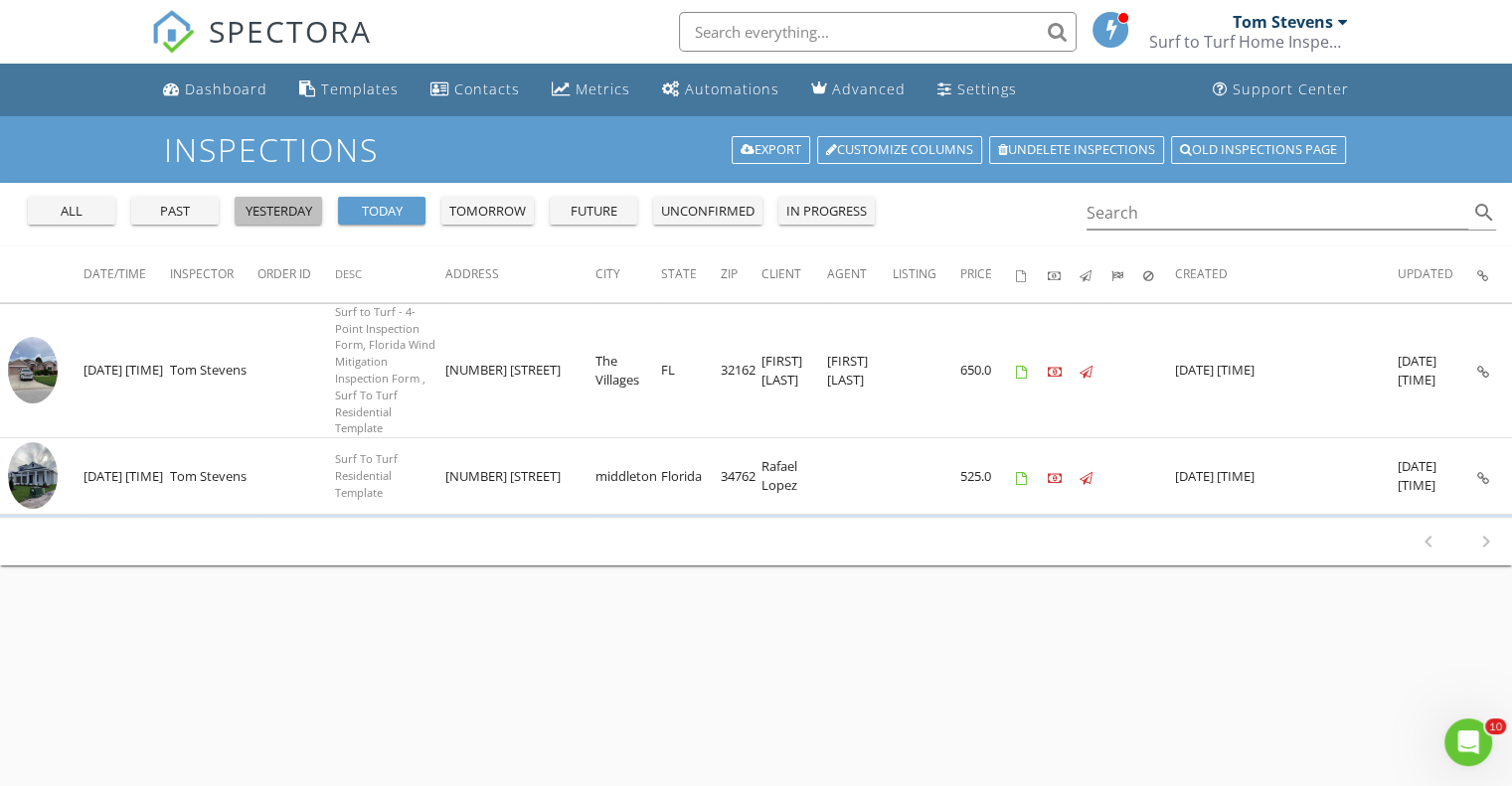 click on "yesterday" at bounding box center (278, 212) 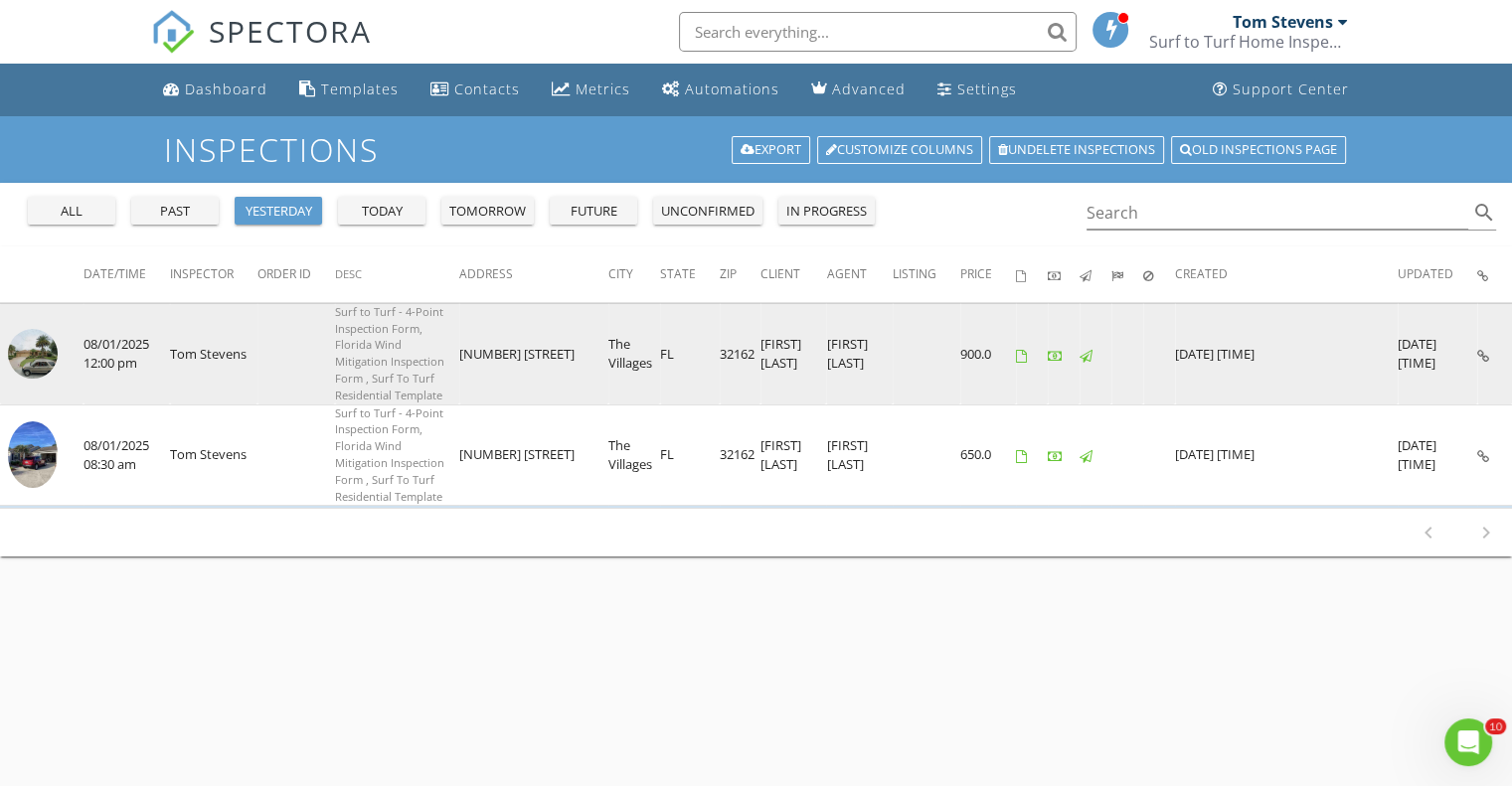 click at bounding box center [33, 354] 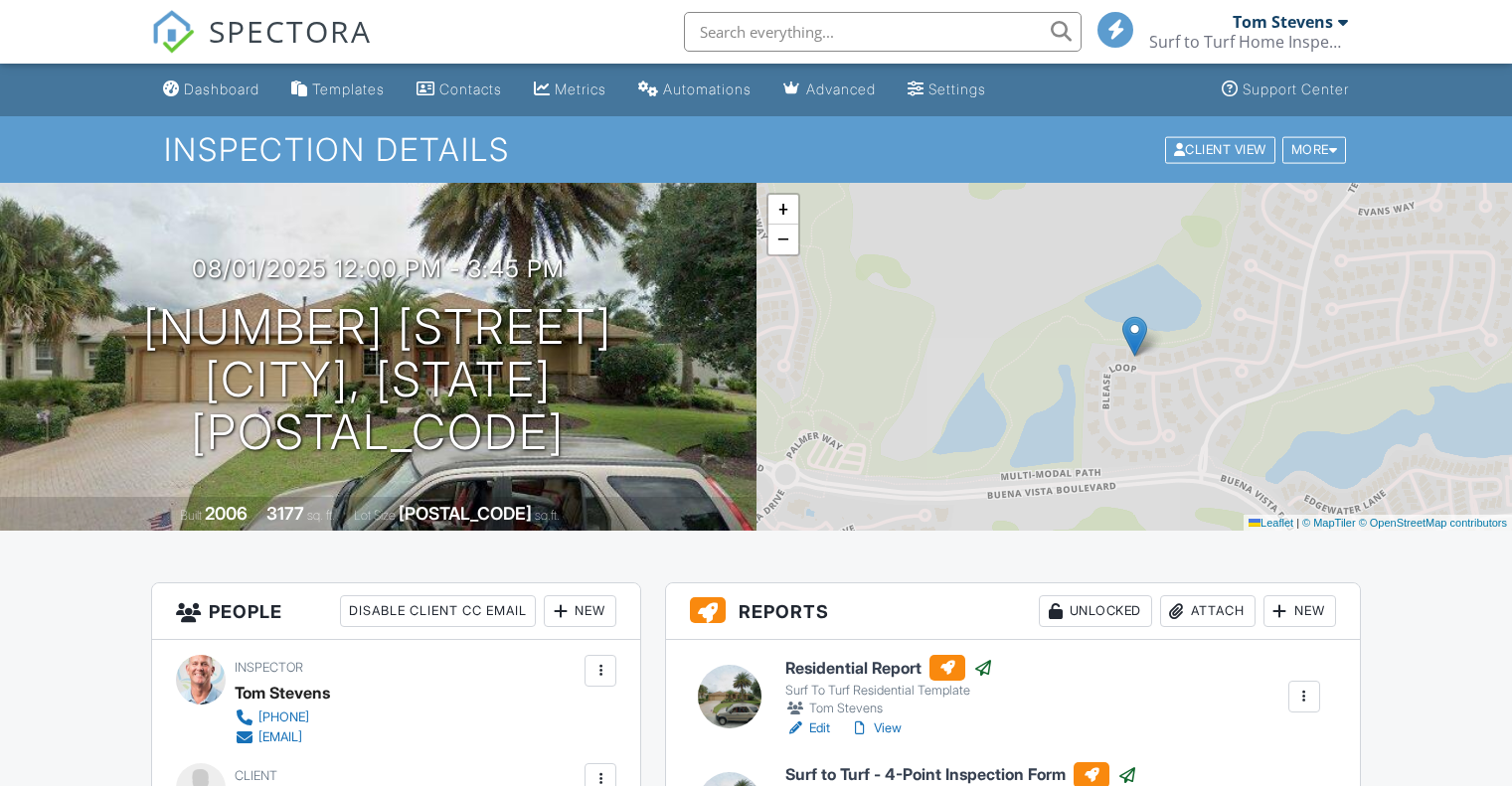 scroll, scrollTop: 0, scrollLeft: 0, axis: both 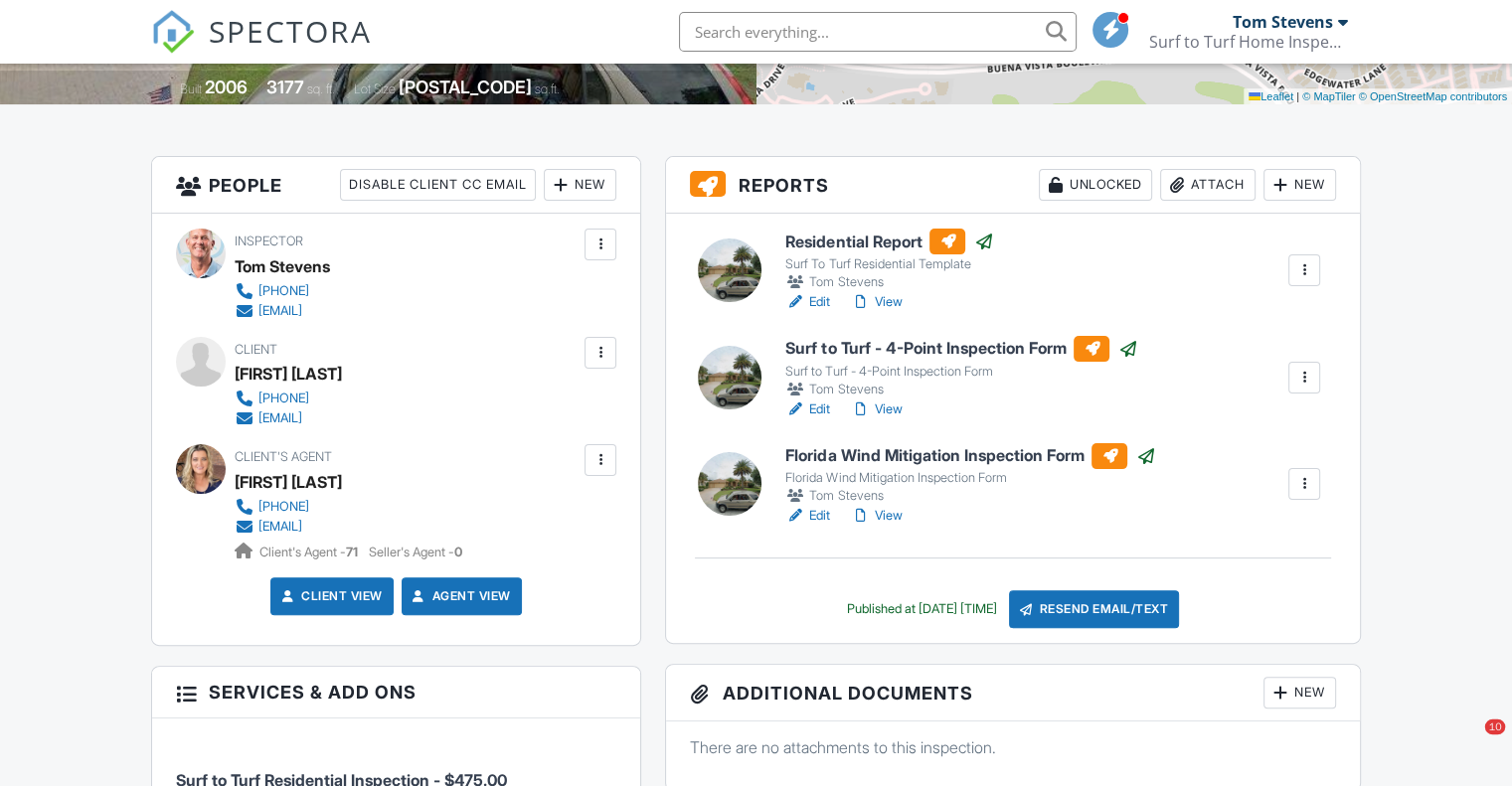 drag, startPoint x: 1517, startPoint y: 103, endPoint x: 1510, endPoint y: 196, distance: 93.26307 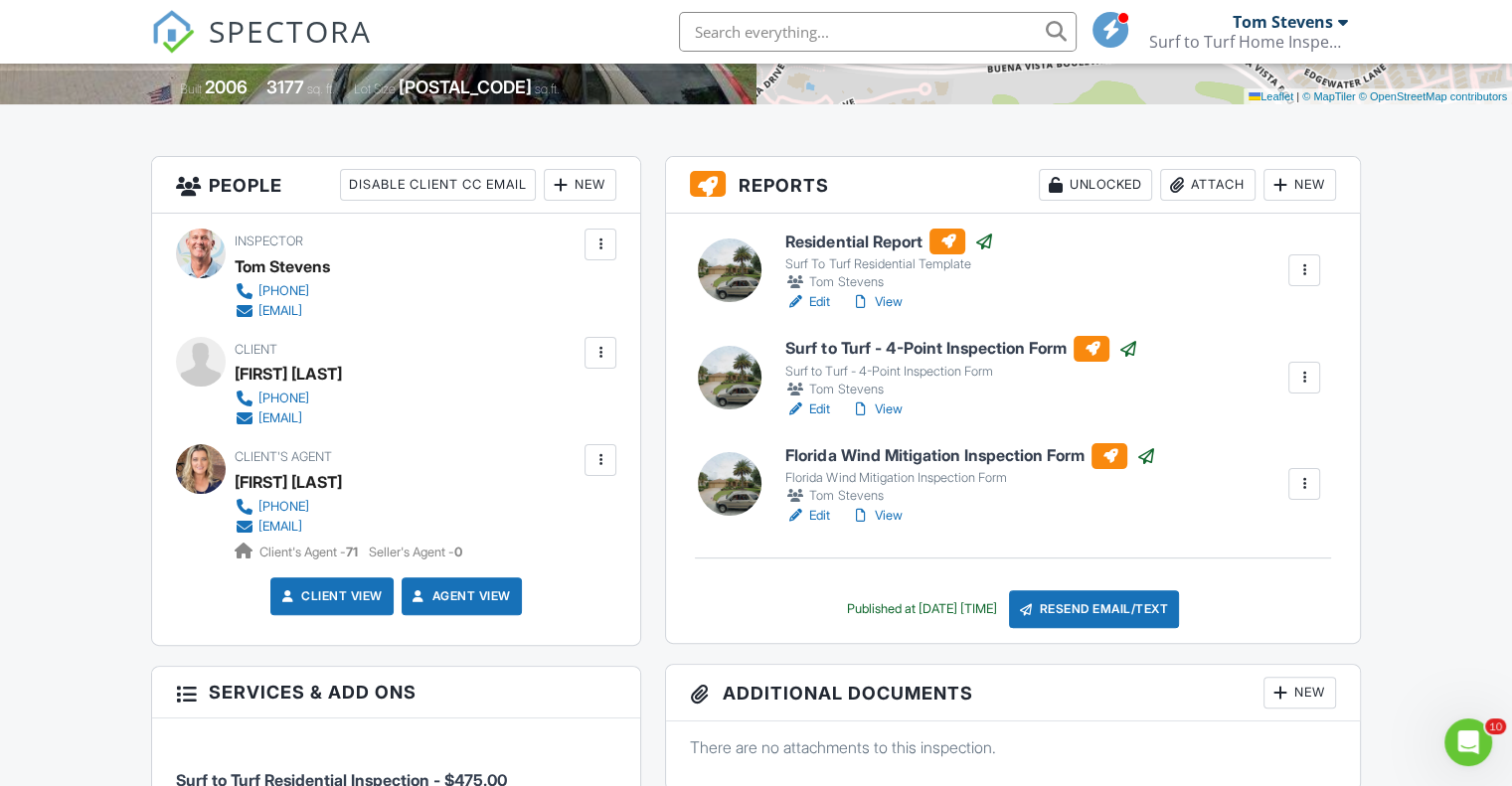 scroll, scrollTop: 0, scrollLeft: 0, axis: both 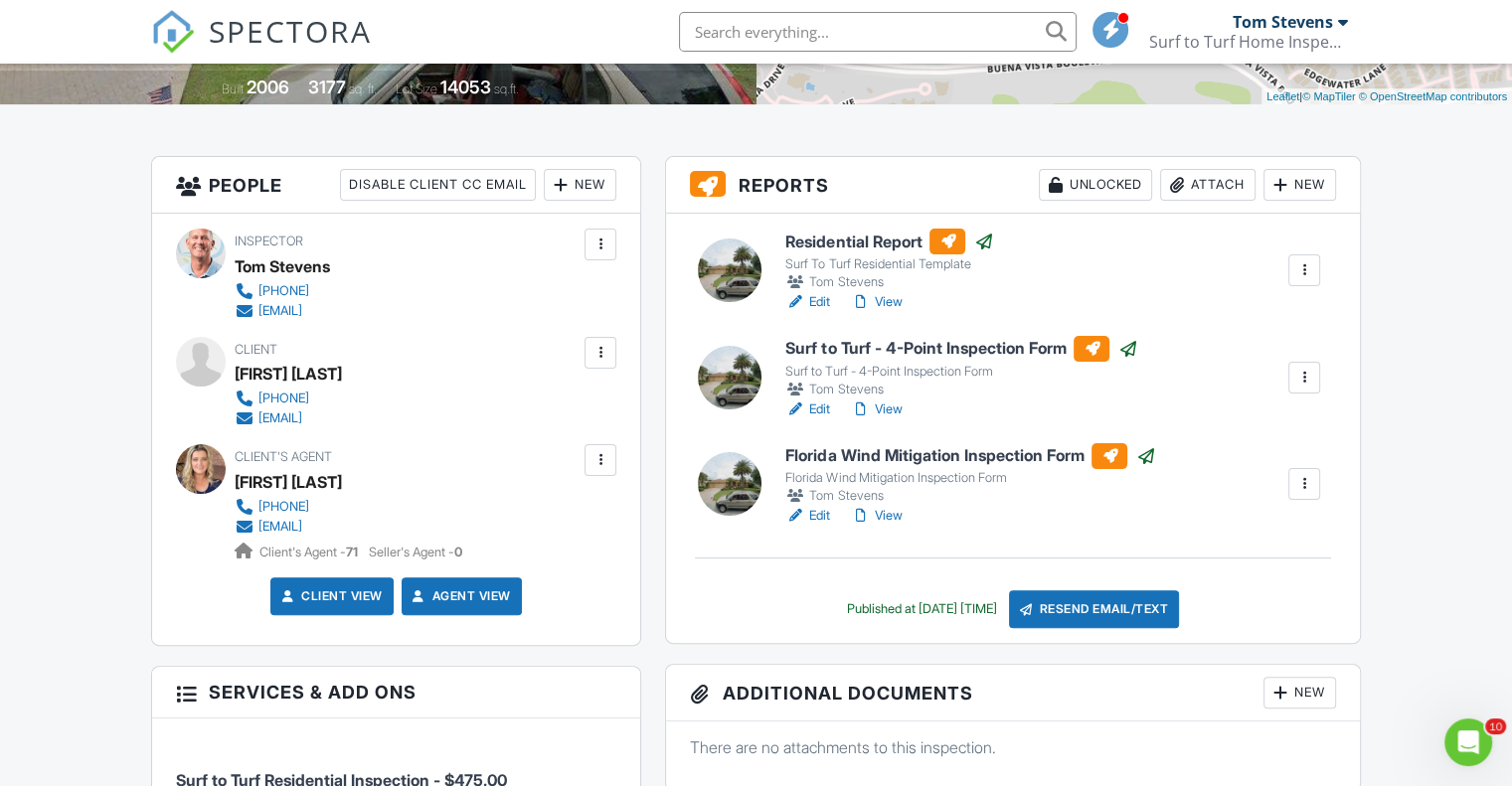 click on "View" at bounding box center [876, 409] 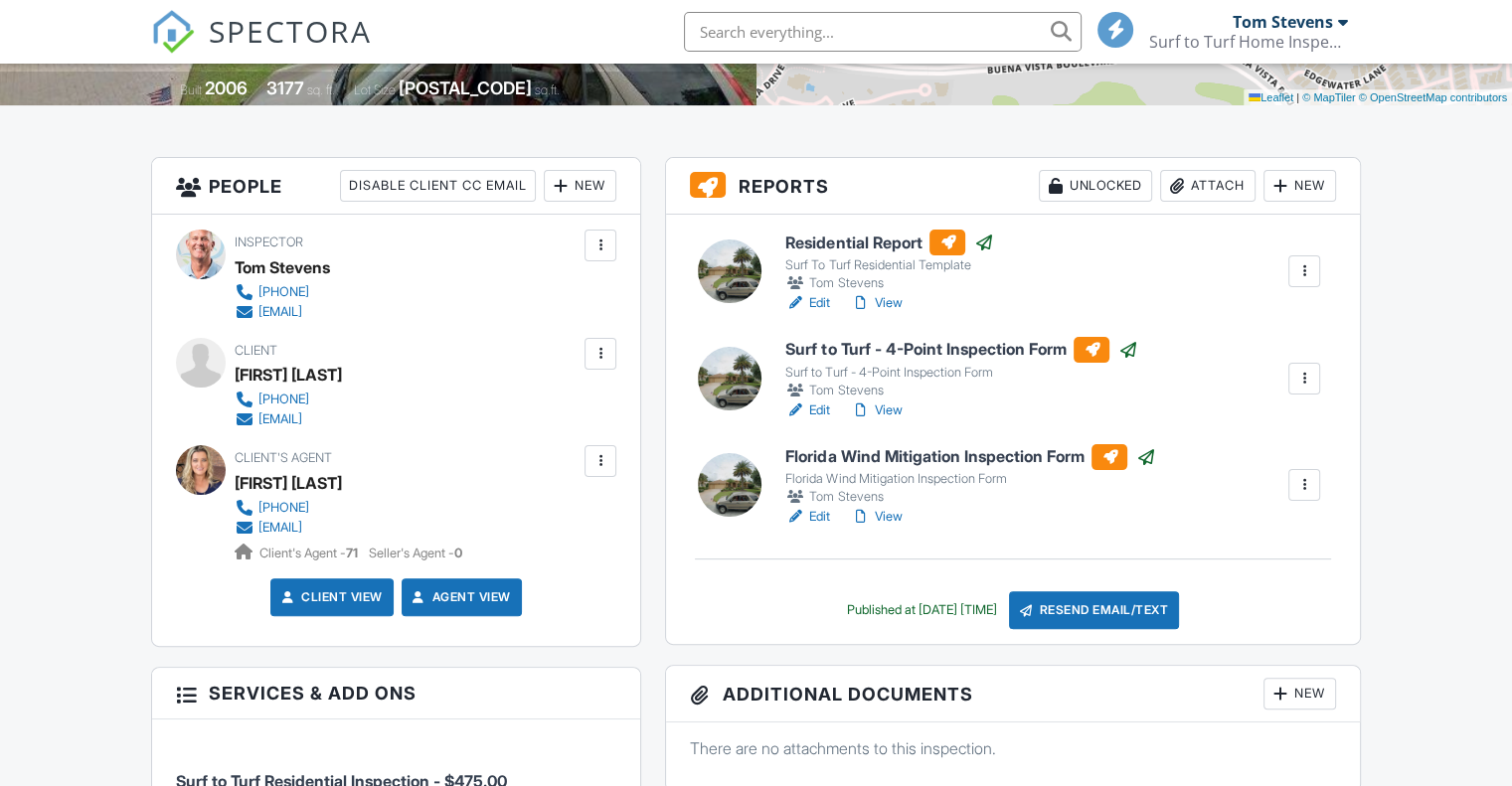 click on "View" at bounding box center (876, 517) 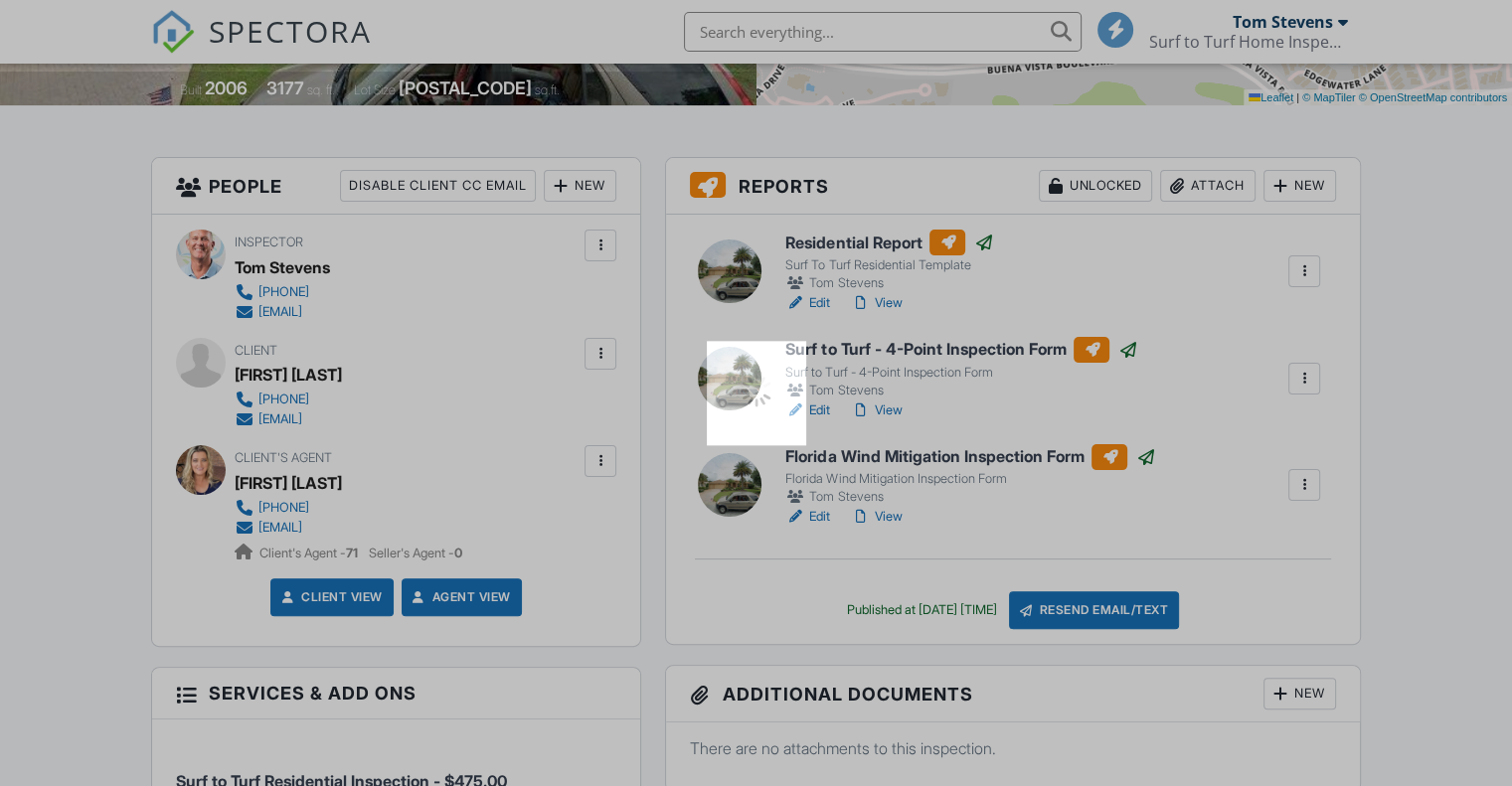 scroll, scrollTop: 425, scrollLeft: 0, axis: vertical 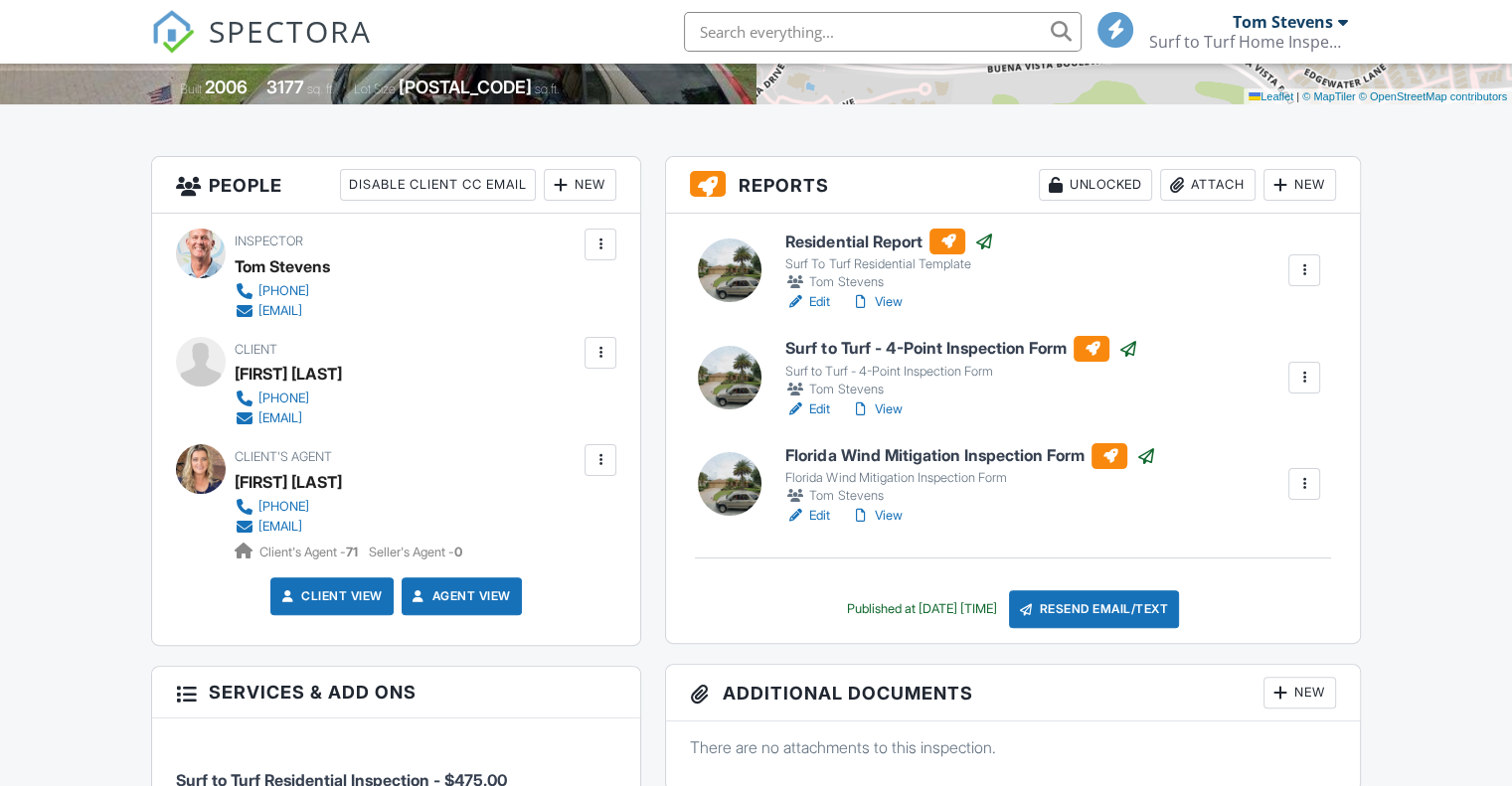 click on "View" at bounding box center (876, 516) 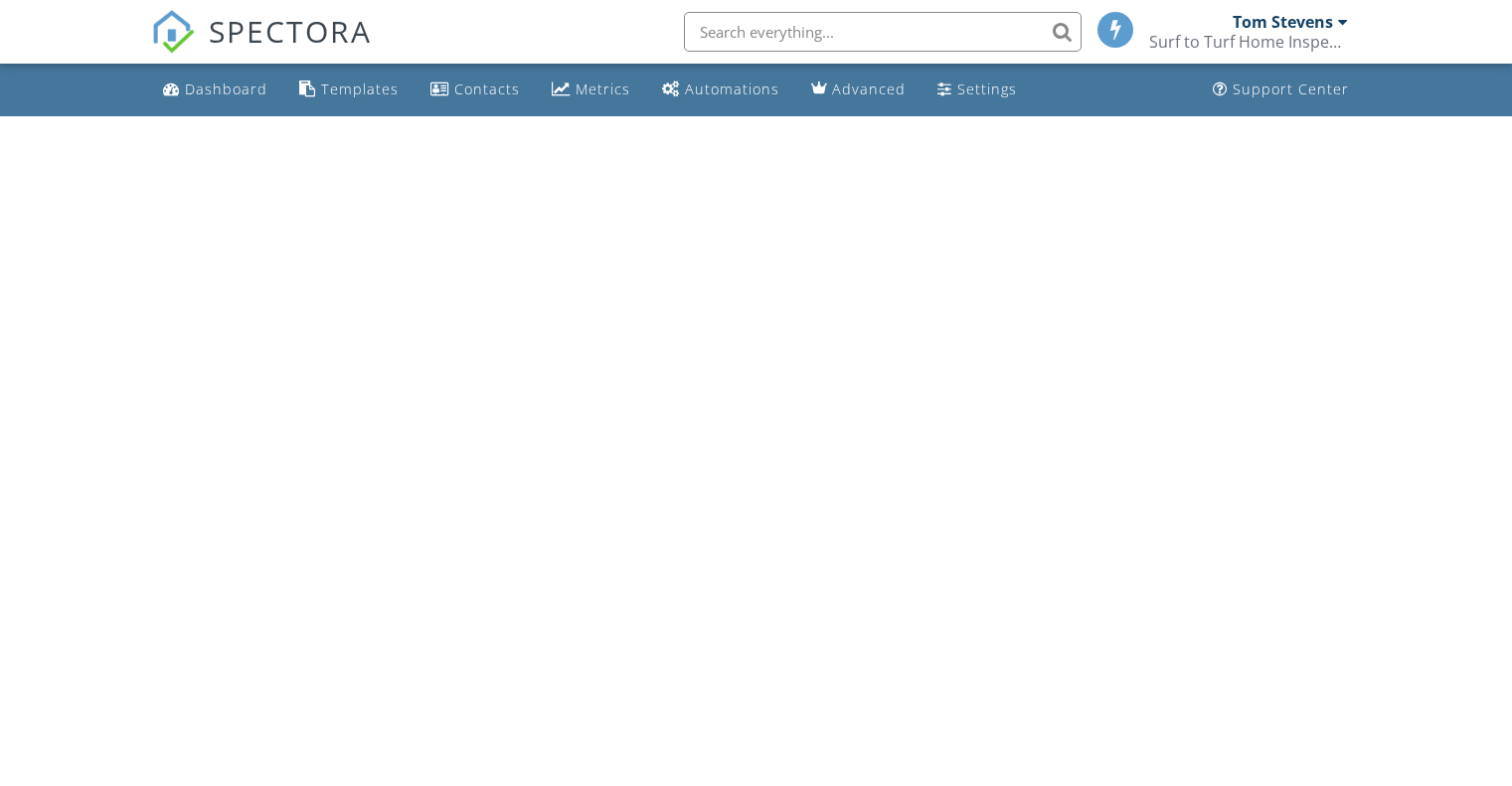 scroll, scrollTop: 0, scrollLeft: 0, axis: both 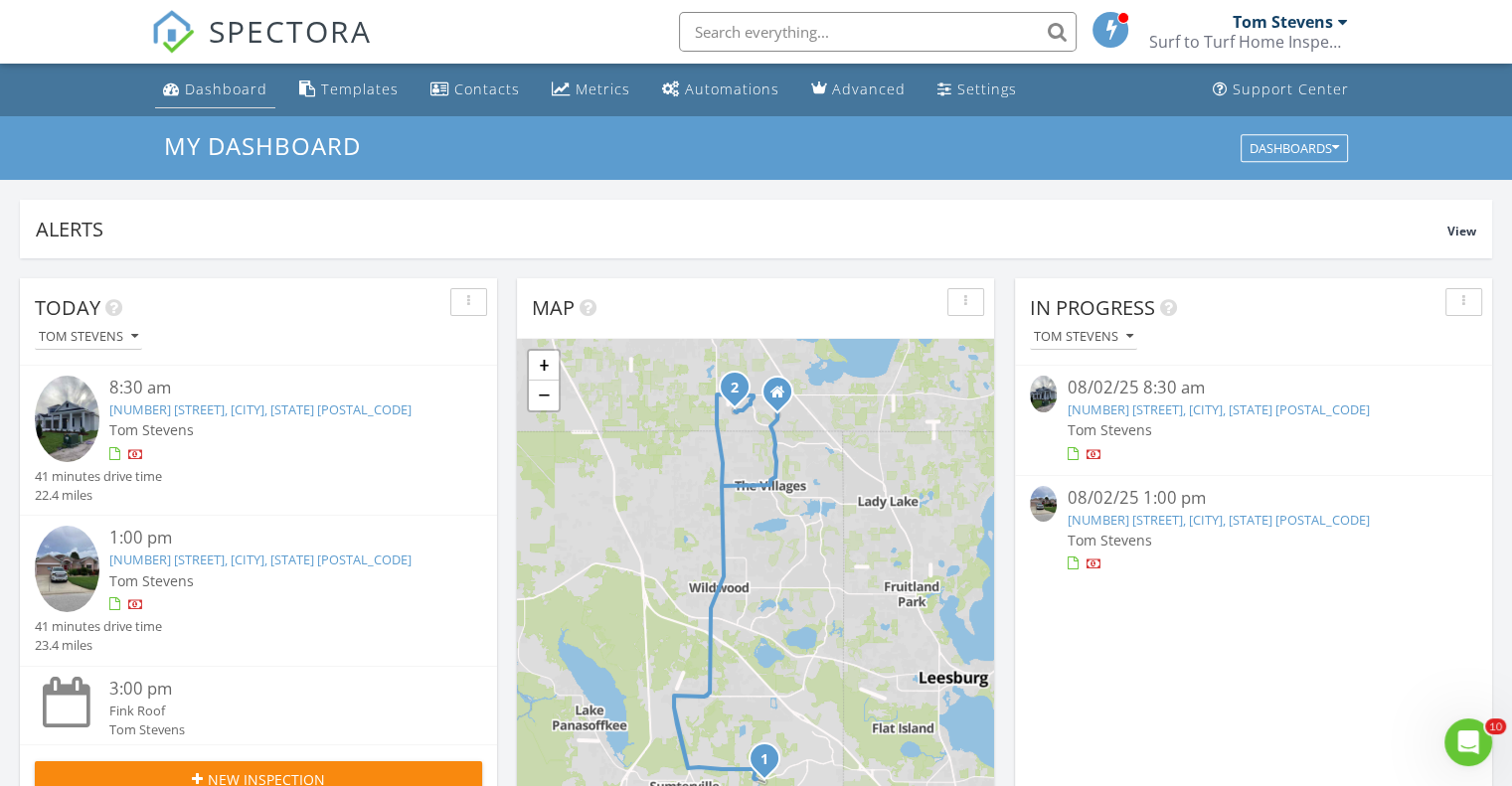 click on "Dashboard" at bounding box center (215, 89) 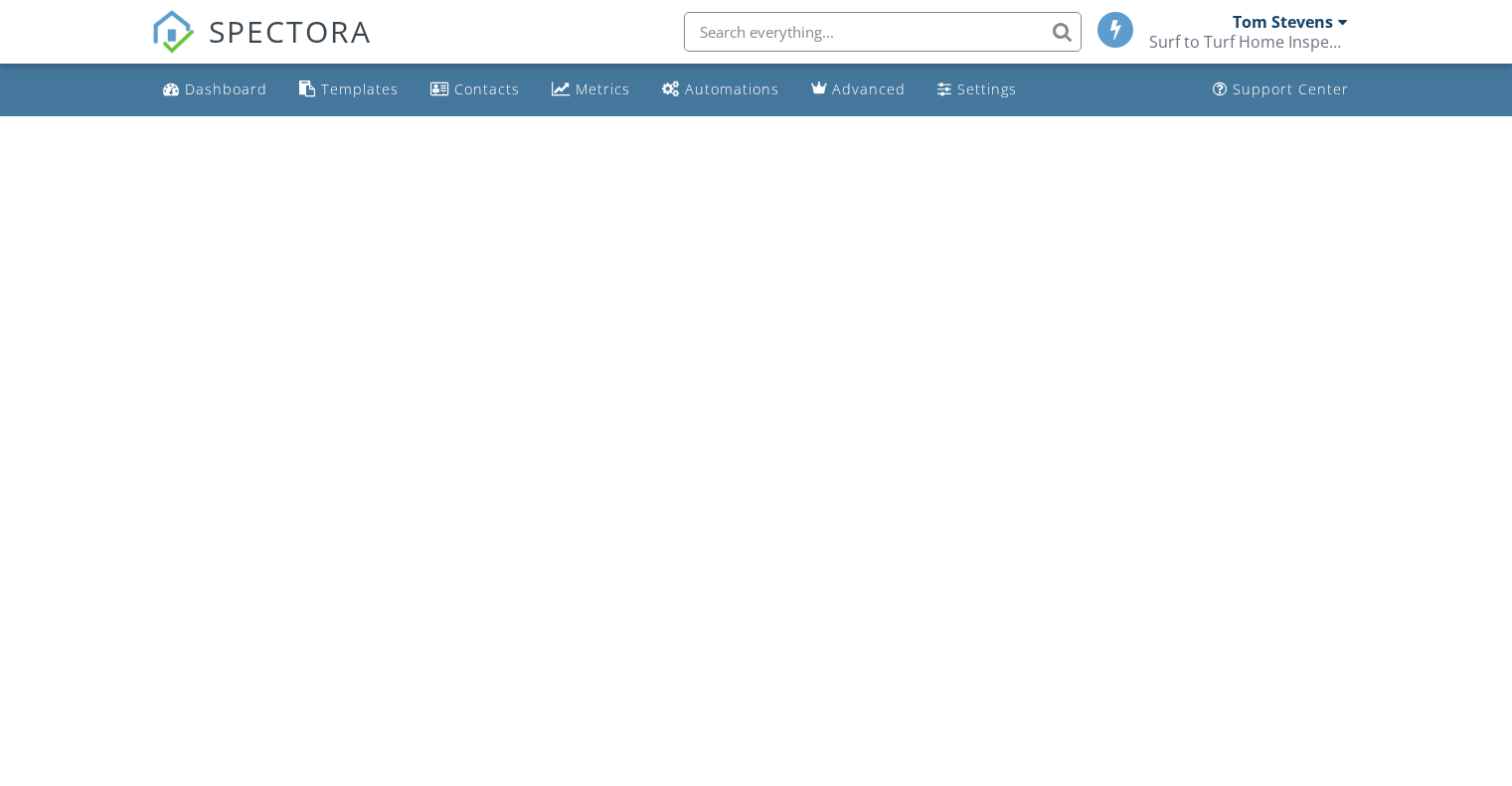 scroll, scrollTop: 0, scrollLeft: 0, axis: both 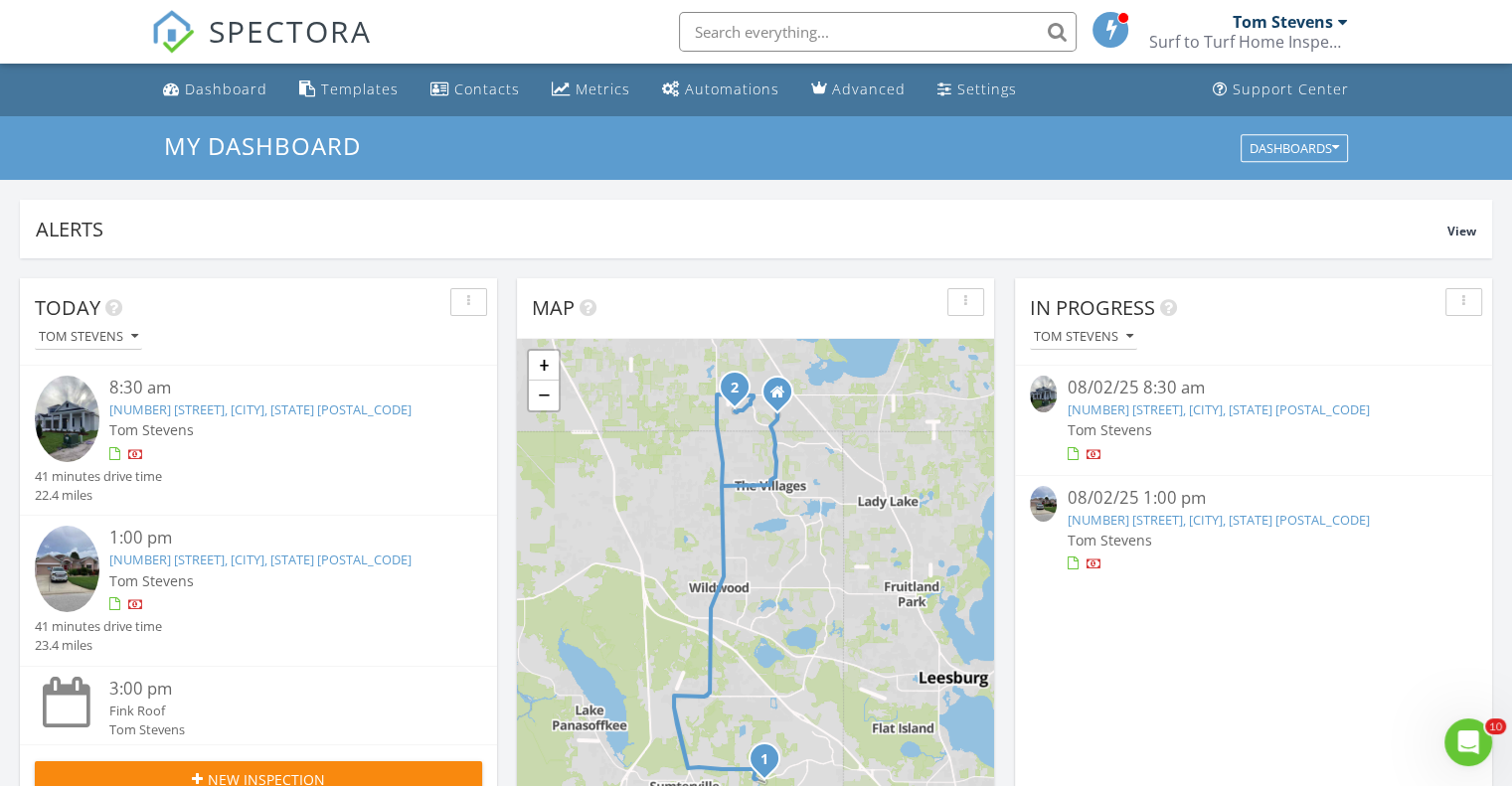 click at bounding box center (1043, 504) 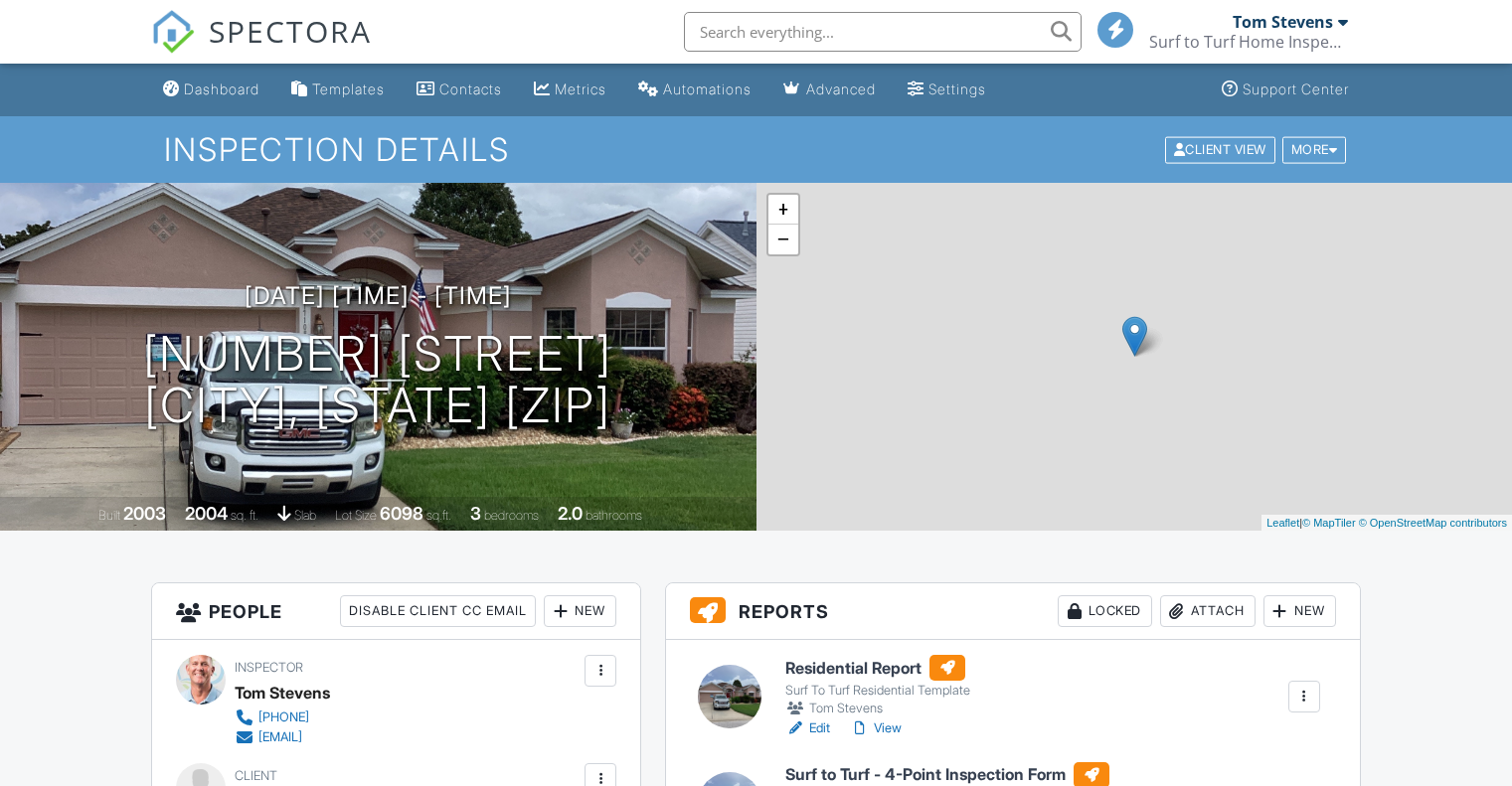 scroll, scrollTop: 0, scrollLeft: 0, axis: both 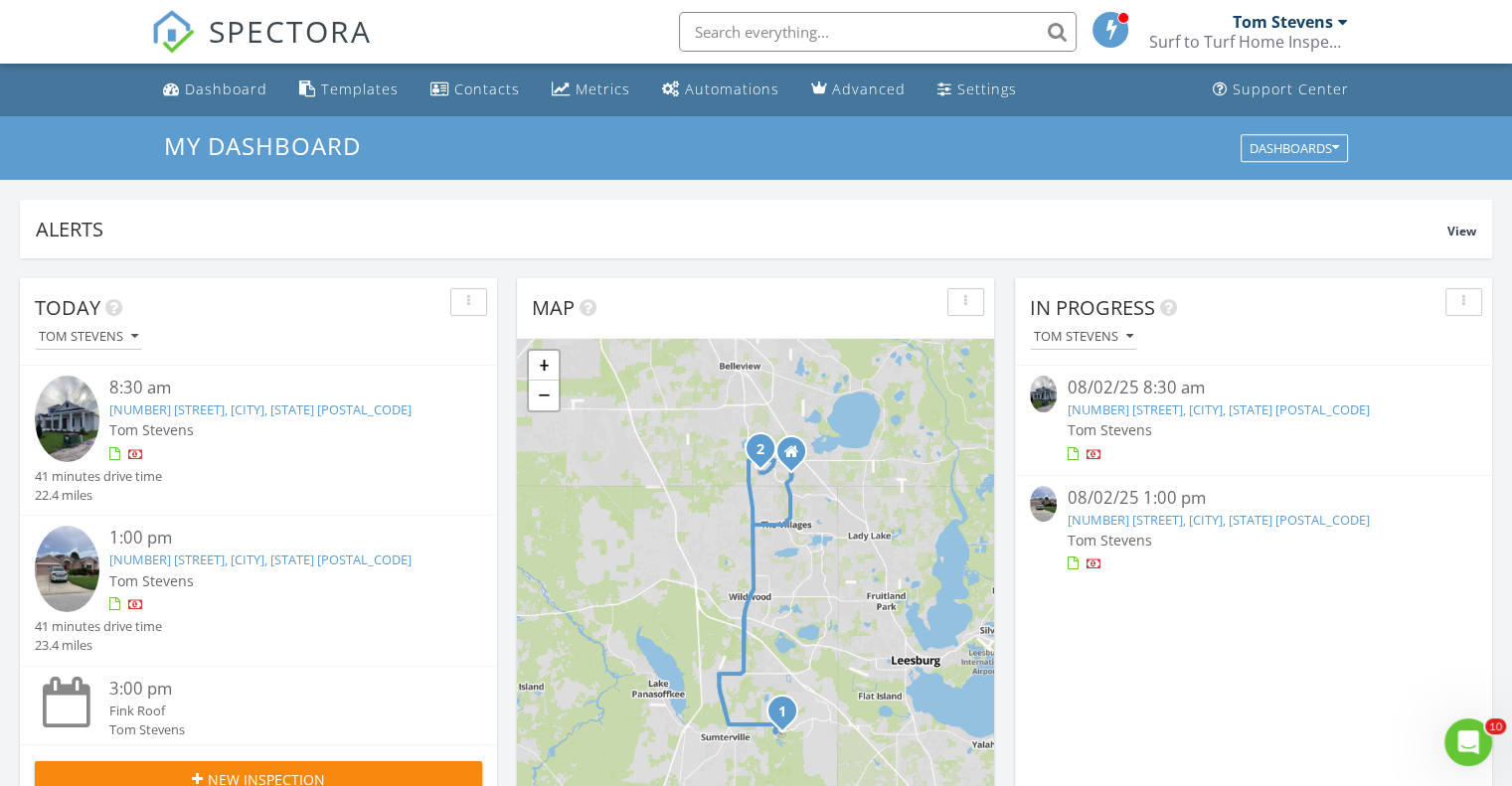 click at bounding box center (1043, 504) 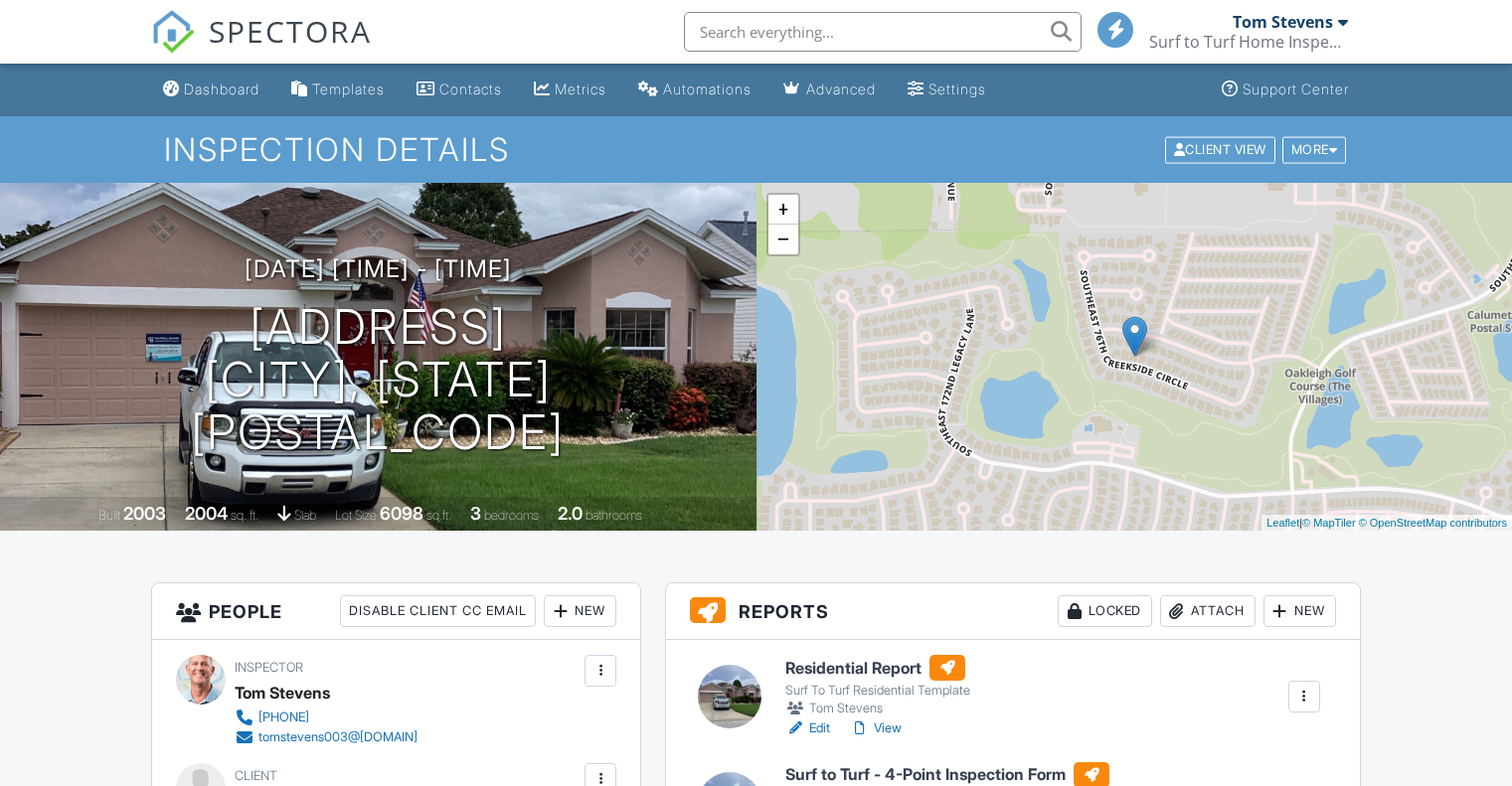 scroll, scrollTop: 0, scrollLeft: 0, axis: both 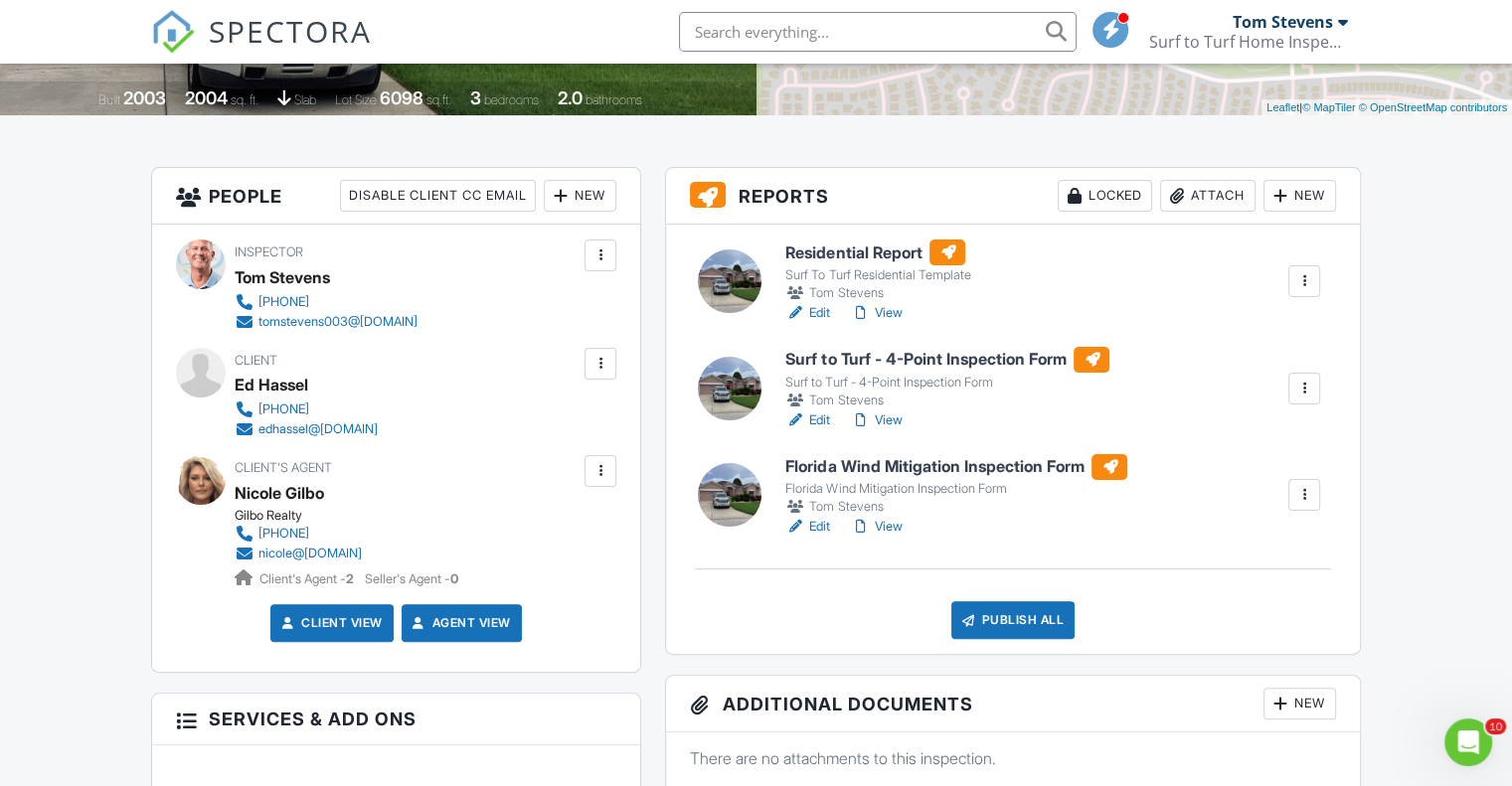 click on "View" at bounding box center [876, 527] 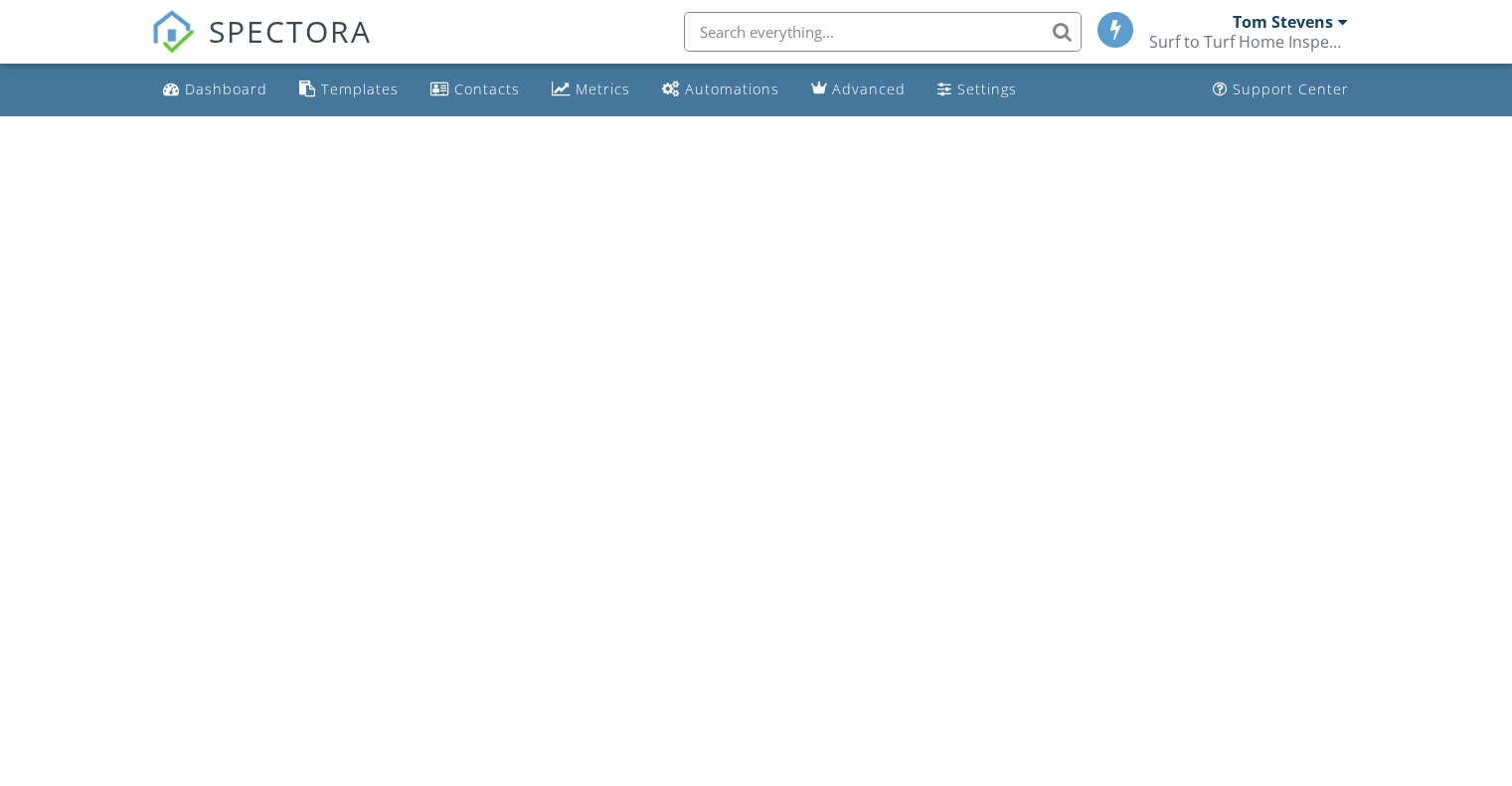 scroll, scrollTop: 0, scrollLeft: 0, axis: both 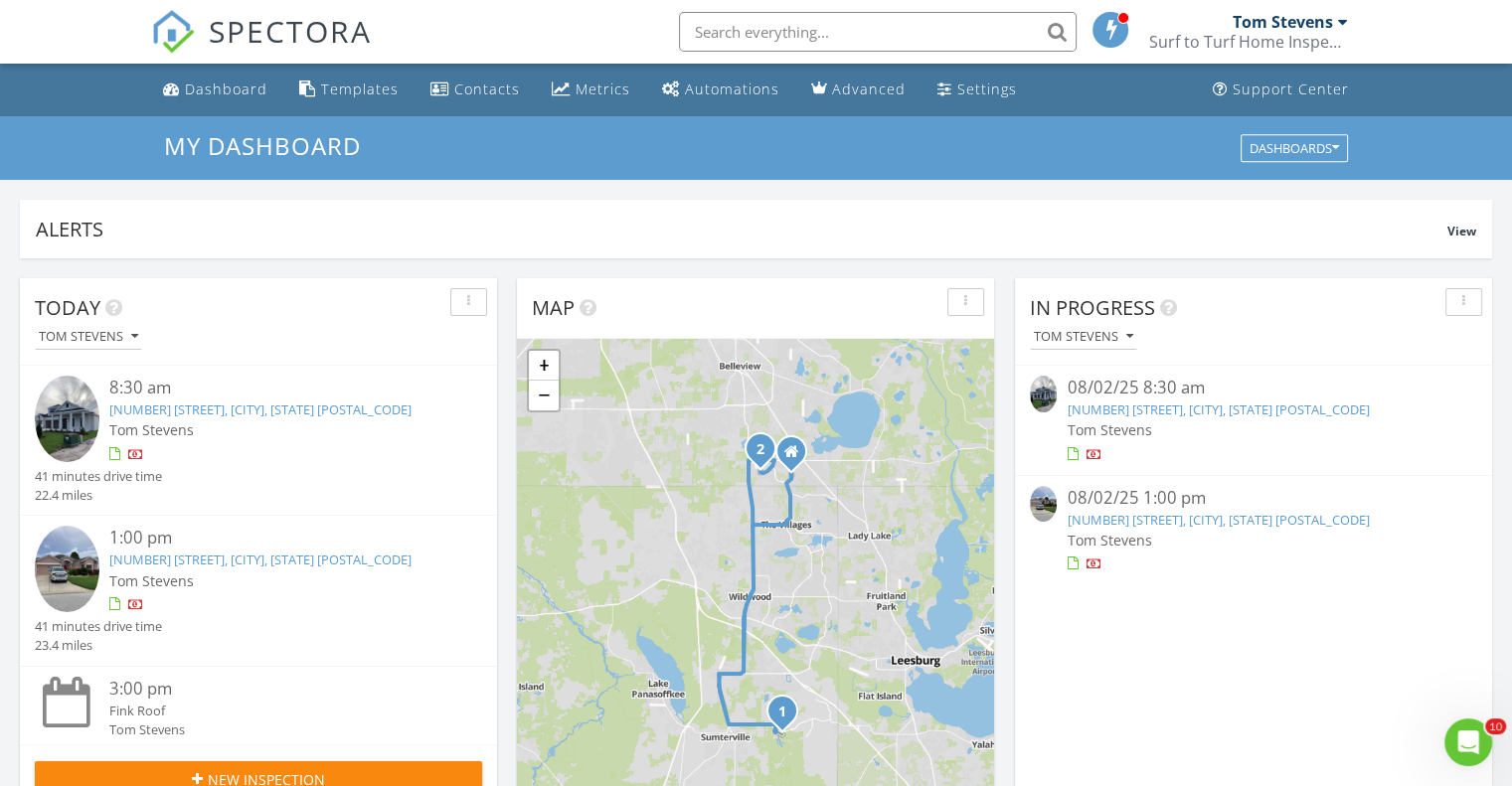 click at bounding box center (1043, 504) 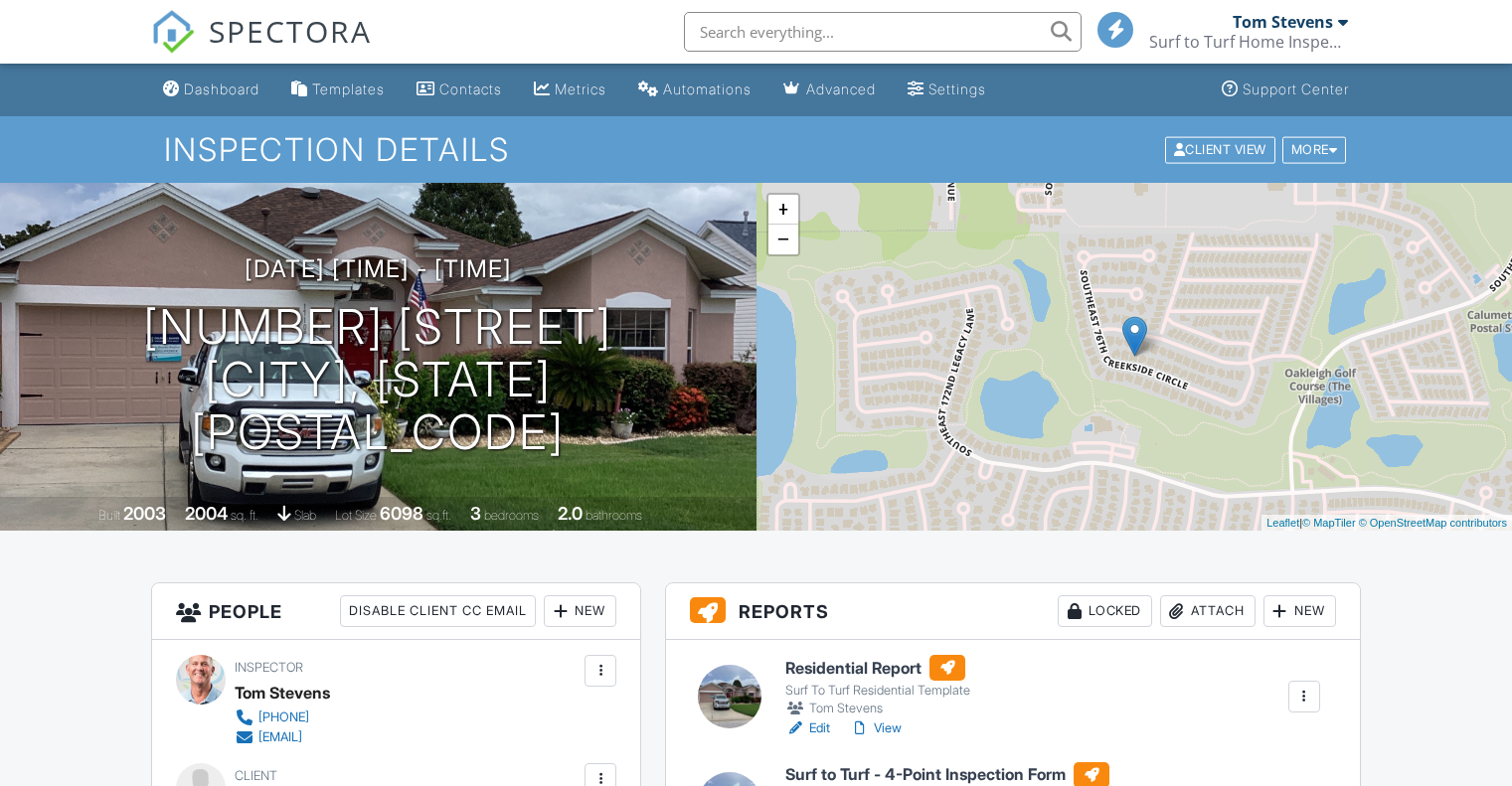 scroll, scrollTop: 0, scrollLeft: 0, axis: both 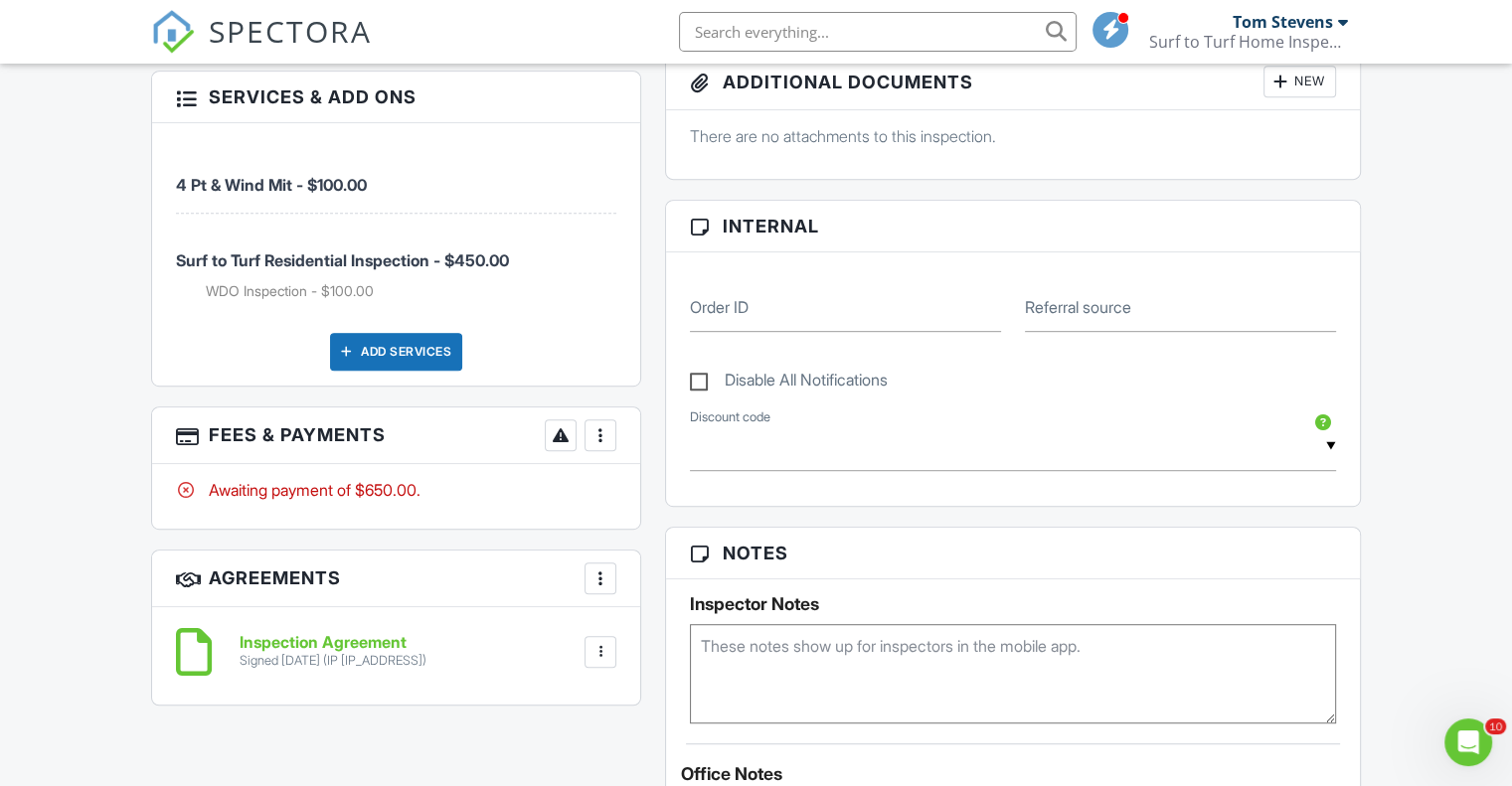 click at bounding box center (600, 435) 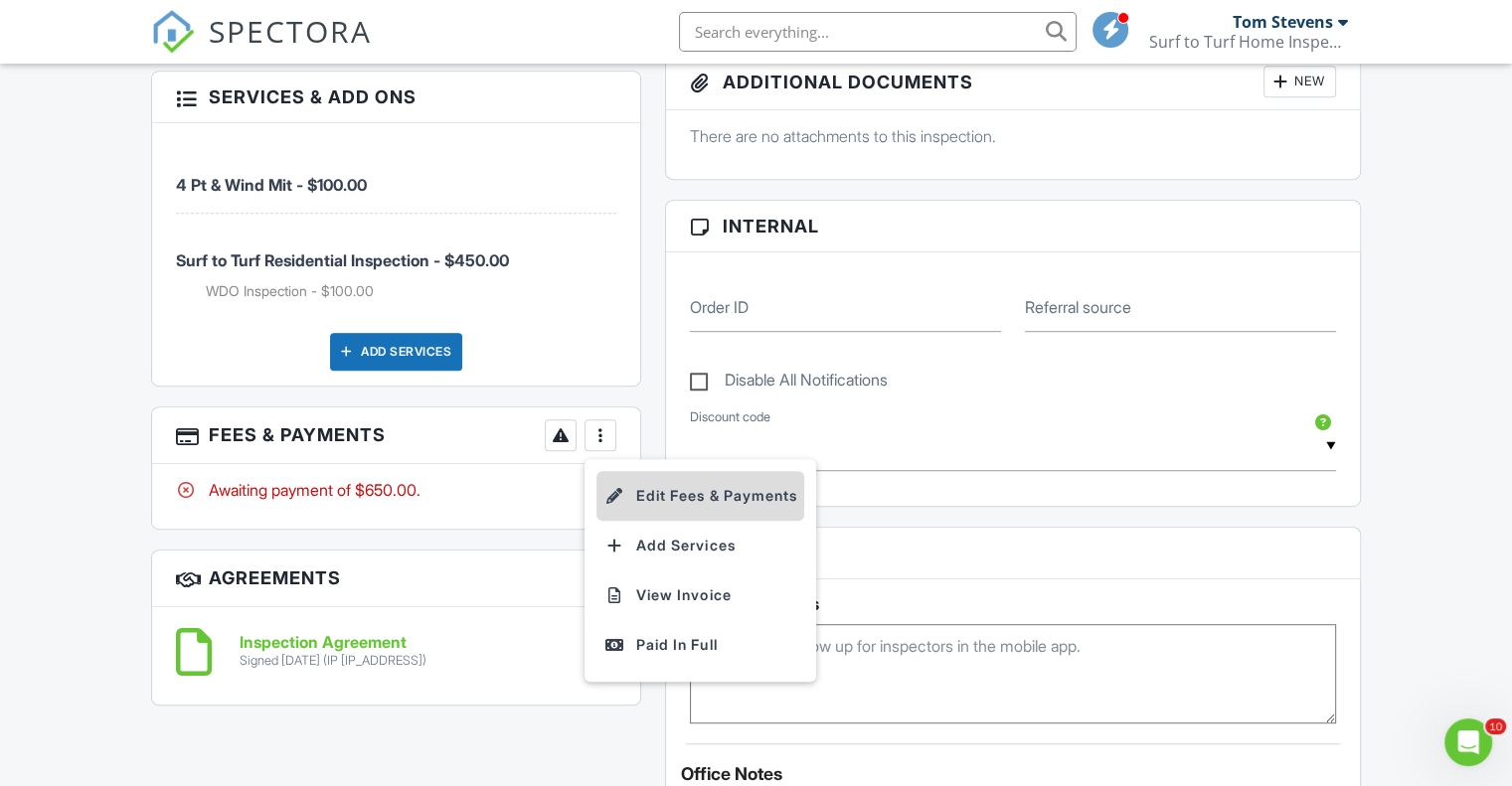 click on "Edit Fees & Payments" at bounding box center [700, 496] 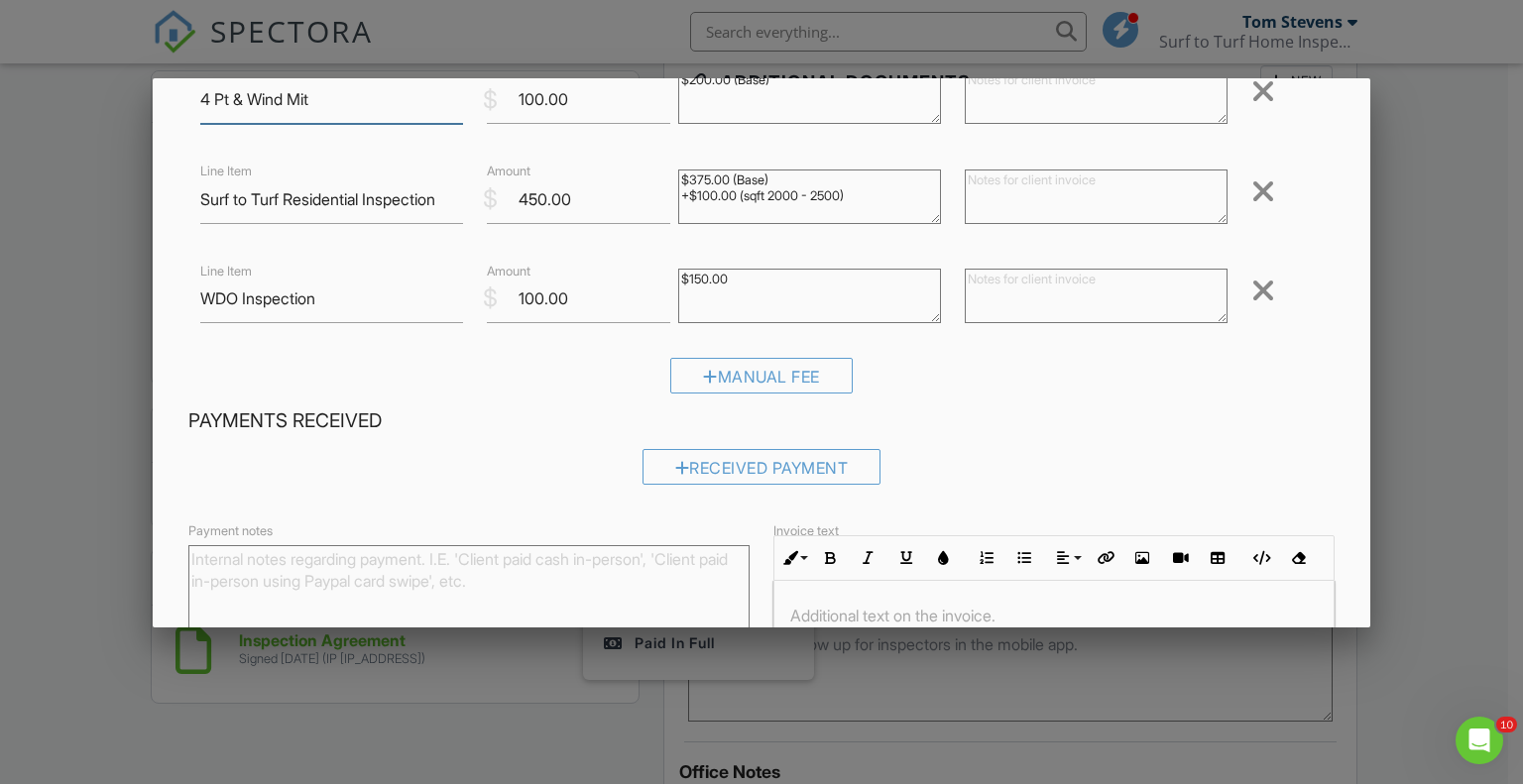 scroll, scrollTop: 177, scrollLeft: 0, axis: vertical 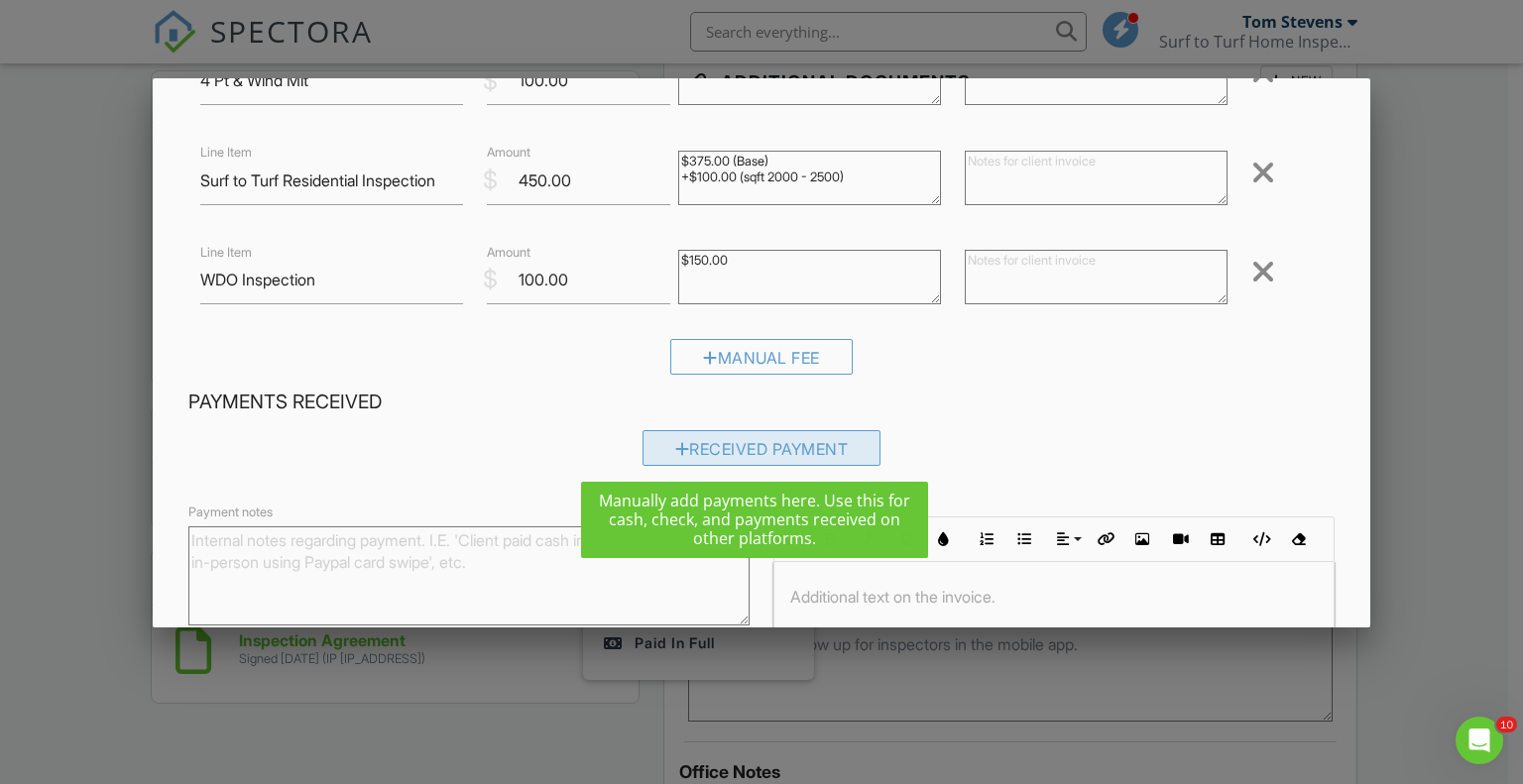 click on "Received Payment" at bounding box center [762, 448] 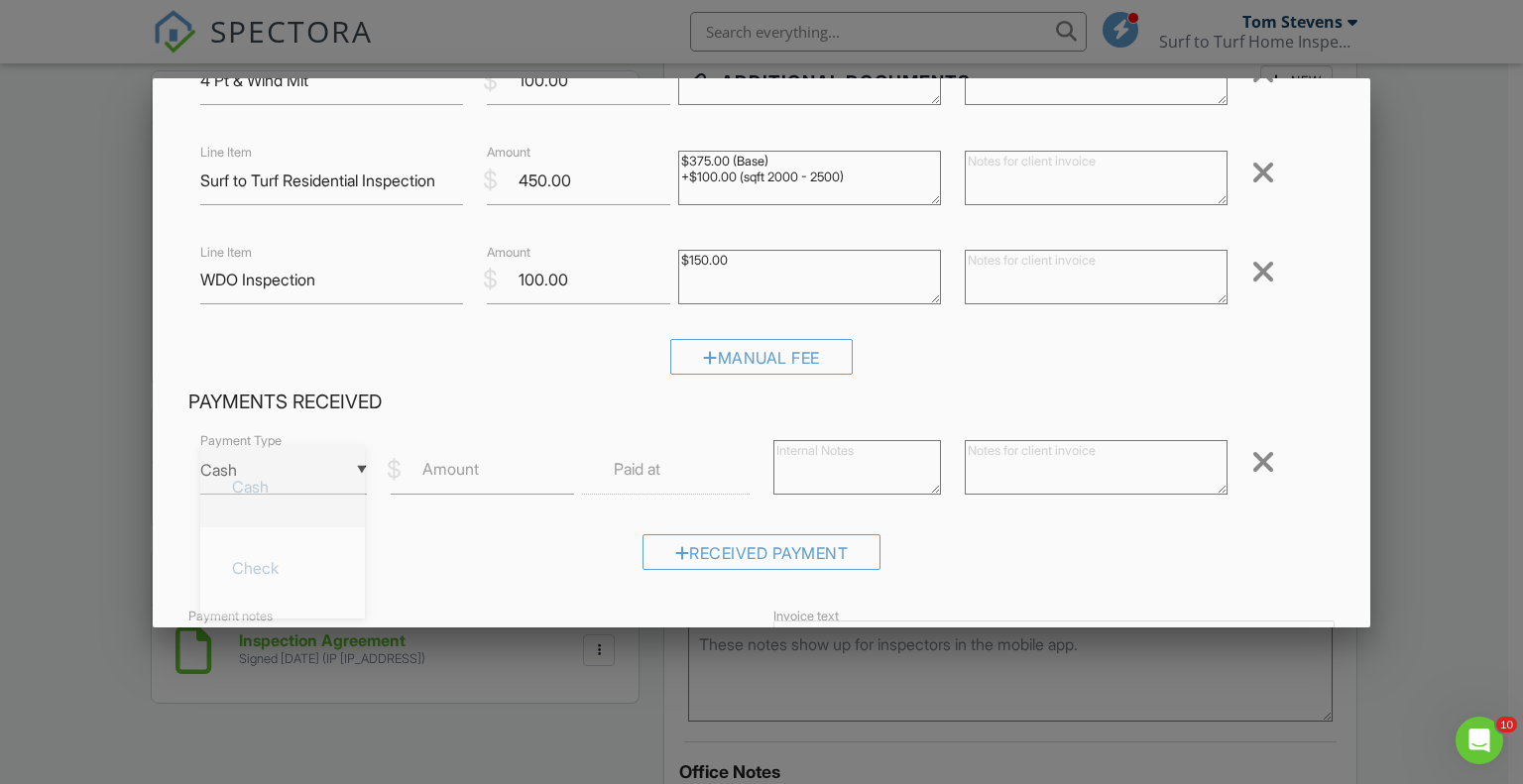 click on "▼ Cash Cash Check On-Site Card Other Cash
Check
On-Site Card
Other" at bounding box center [284, 470] 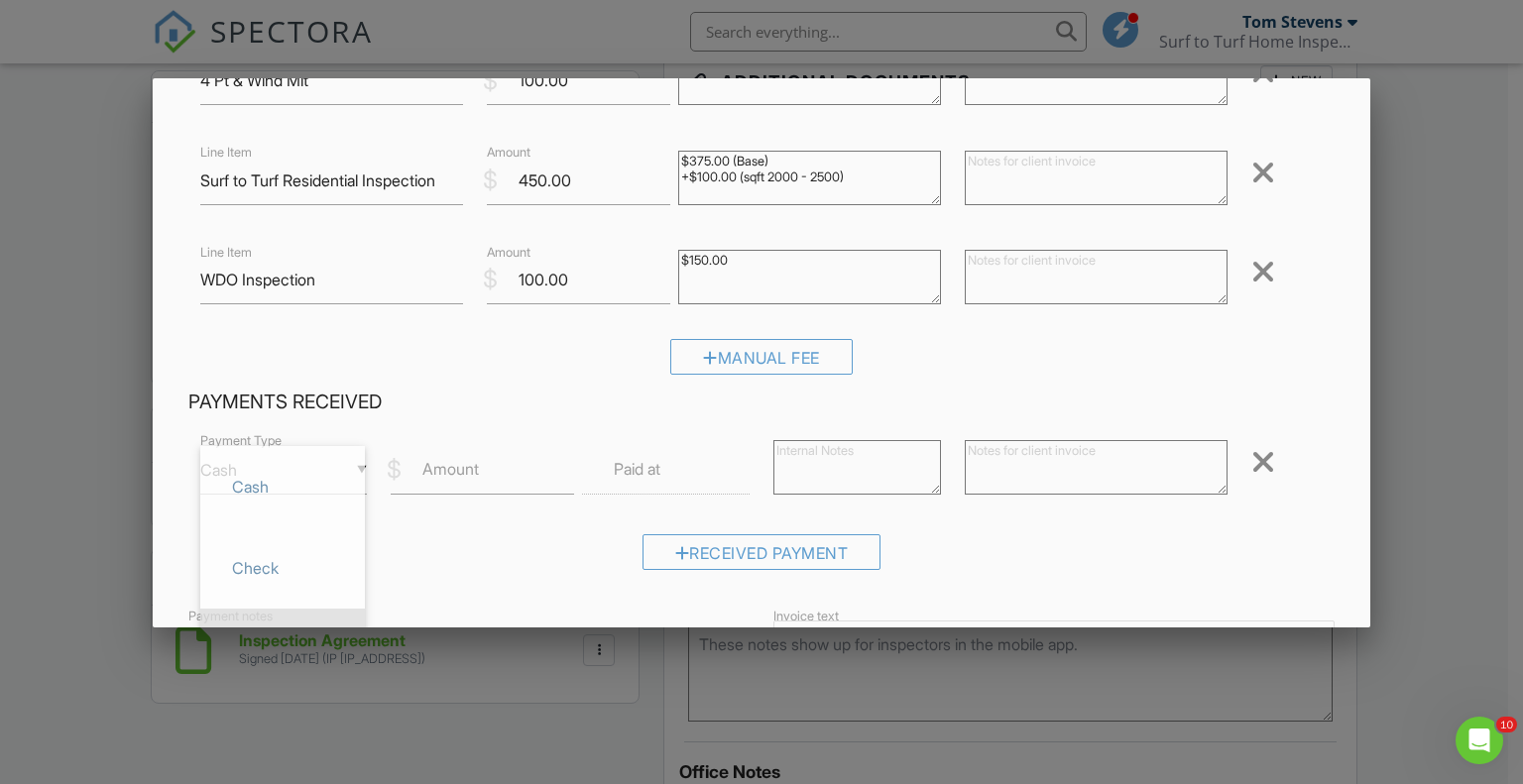 click on "On-Site Card" at bounding box center [283, 649] 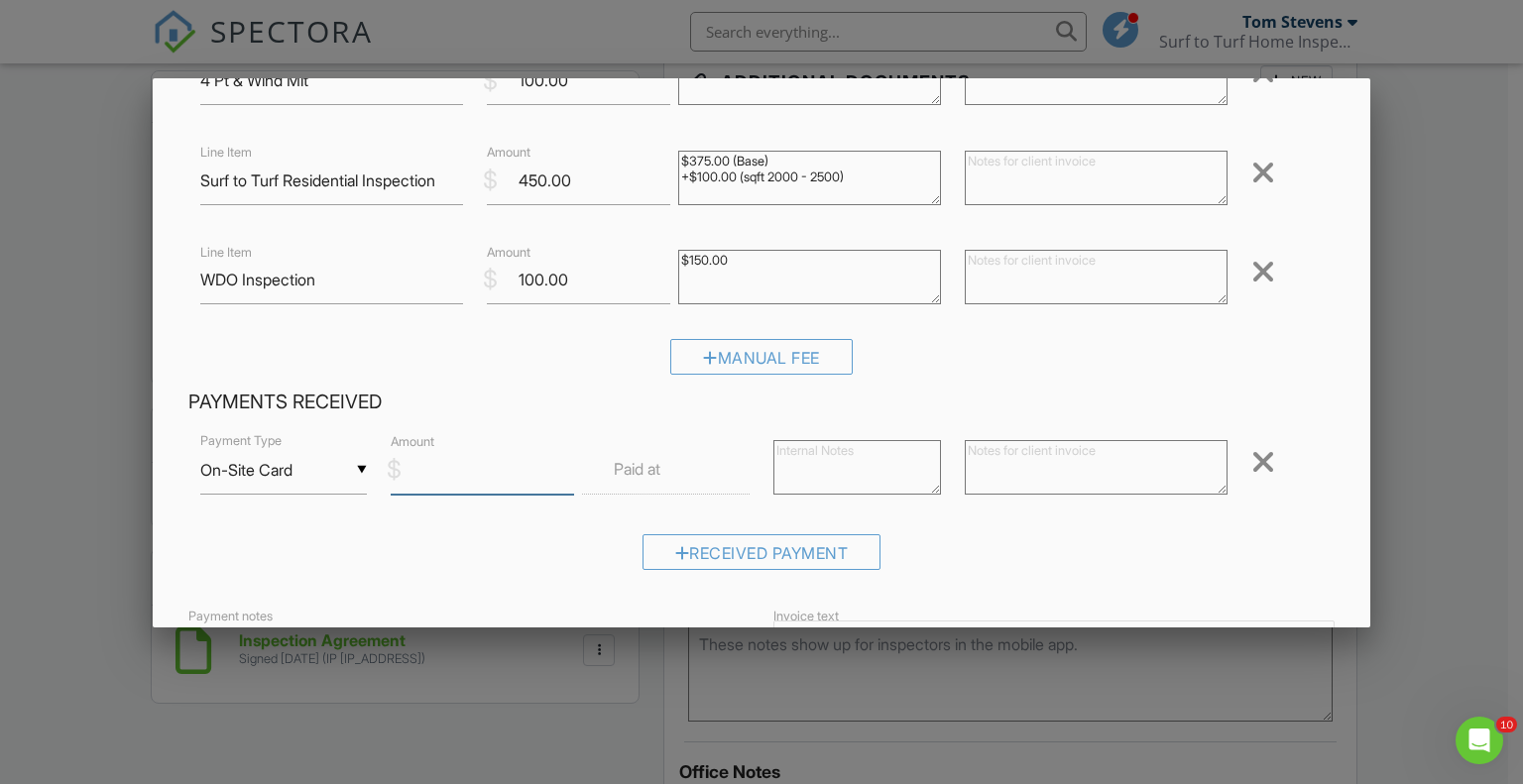 click on "Amount" at bounding box center [482, 470] 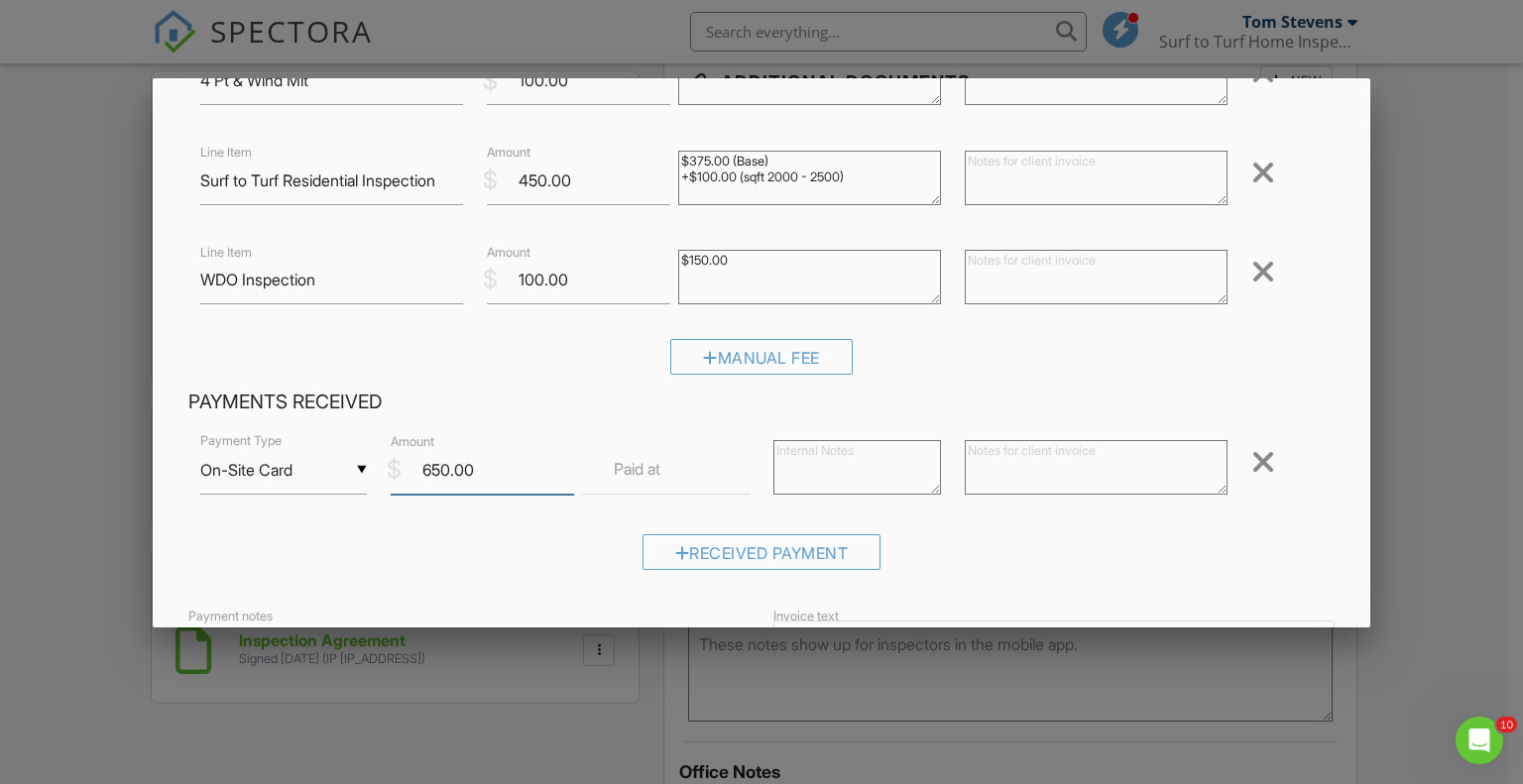scroll, scrollTop: 458, scrollLeft: 0, axis: vertical 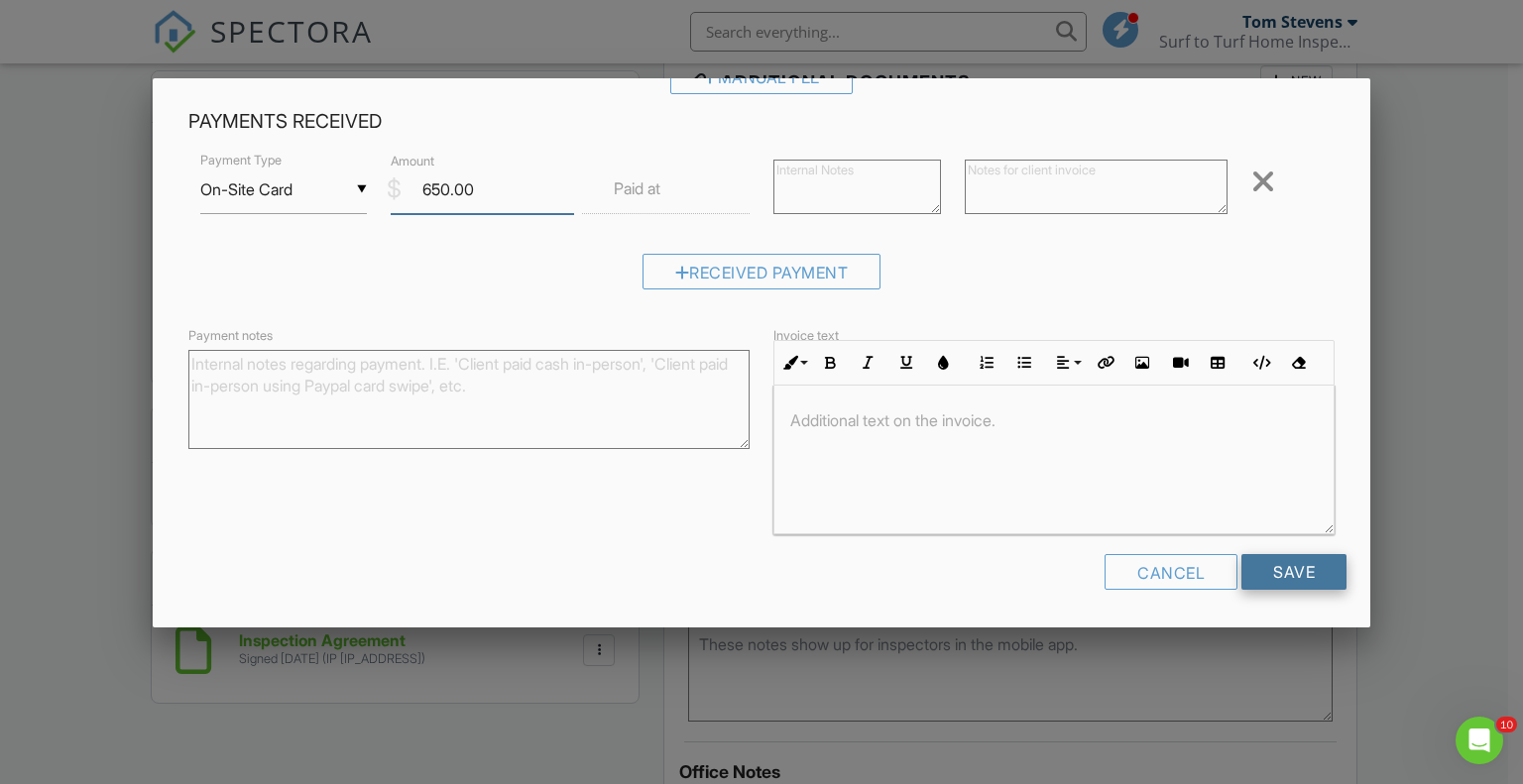 type on "650.00" 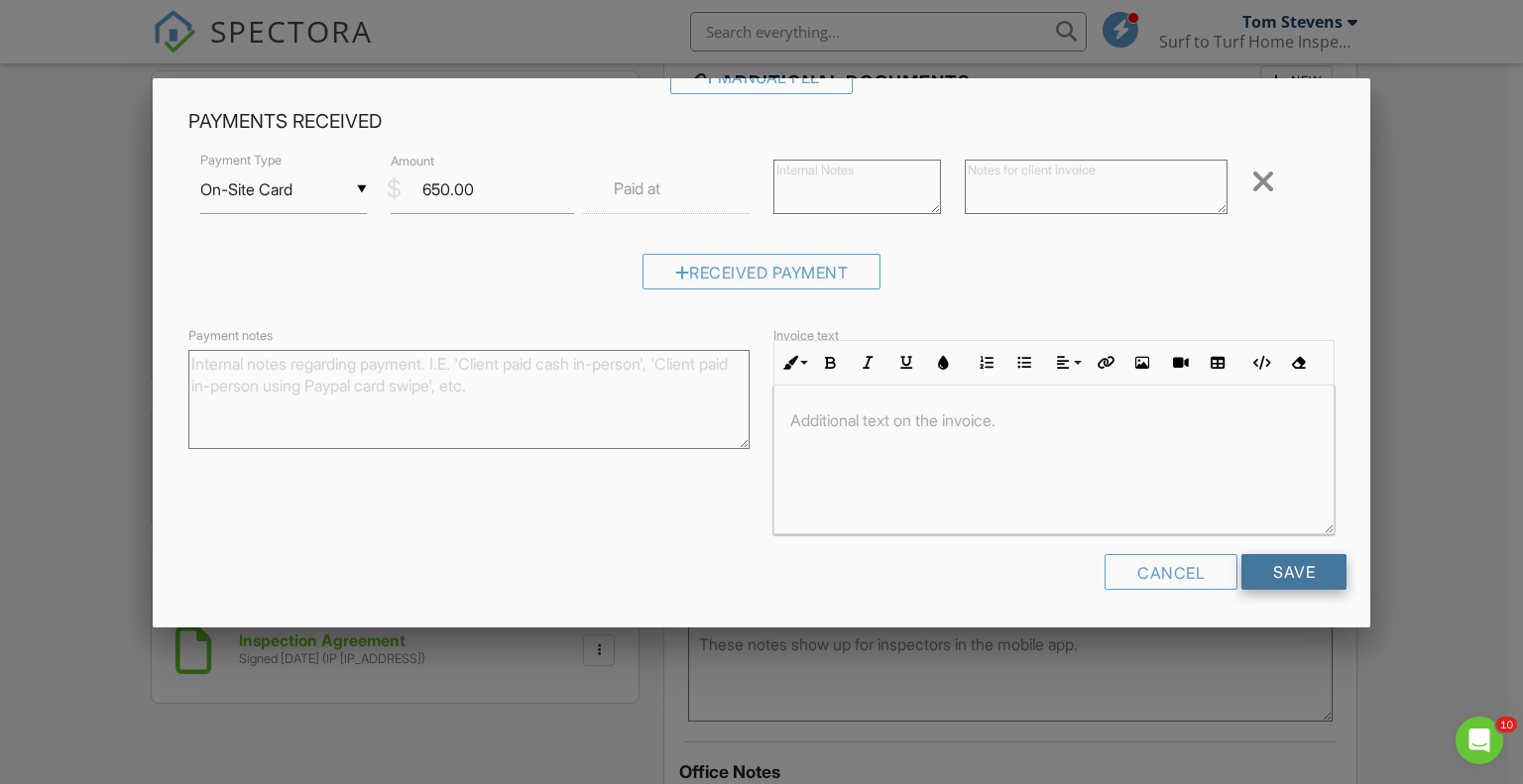 click on "Save" at bounding box center [1294, 572] 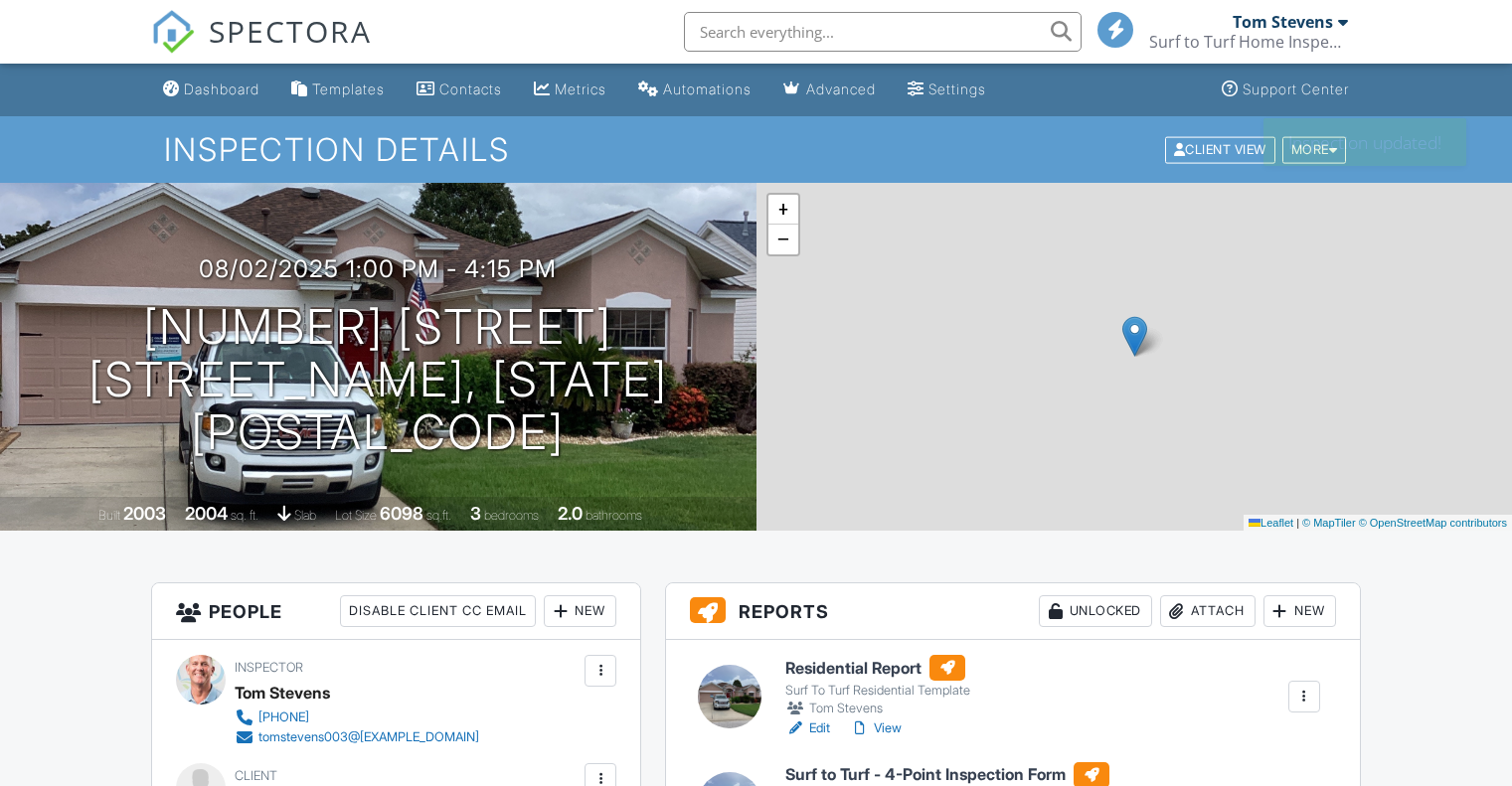 scroll, scrollTop: 0, scrollLeft: 0, axis: both 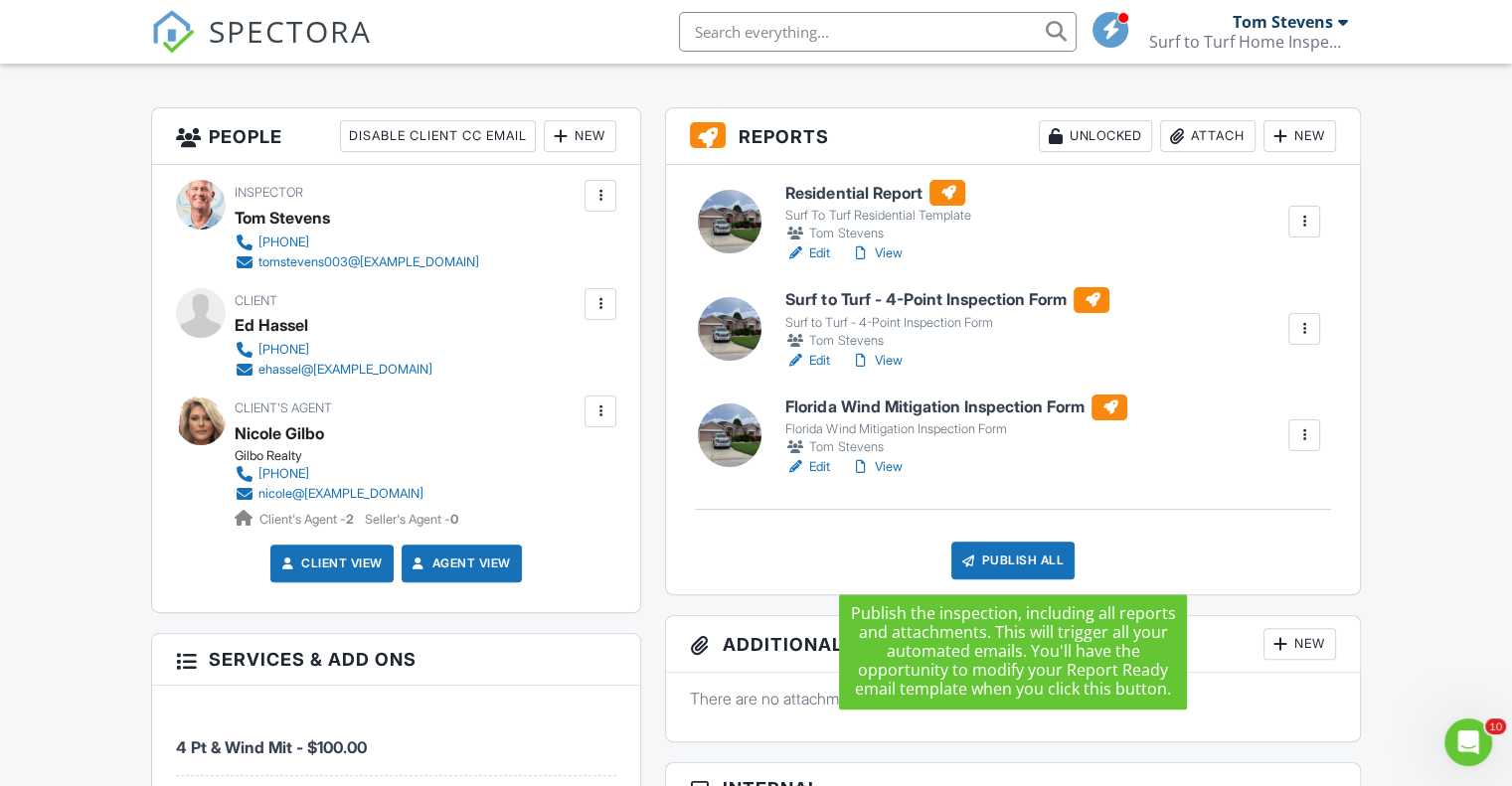 click on "Publish All" at bounding box center [1013, 560] 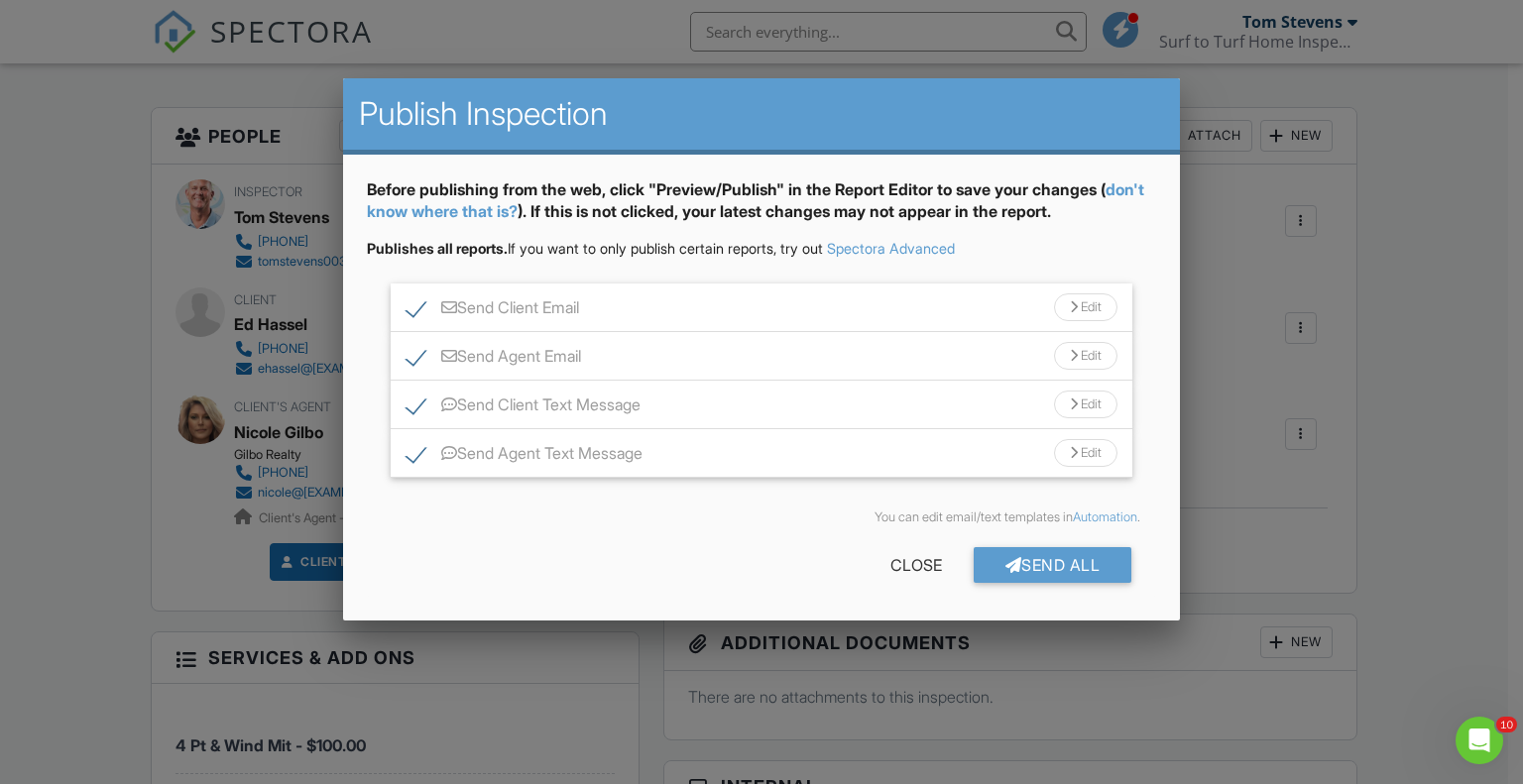 click on "Send All" at bounding box center (1053, 565) 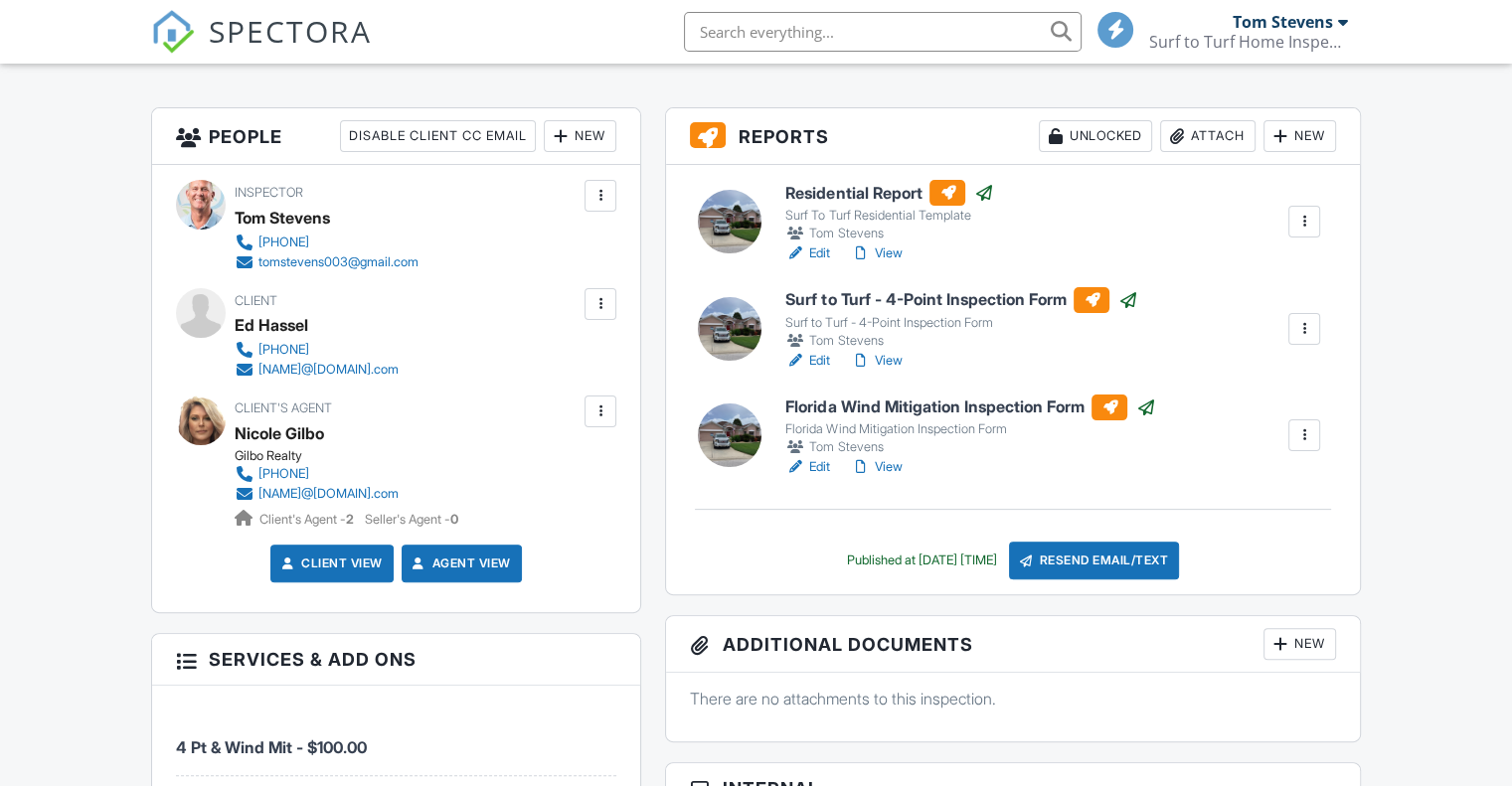 scroll, scrollTop: 475, scrollLeft: 0, axis: vertical 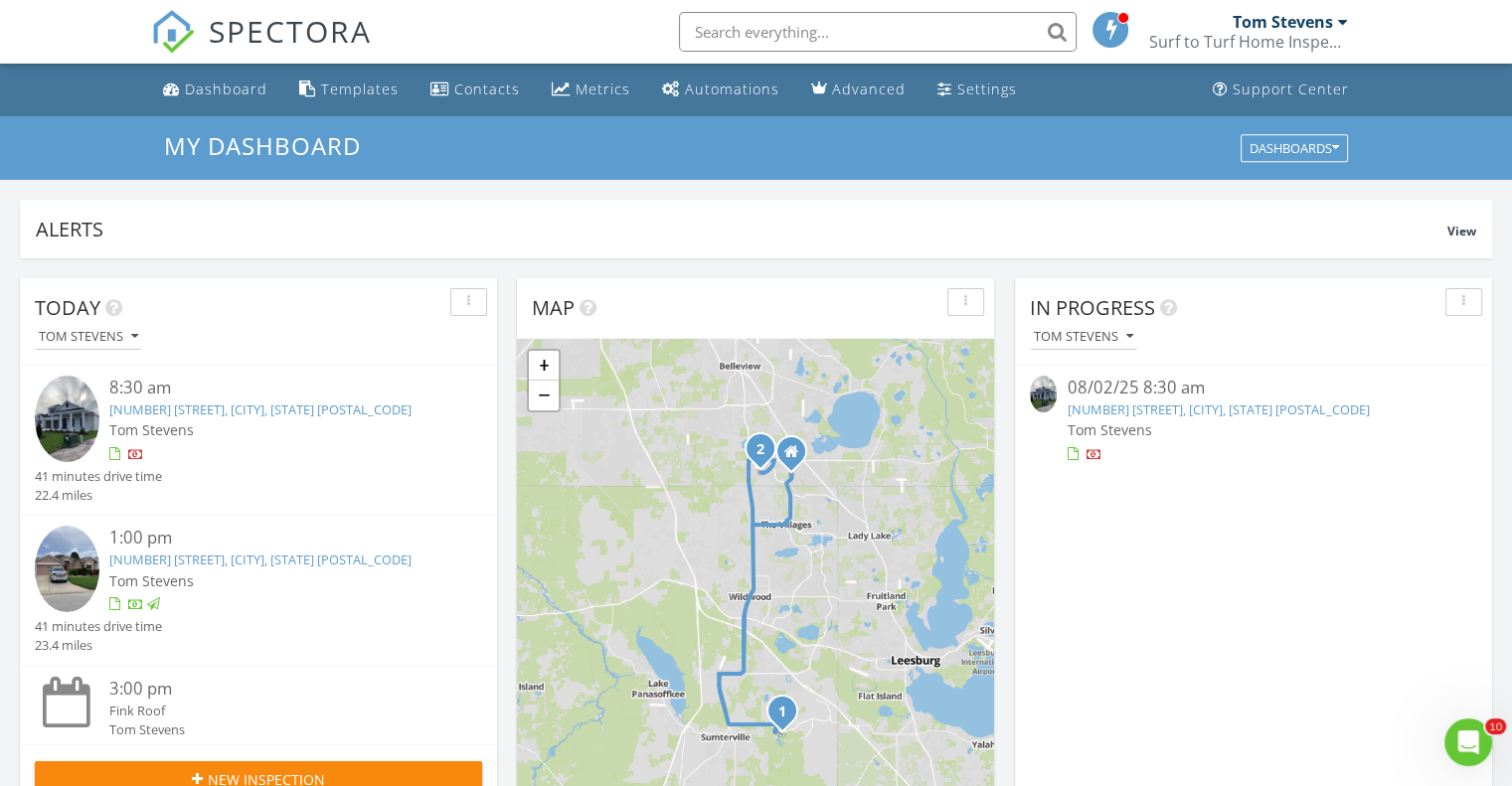 click at bounding box center [1343, 22] 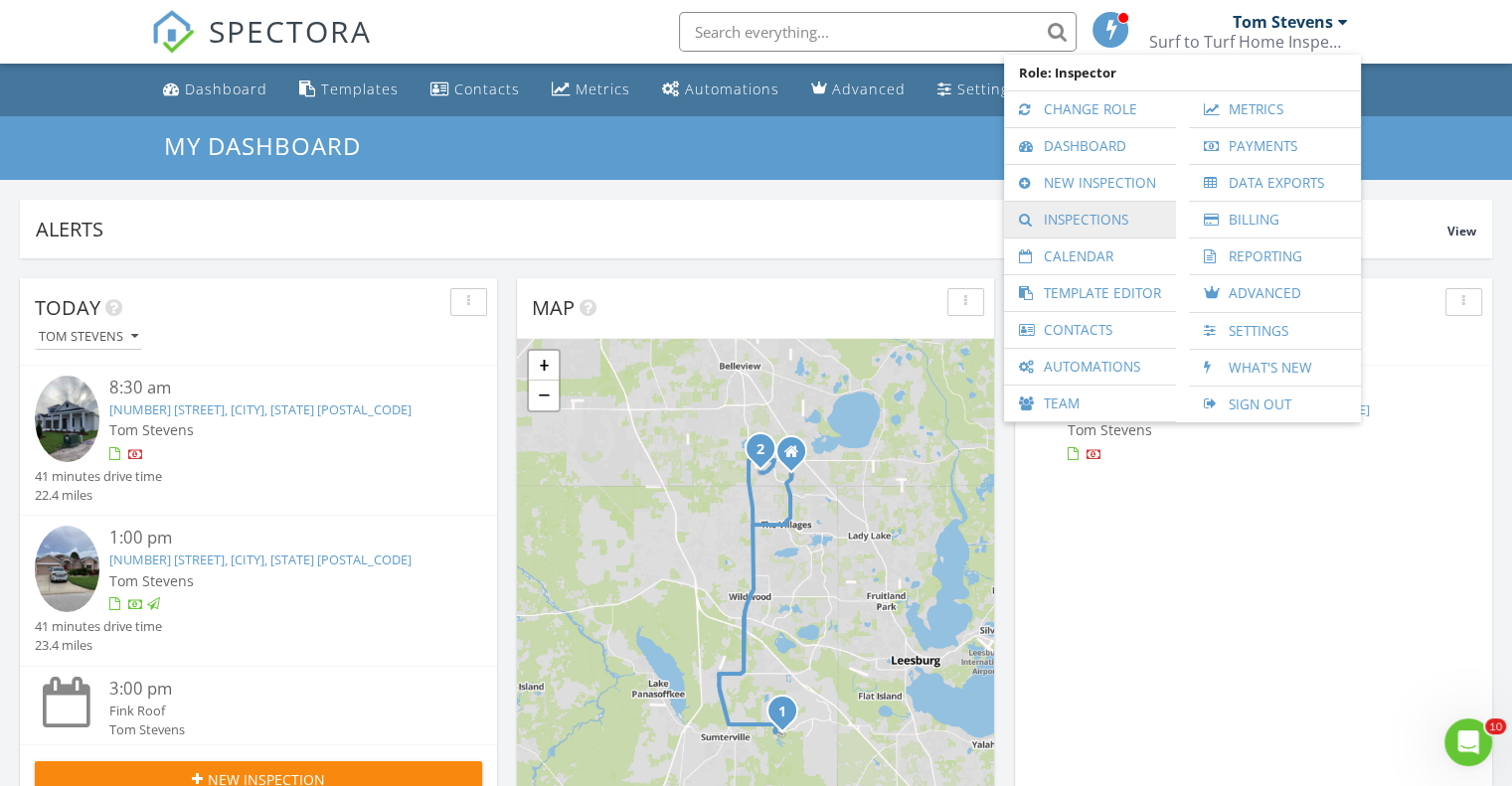 click on "Inspections" at bounding box center (1090, 220) 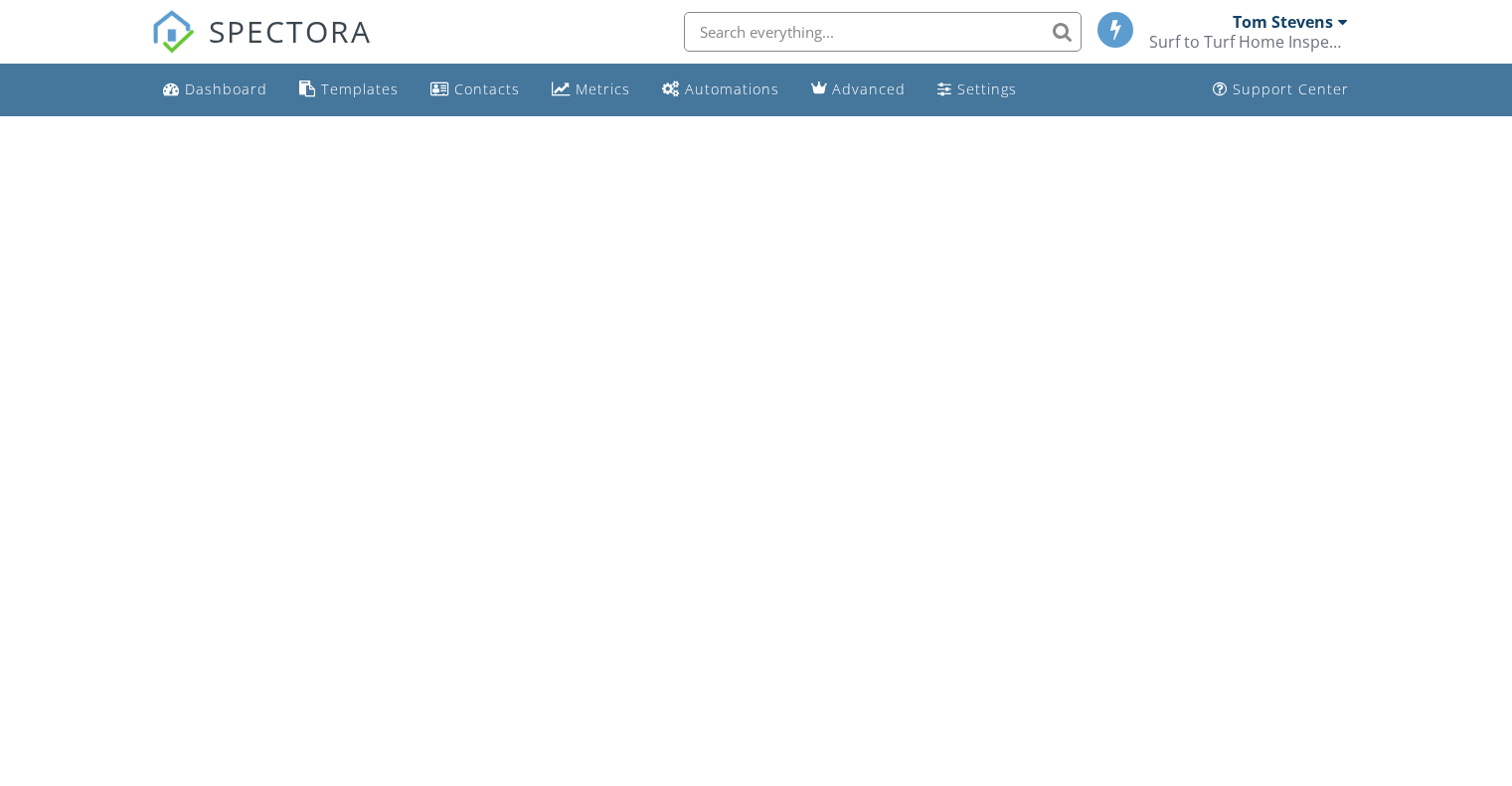 scroll, scrollTop: 0, scrollLeft: 0, axis: both 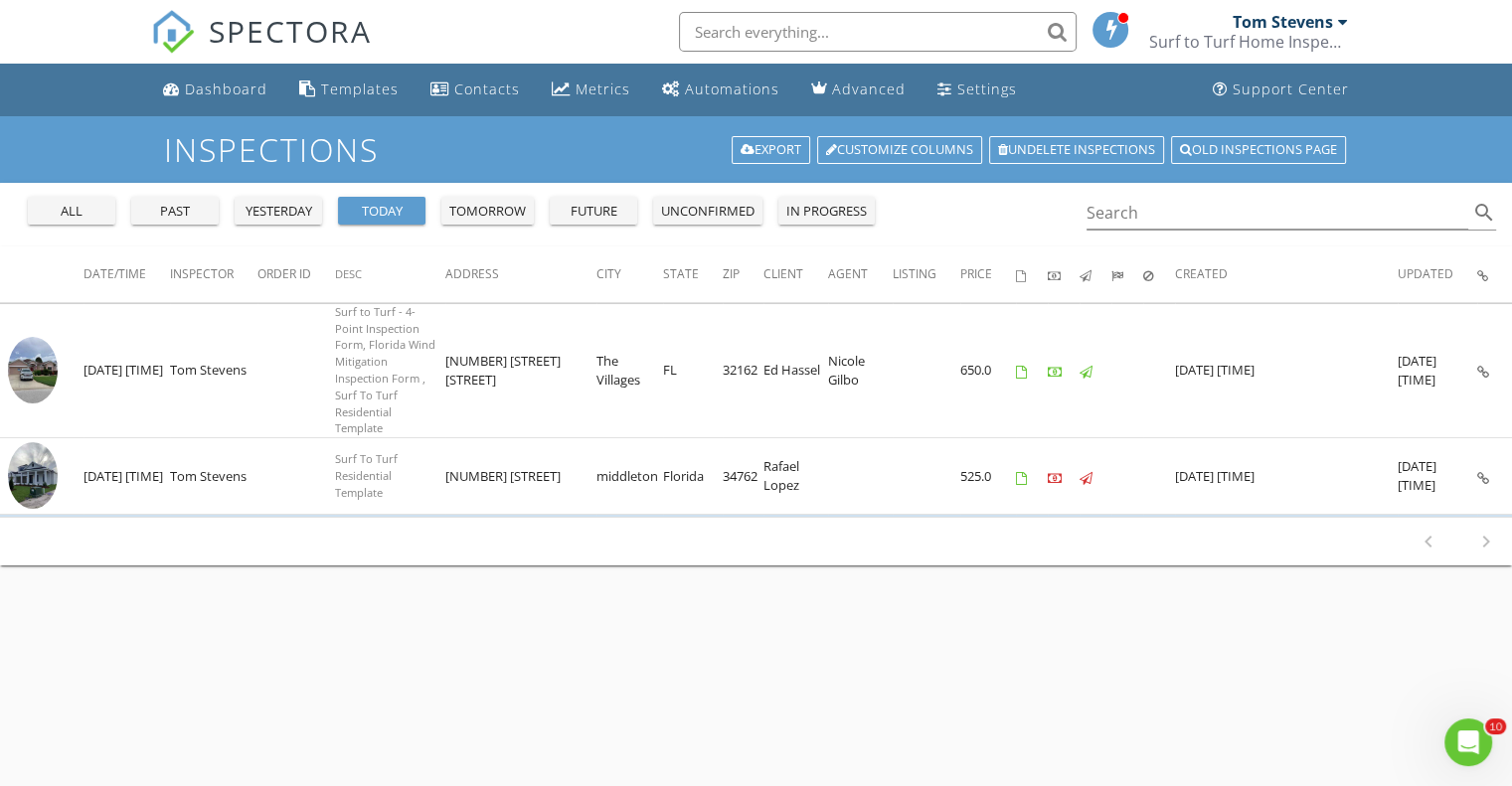 click on "tomorrow" at bounding box center (487, 212) 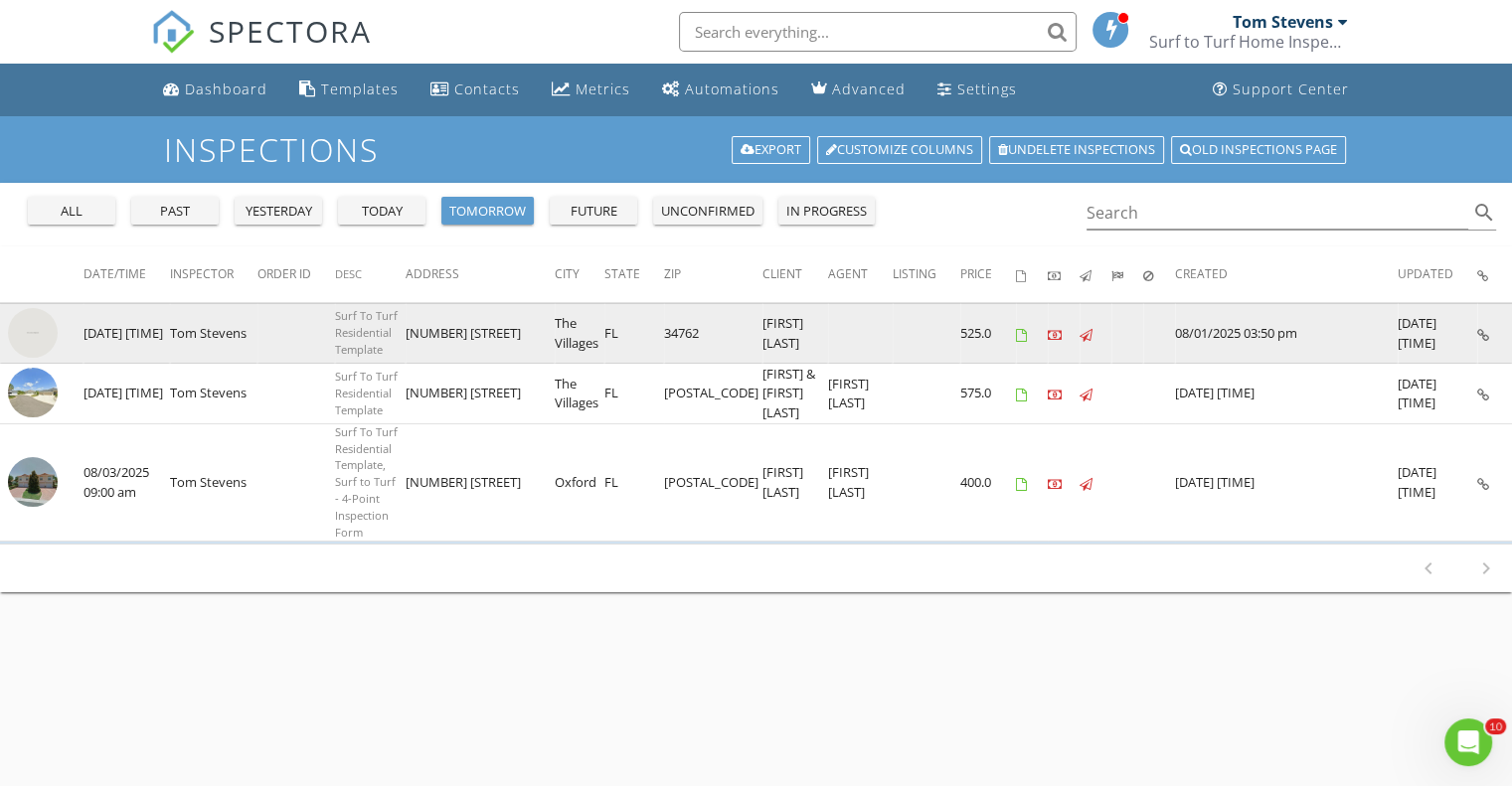 click at bounding box center [33, 333] 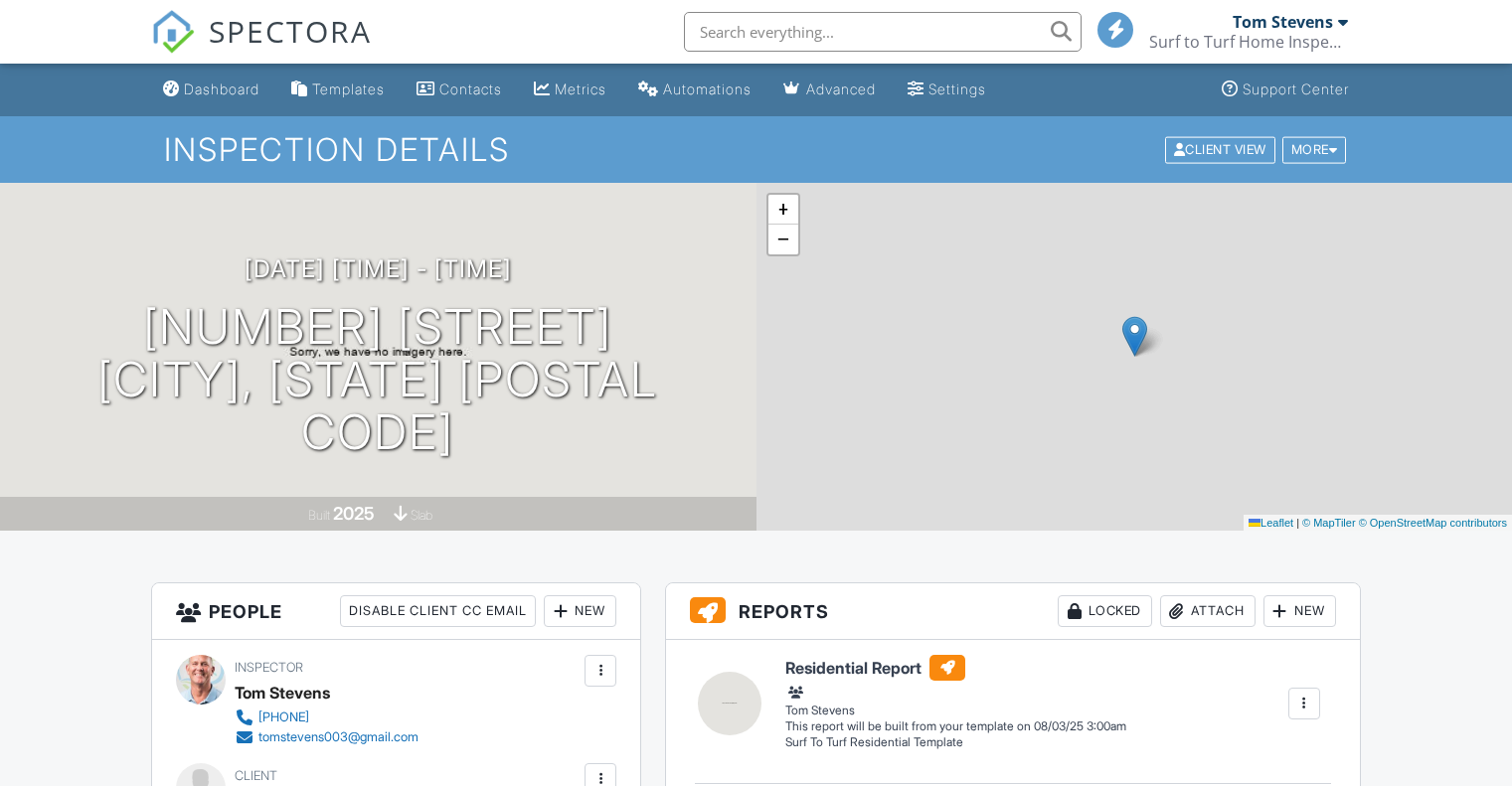 scroll, scrollTop: 0, scrollLeft: 0, axis: both 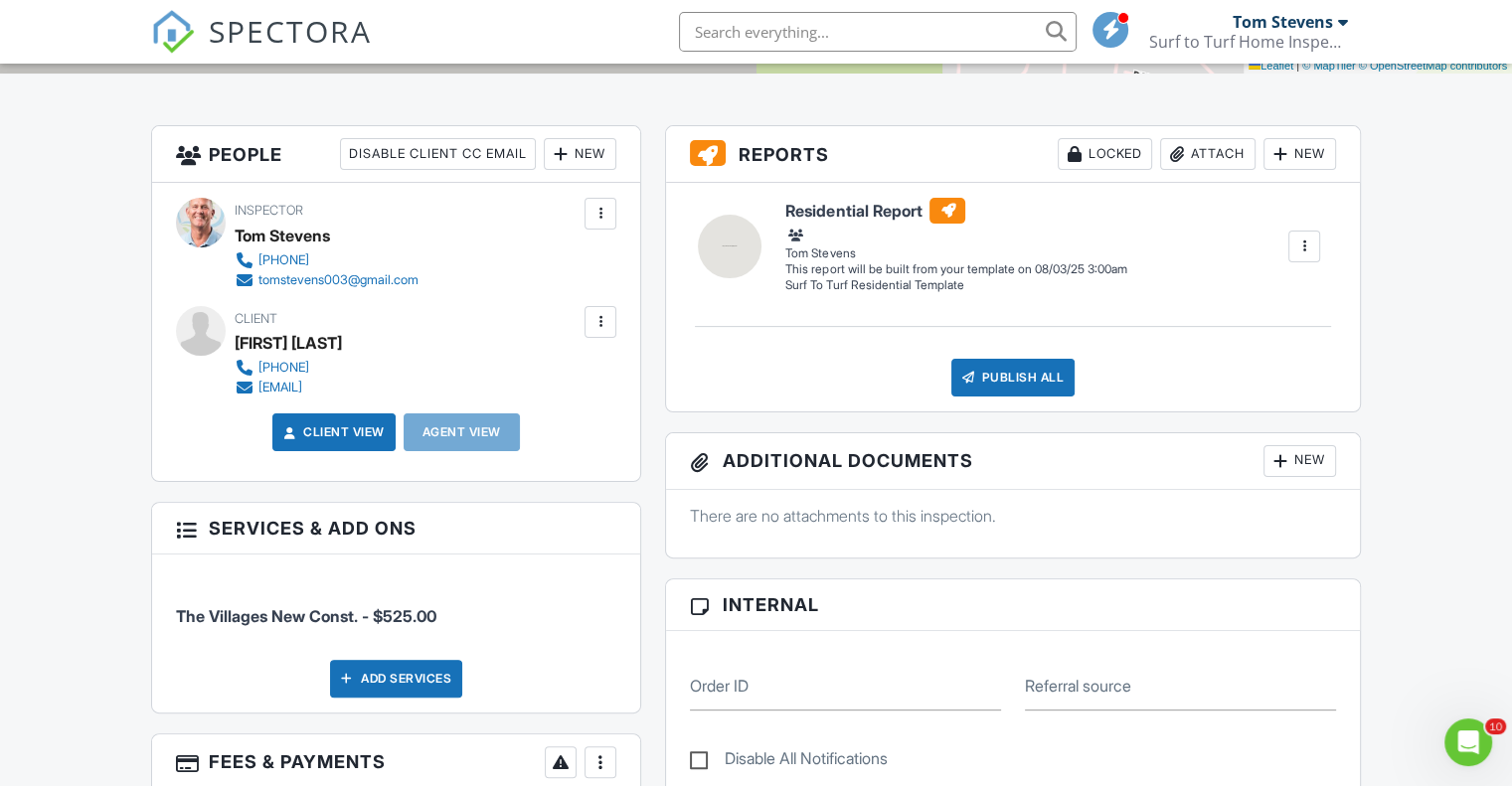 click at bounding box center [600, 322] 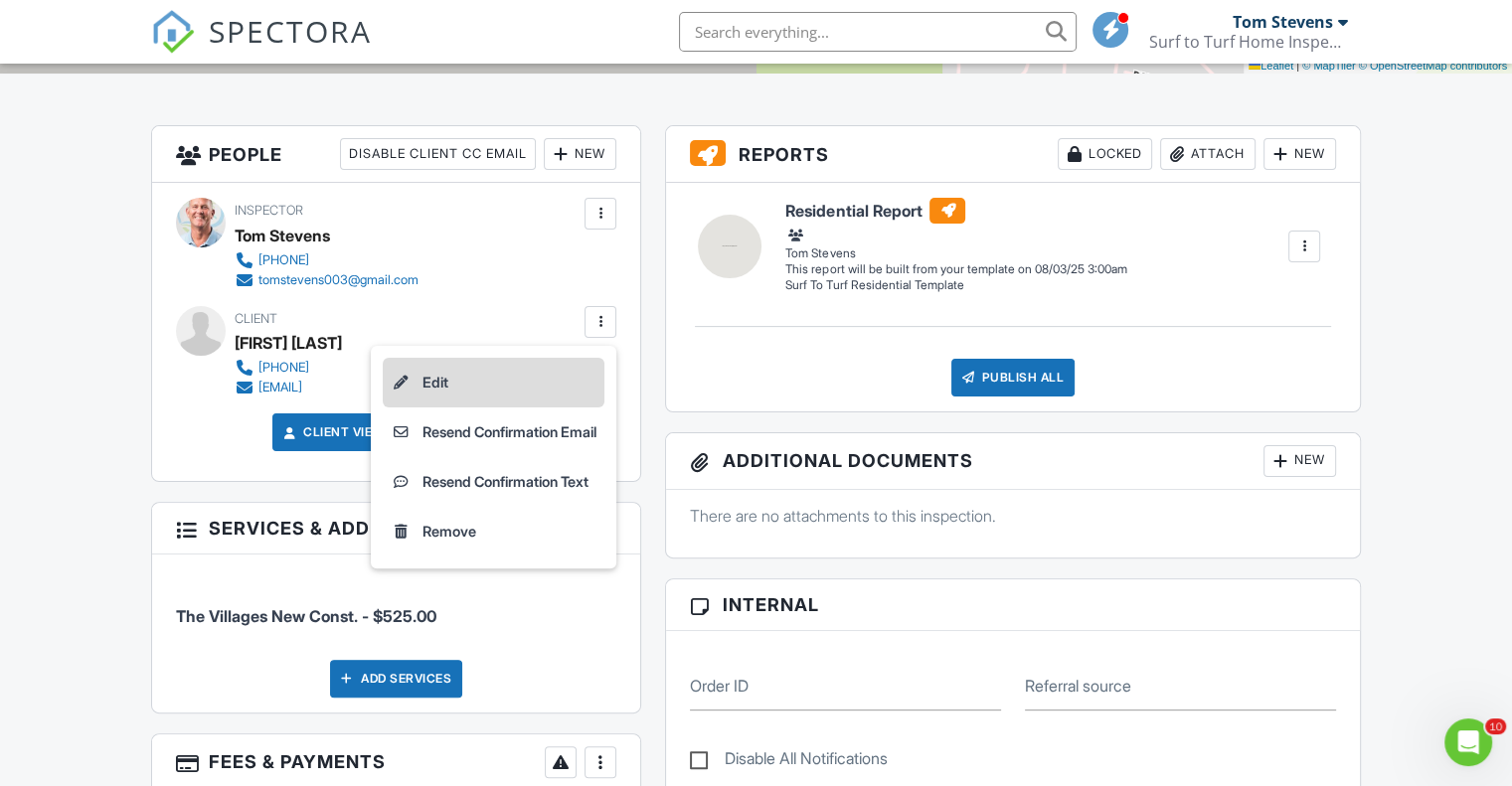 click on "Edit" at bounding box center (493, 383) 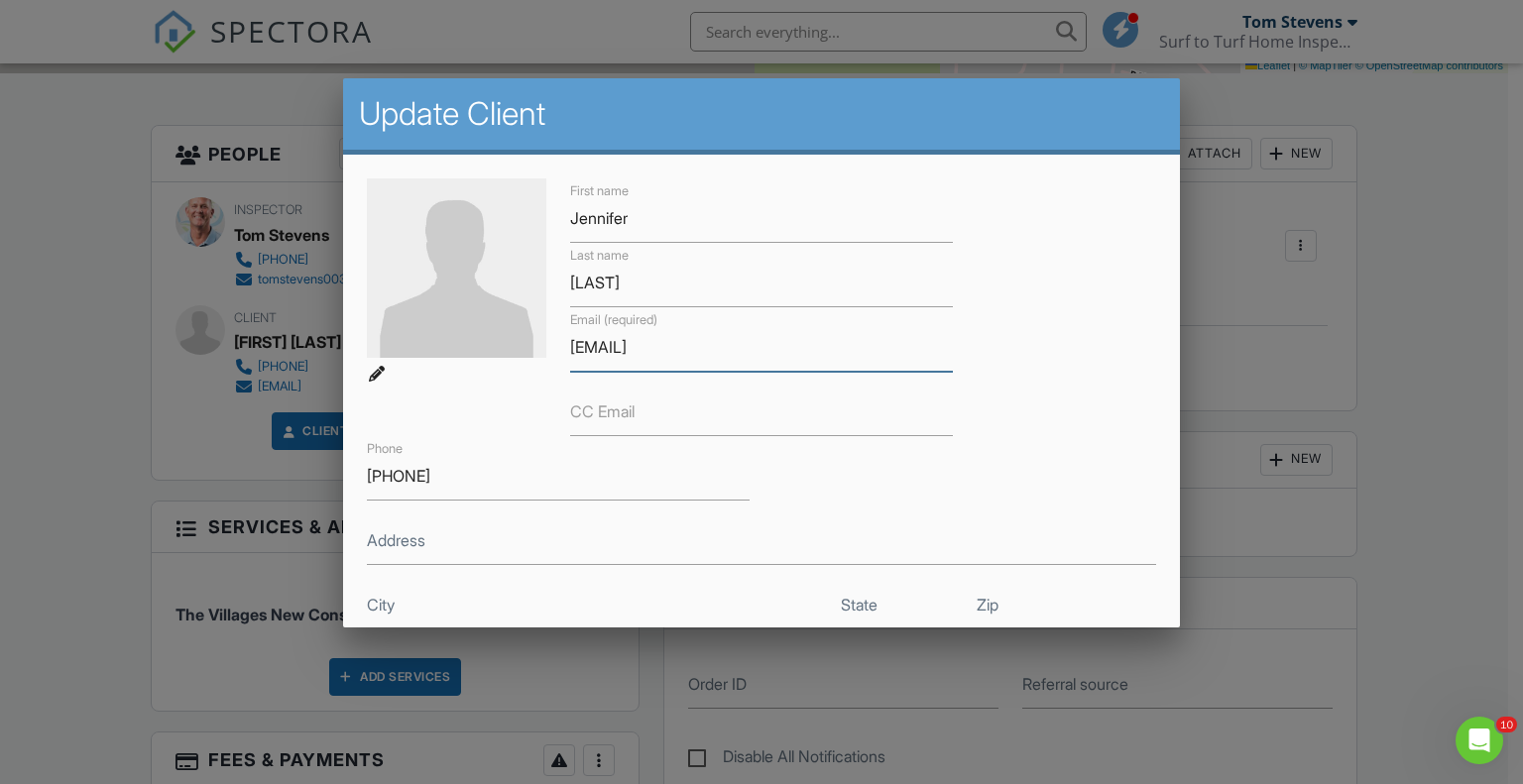 click on "[EMAIL]" at bounding box center (762, 347) 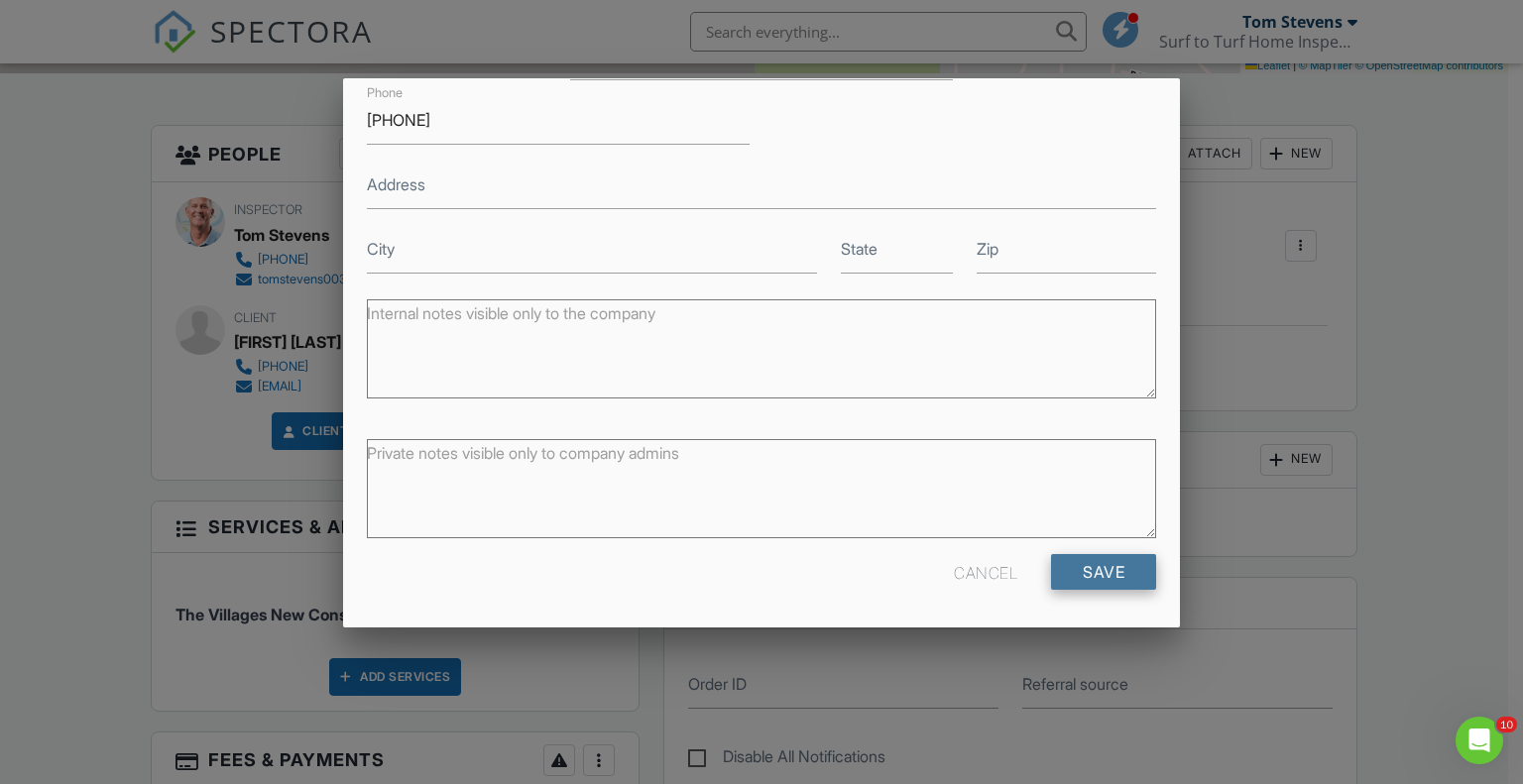 type on "jenny.decarlo@gmail.com" 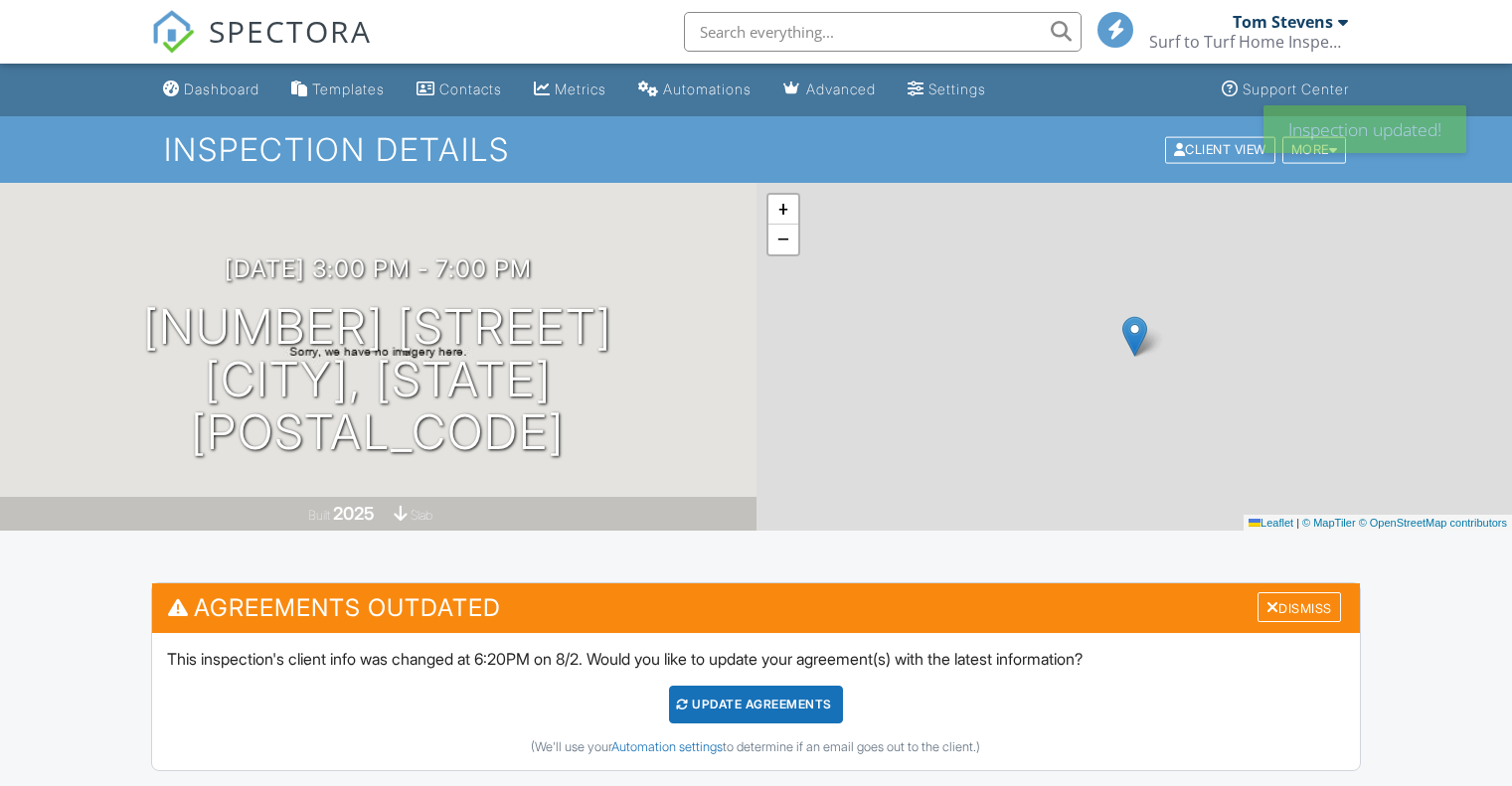 scroll, scrollTop: 0, scrollLeft: 0, axis: both 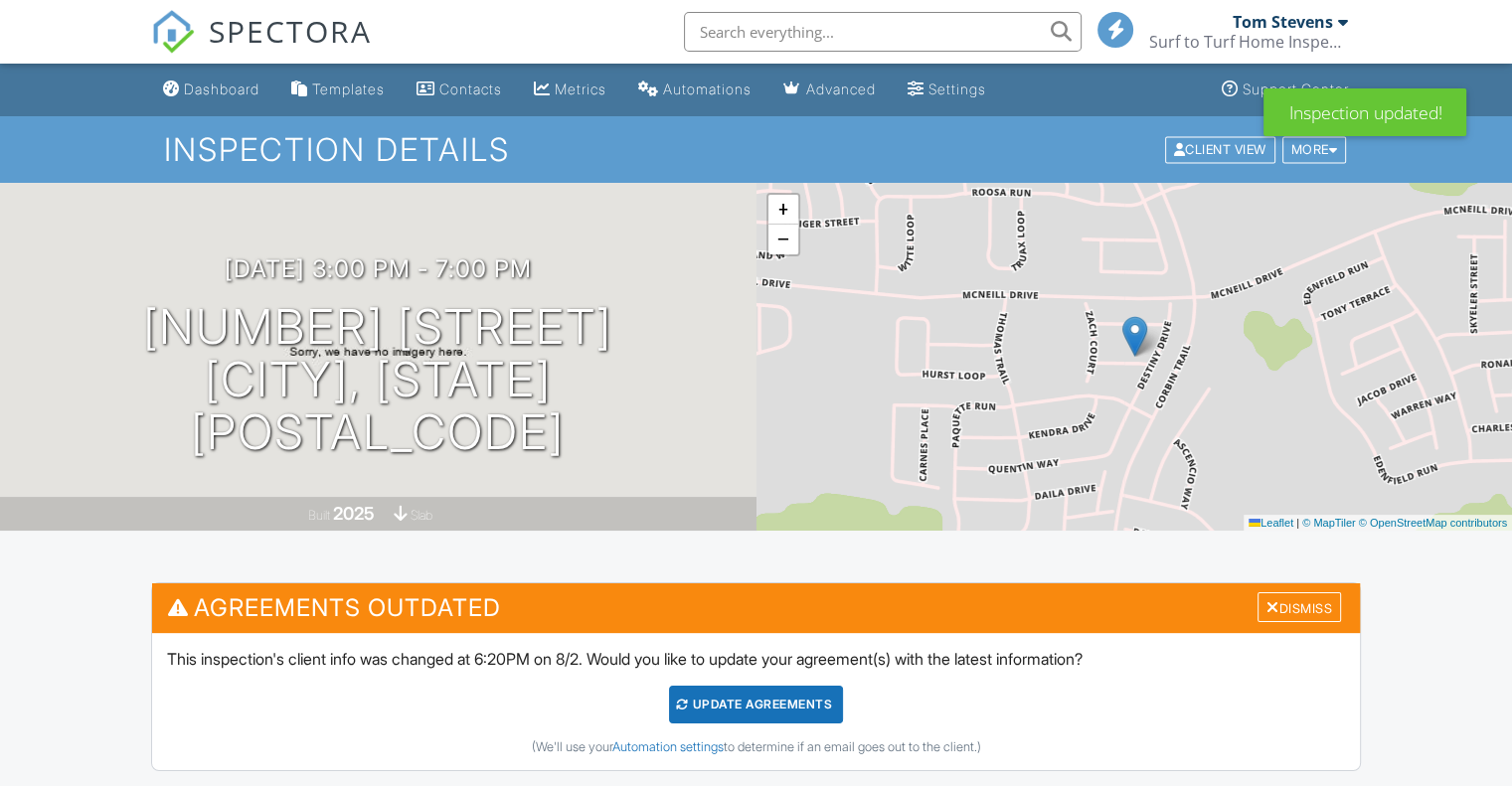 click on "Update Agreements" at bounding box center (756, 705) 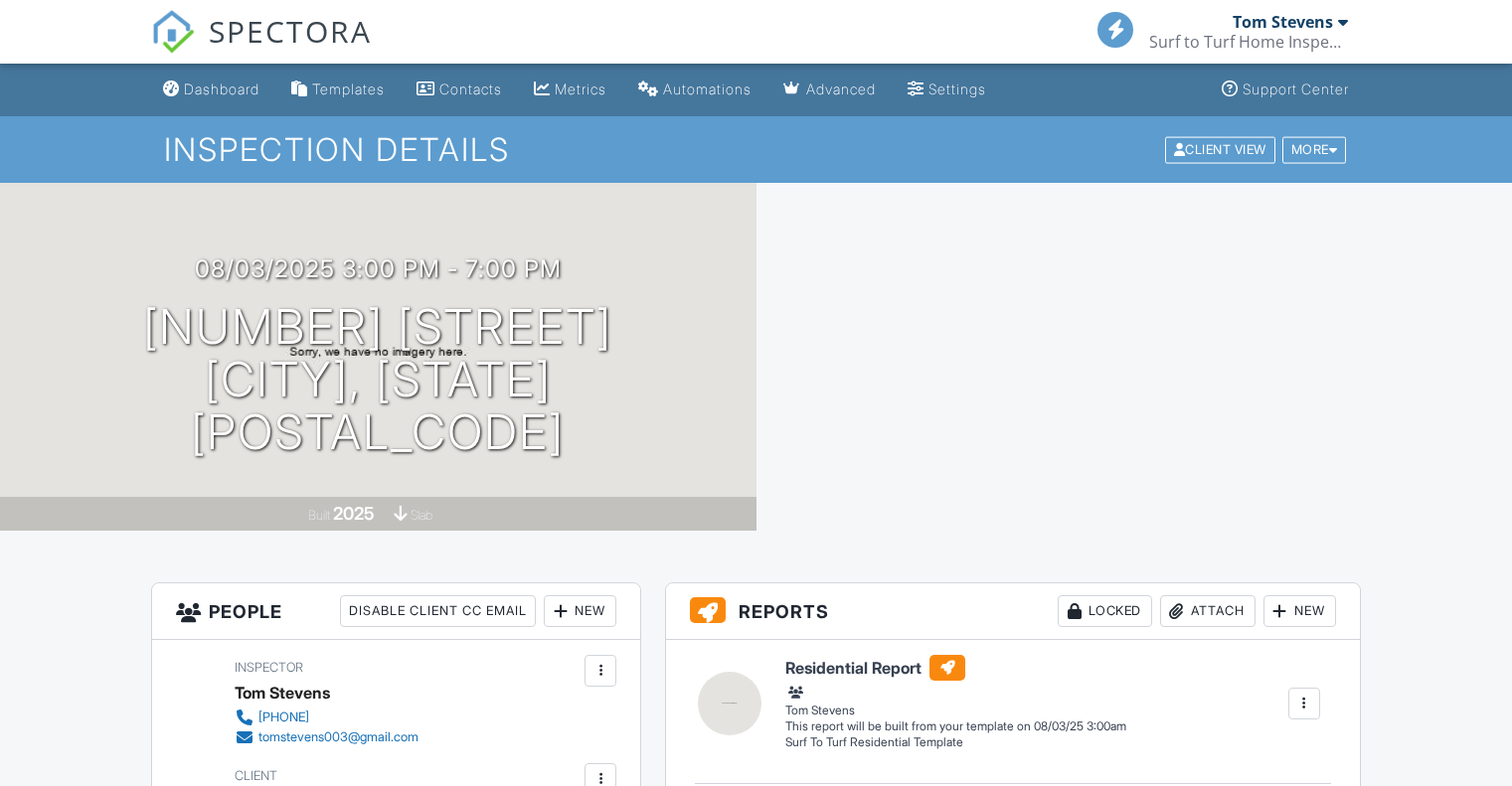 scroll, scrollTop: 0, scrollLeft: 0, axis: both 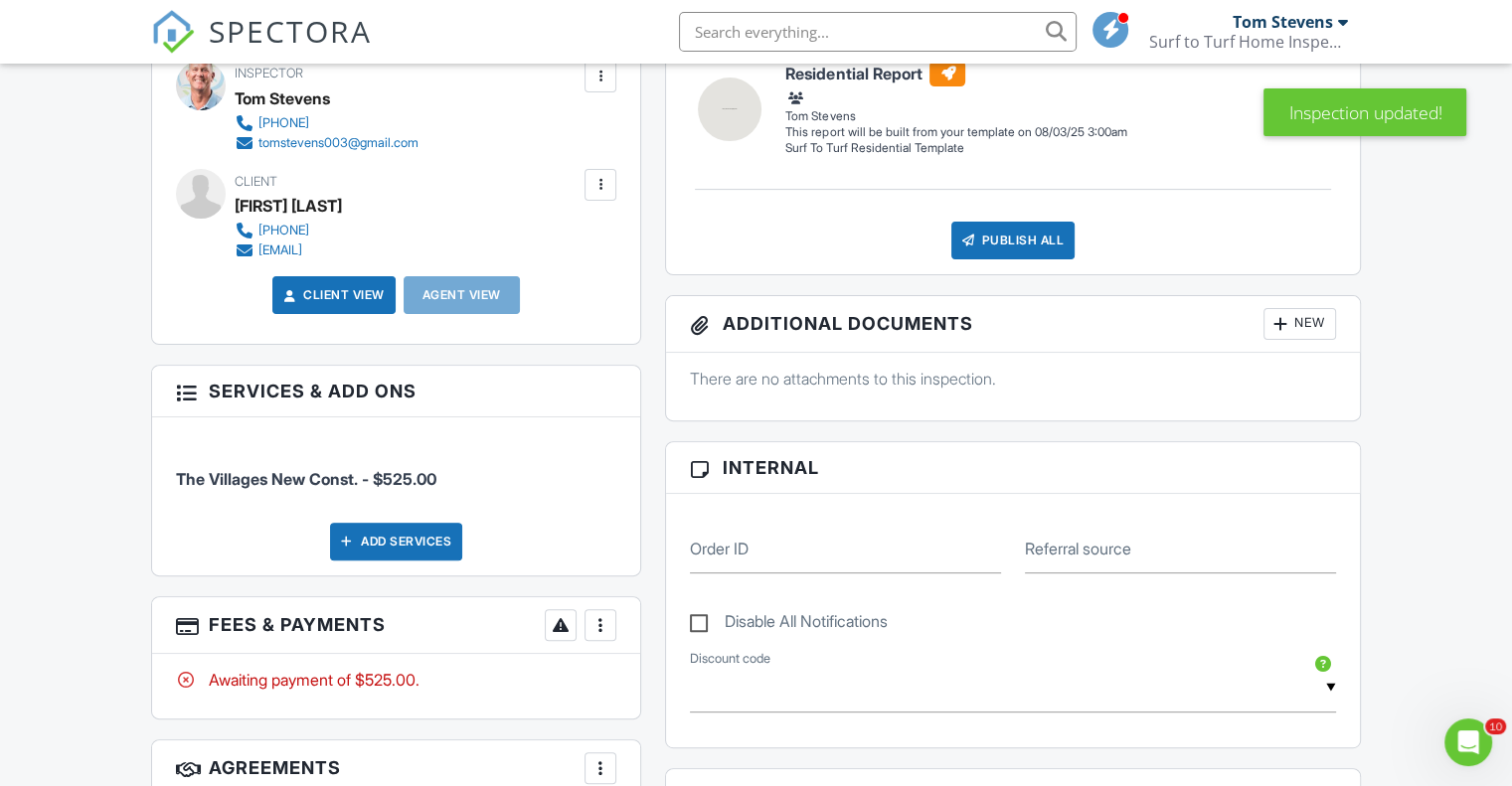 click at bounding box center [600, 185] 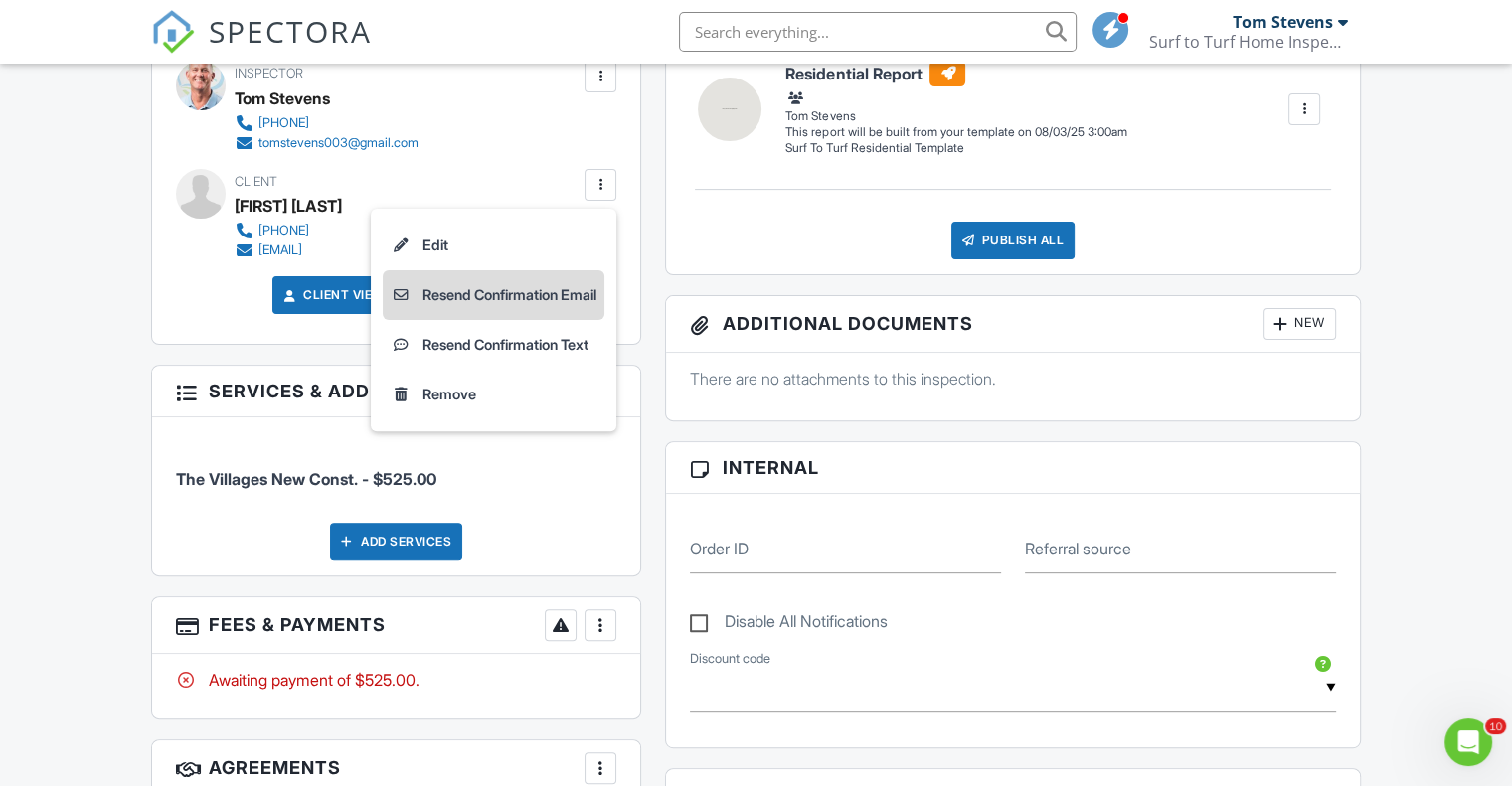 click on "Resend Confirmation Email" at bounding box center [493, 295] 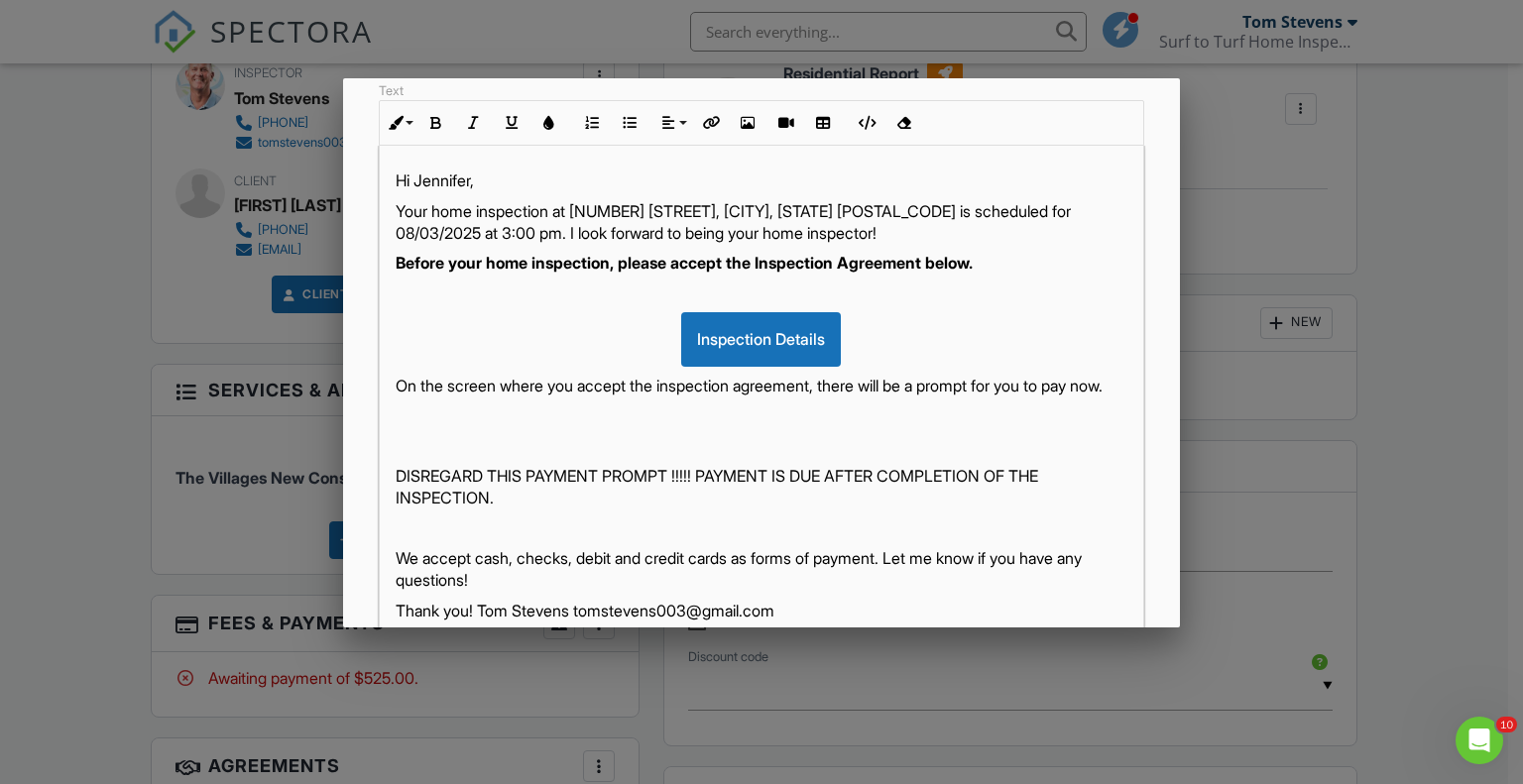 scroll, scrollTop: 424, scrollLeft: 0, axis: vertical 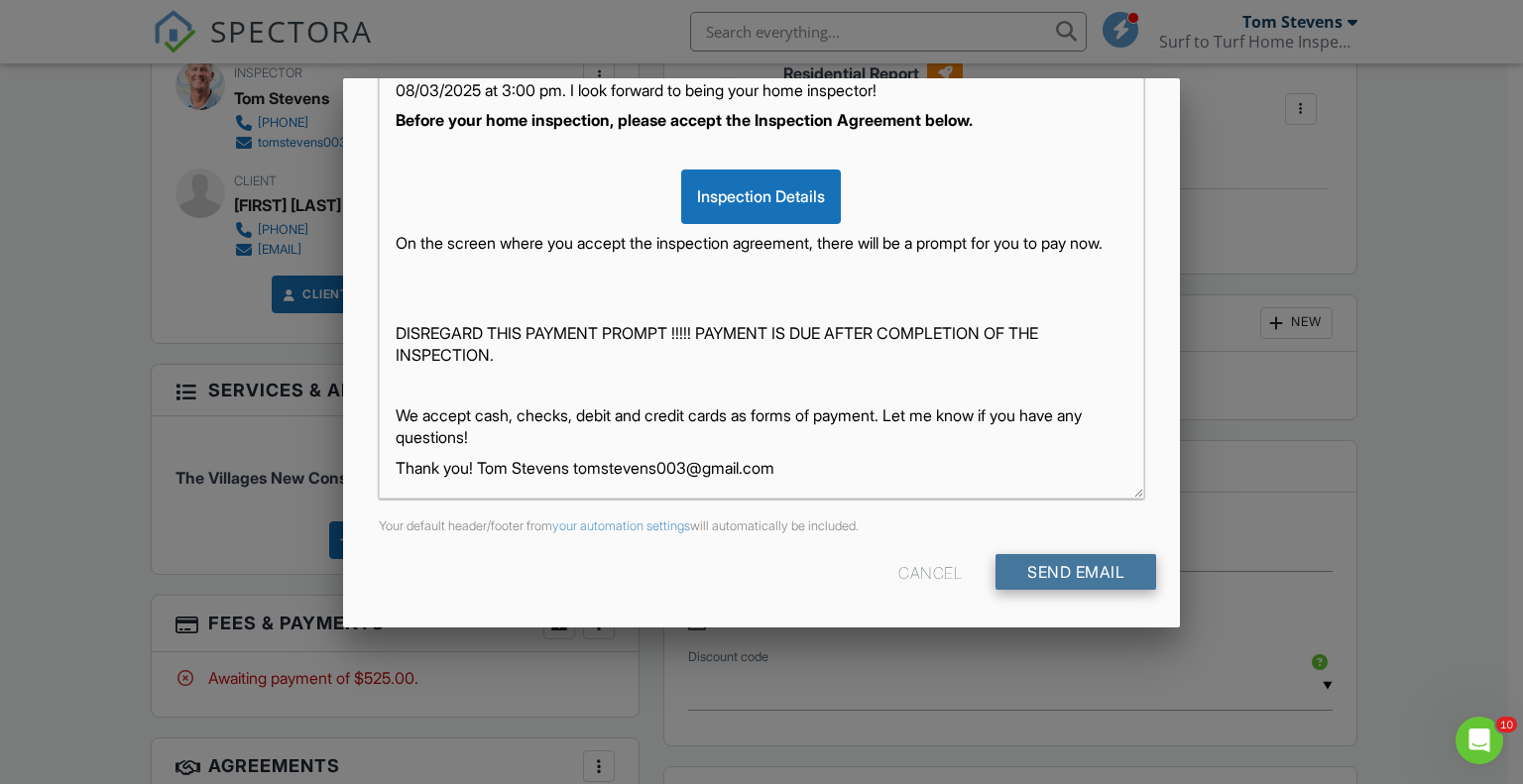 click on "Send Email" at bounding box center (1076, 572) 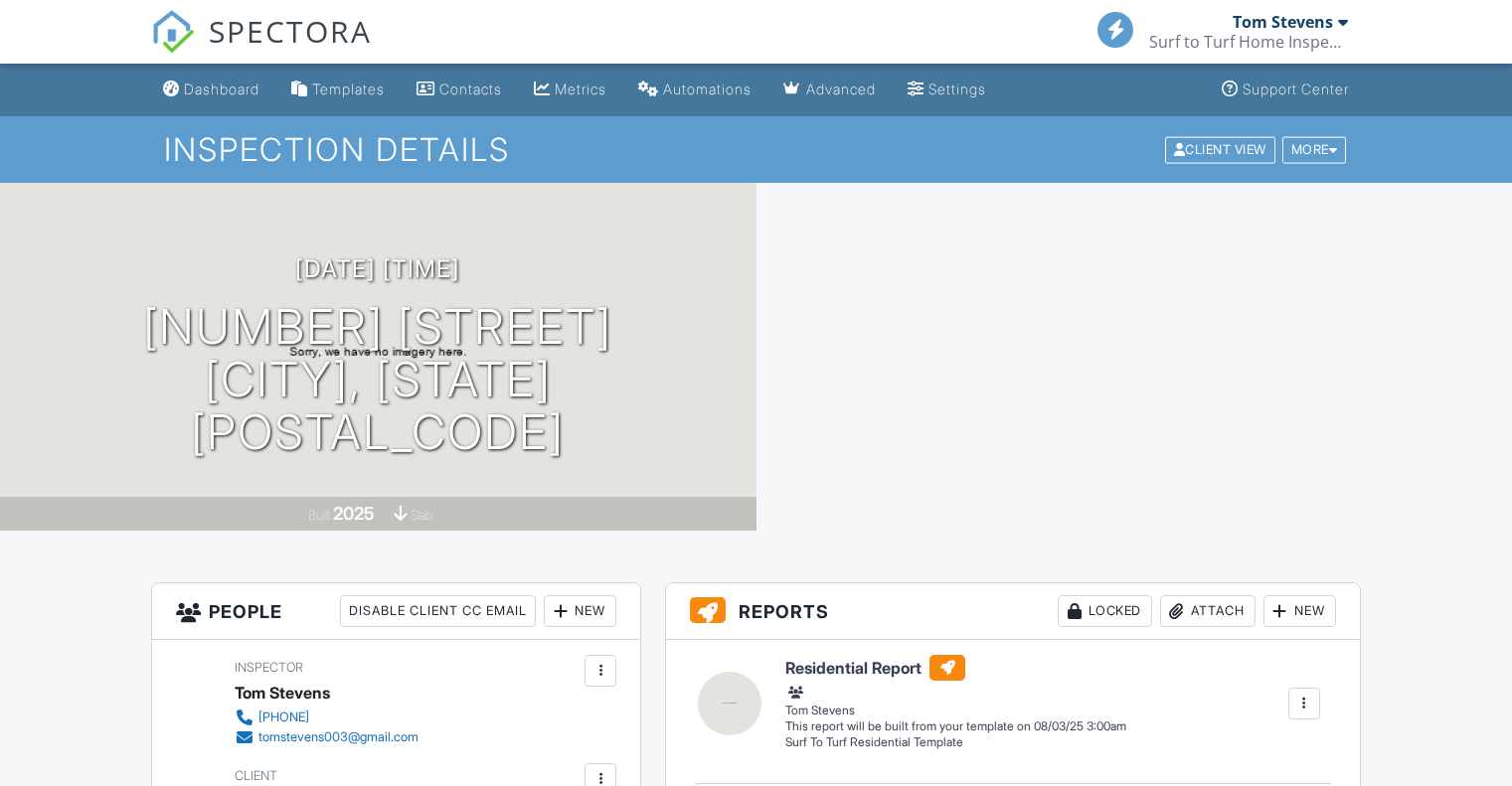scroll, scrollTop: 0, scrollLeft: 0, axis: both 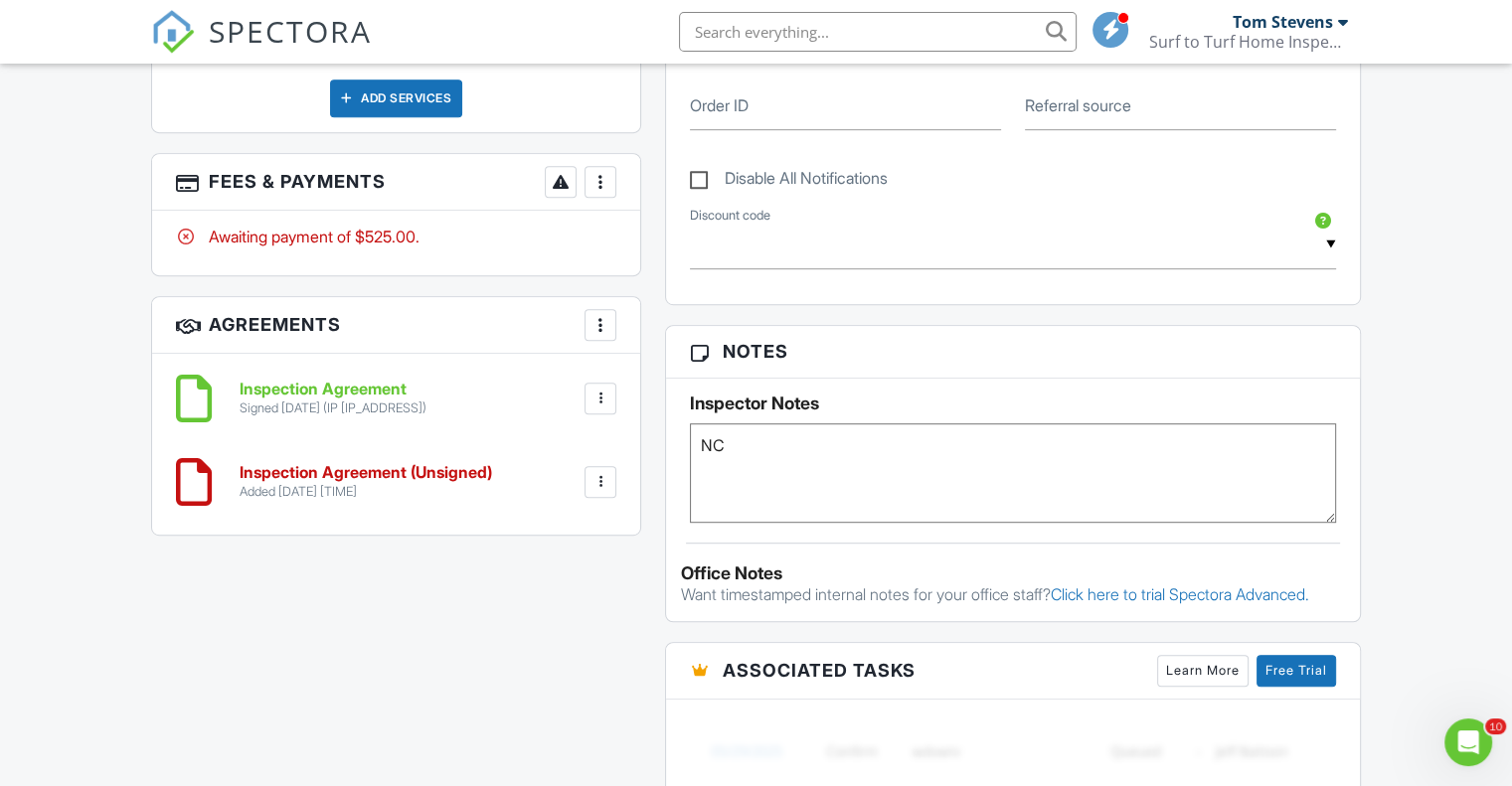 click at bounding box center [1343, 22] 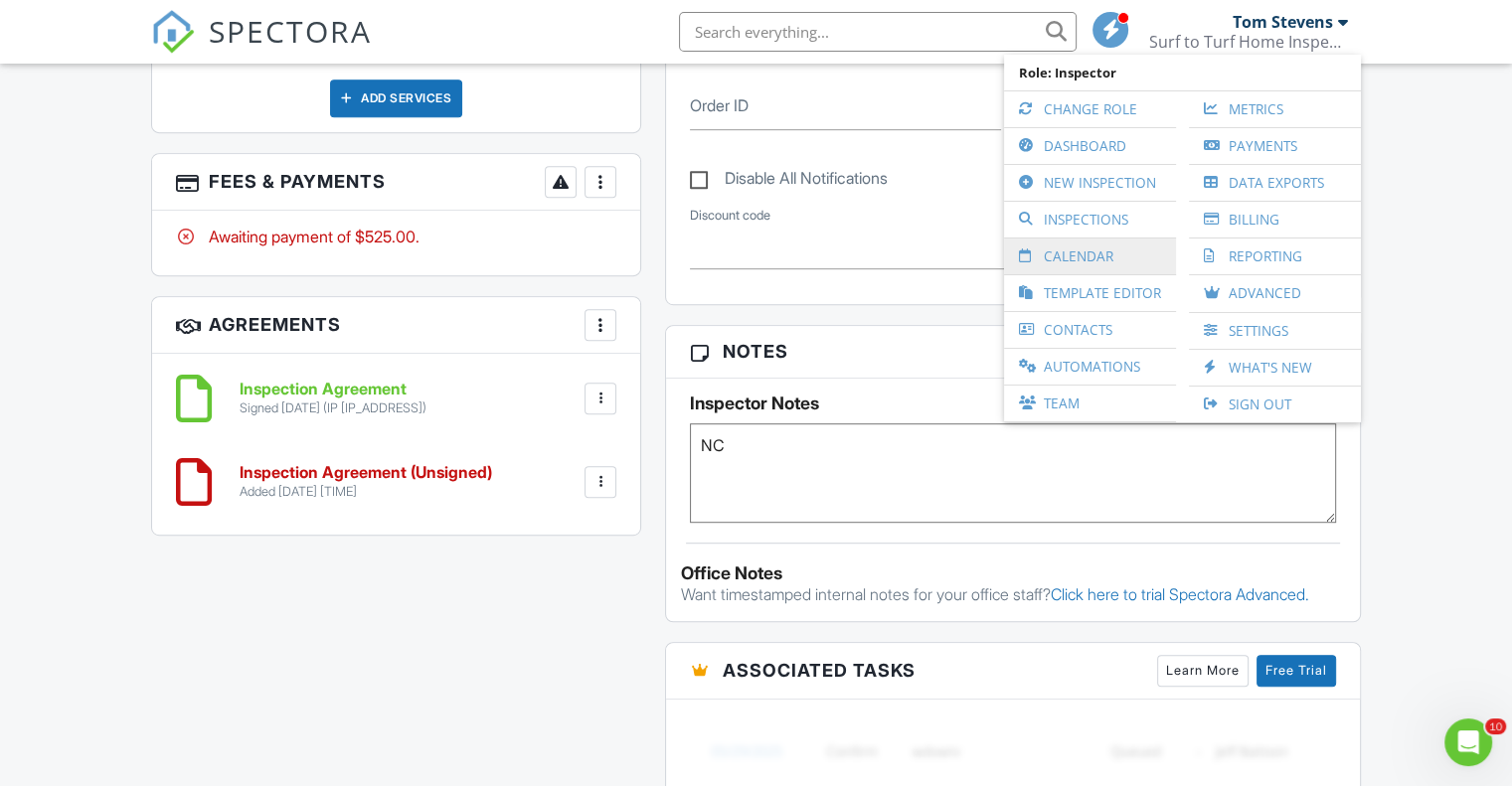click on "Calendar" at bounding box center (1090, 256) 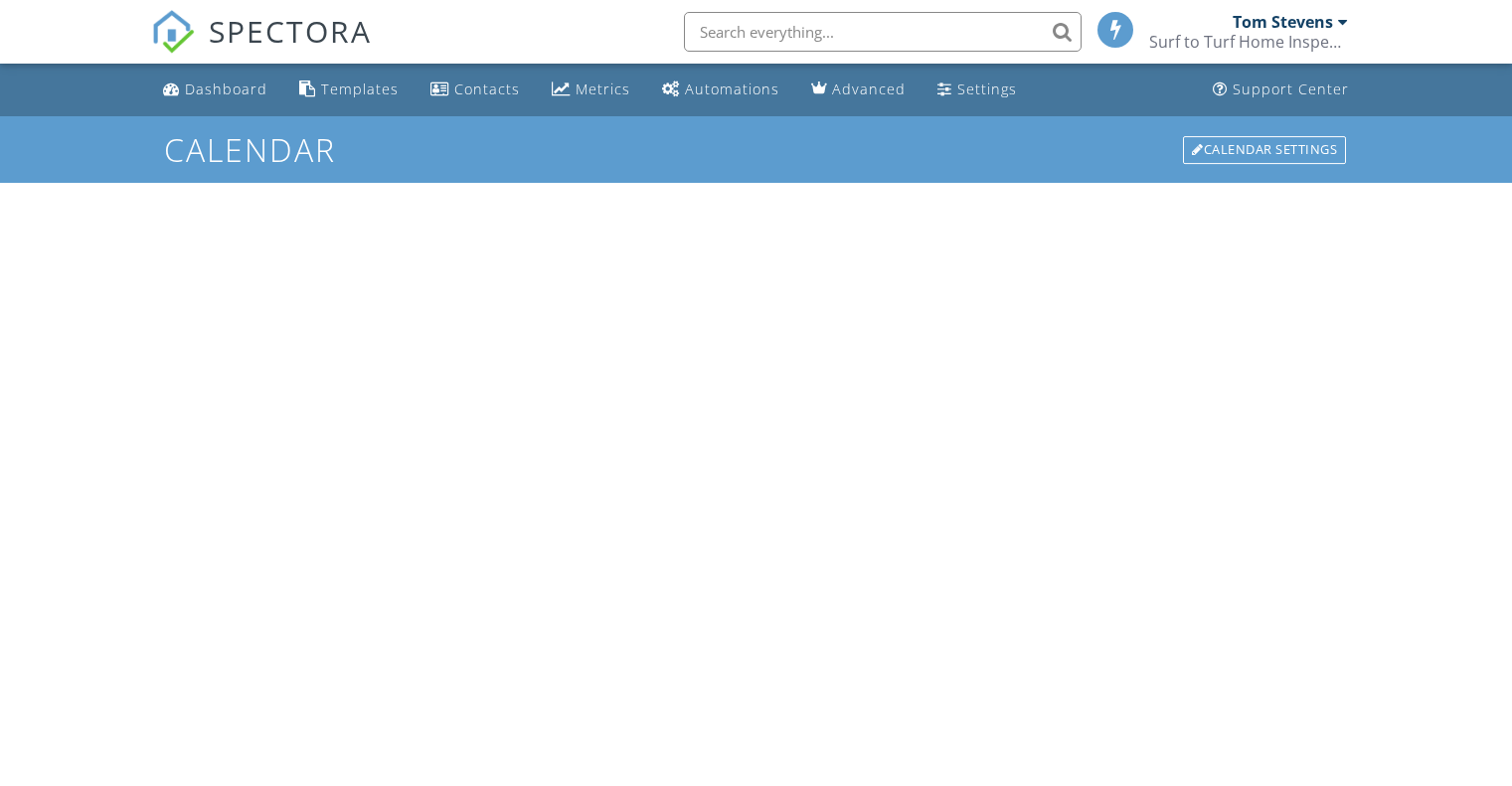 scroll, scrollTop: 0, scrollLeft: 0, axis: both 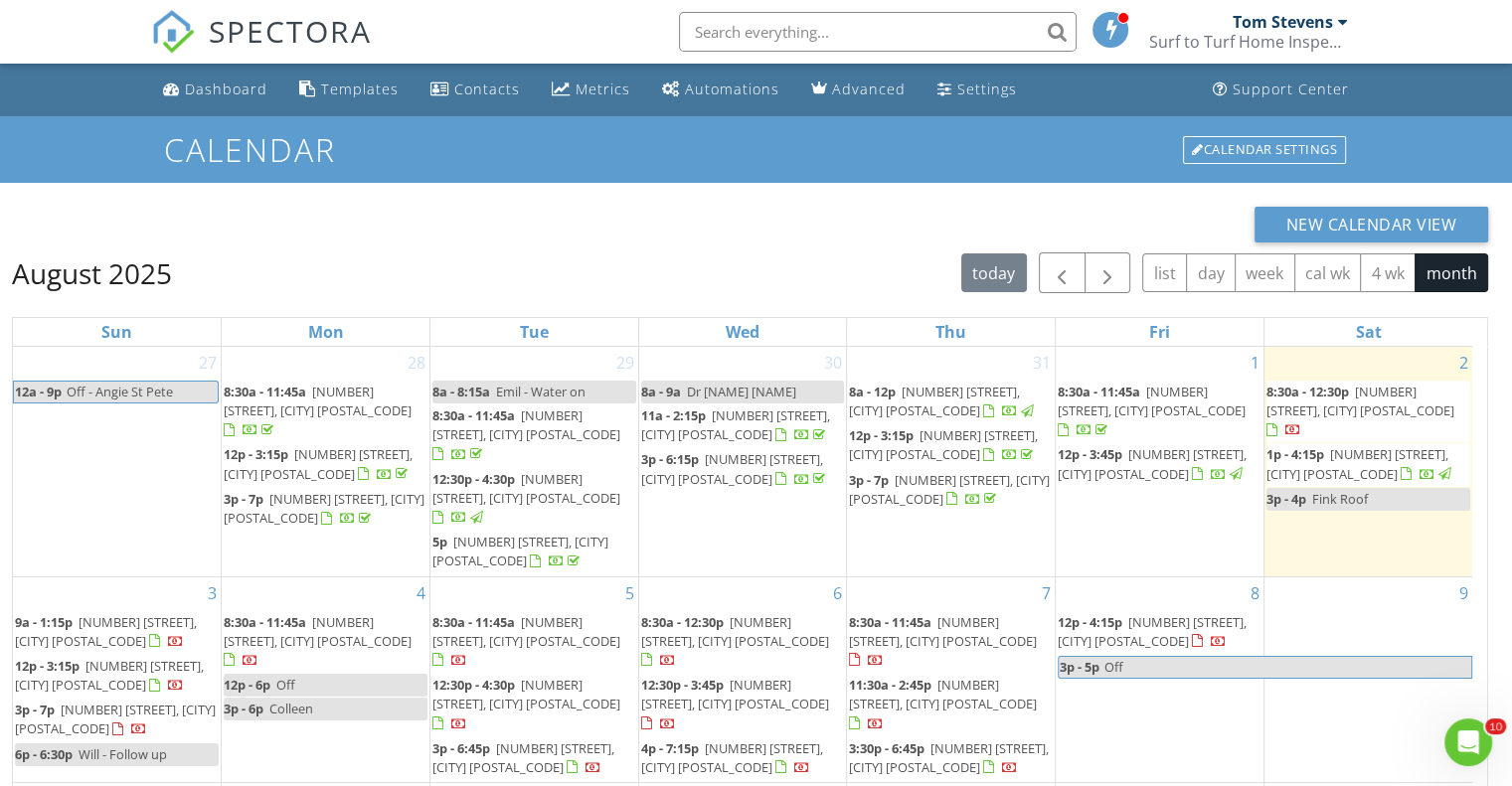 click on "Colleen" at bounding box center [291, 708] 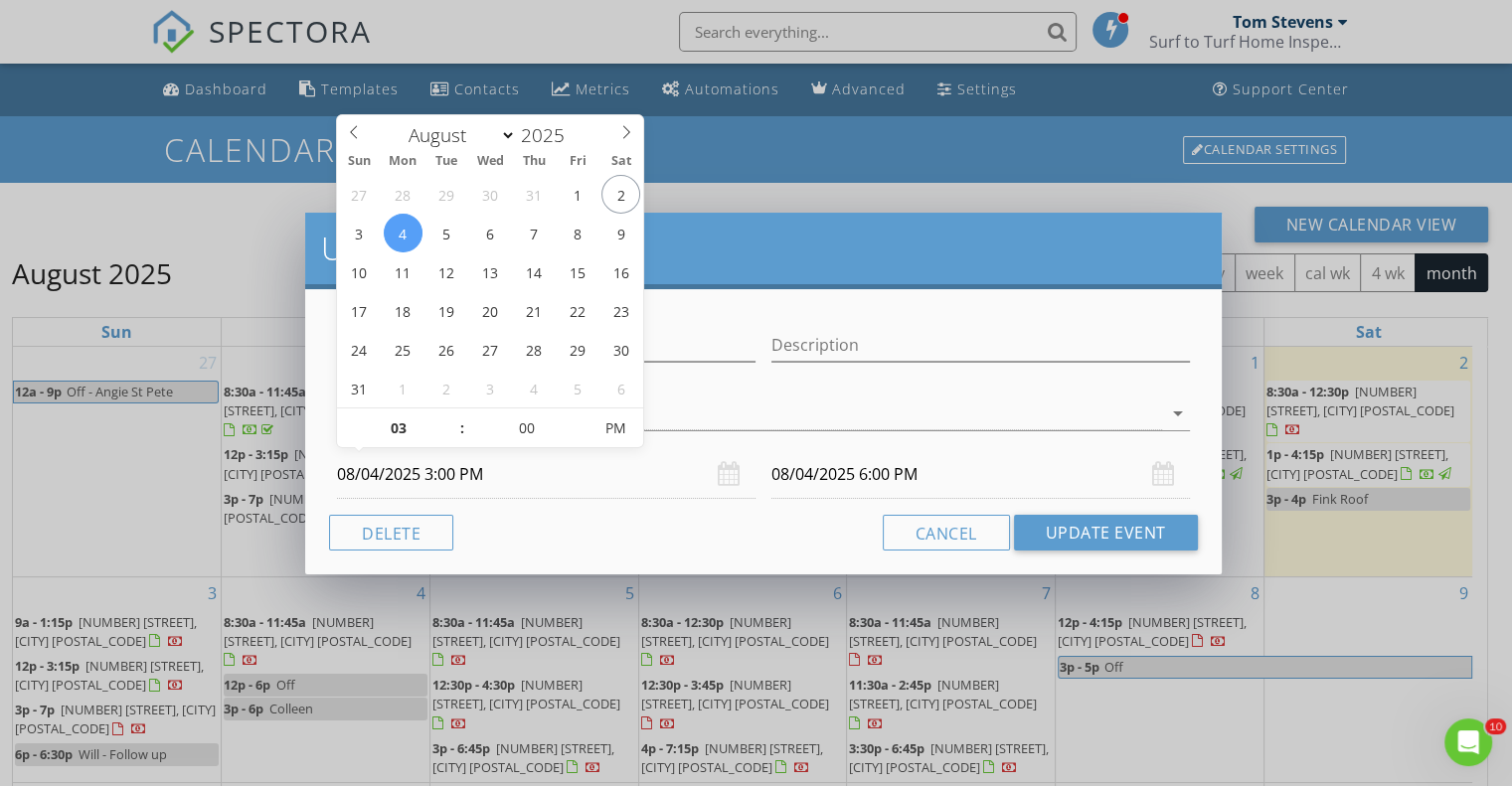 click on "08/04/2025 3:00 PM" at bounding box center (546, 474) 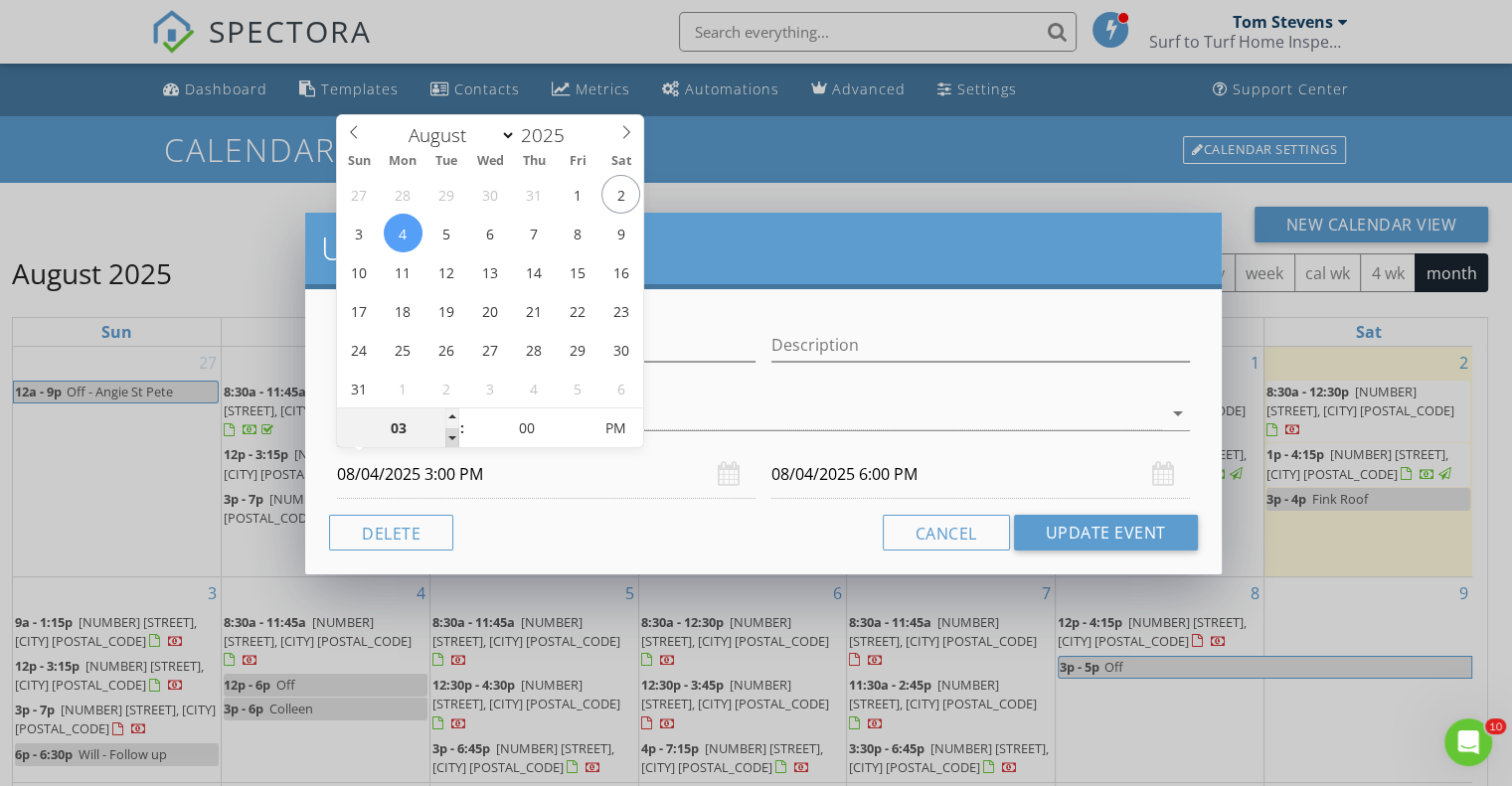 type on "02" 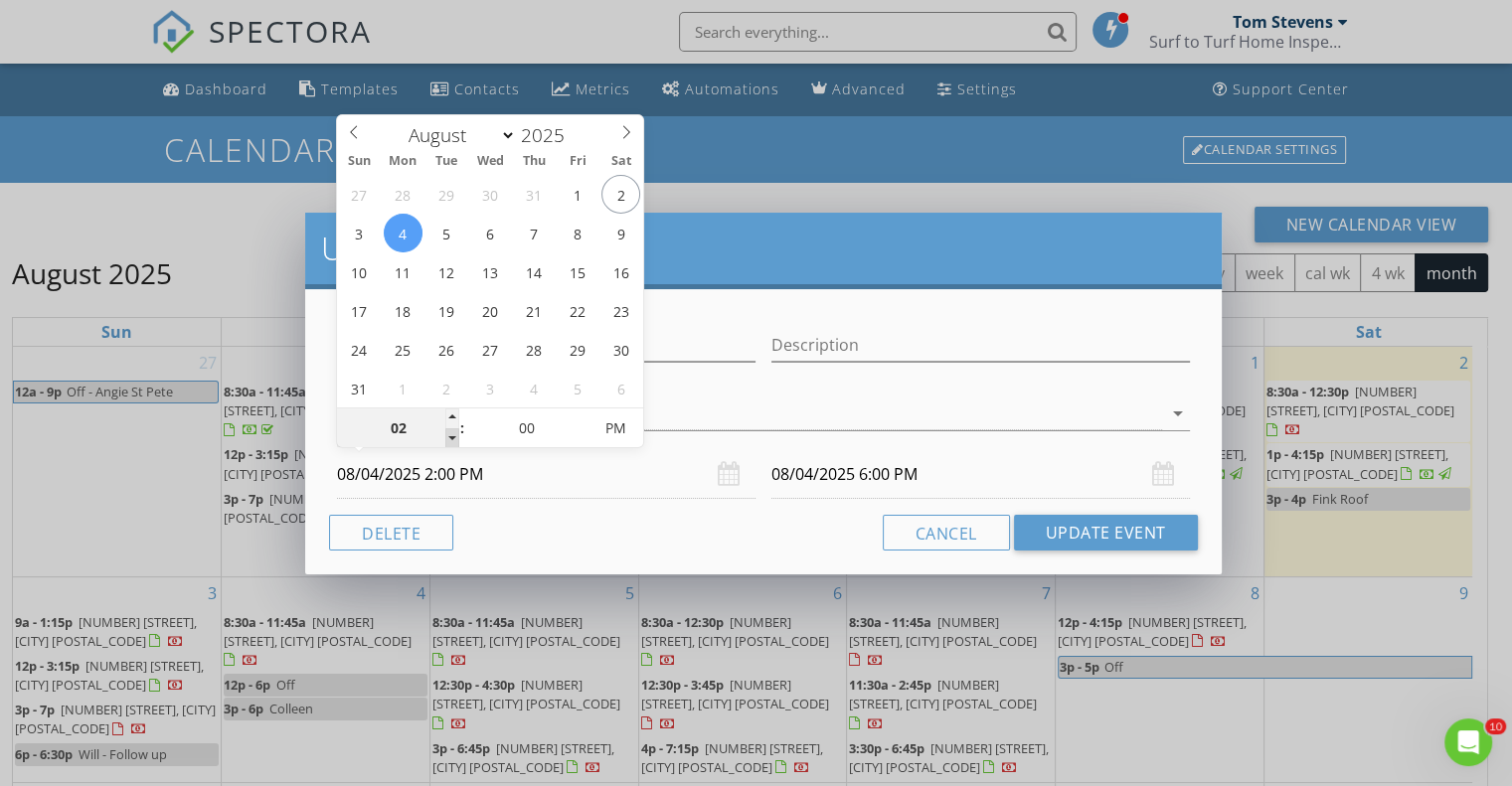 click at bounding box center (452, 438) 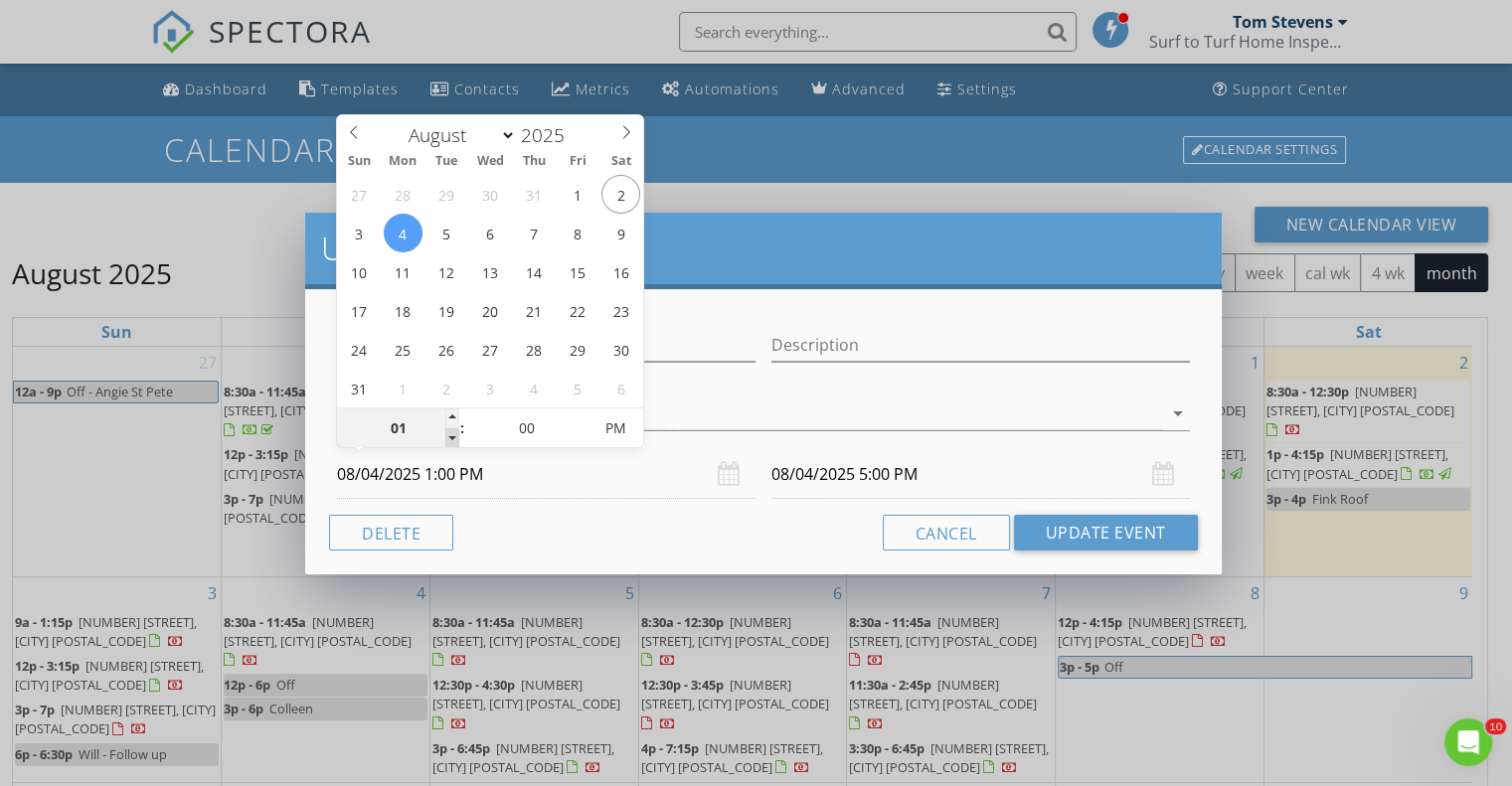 click at bounding box center [452, 438] 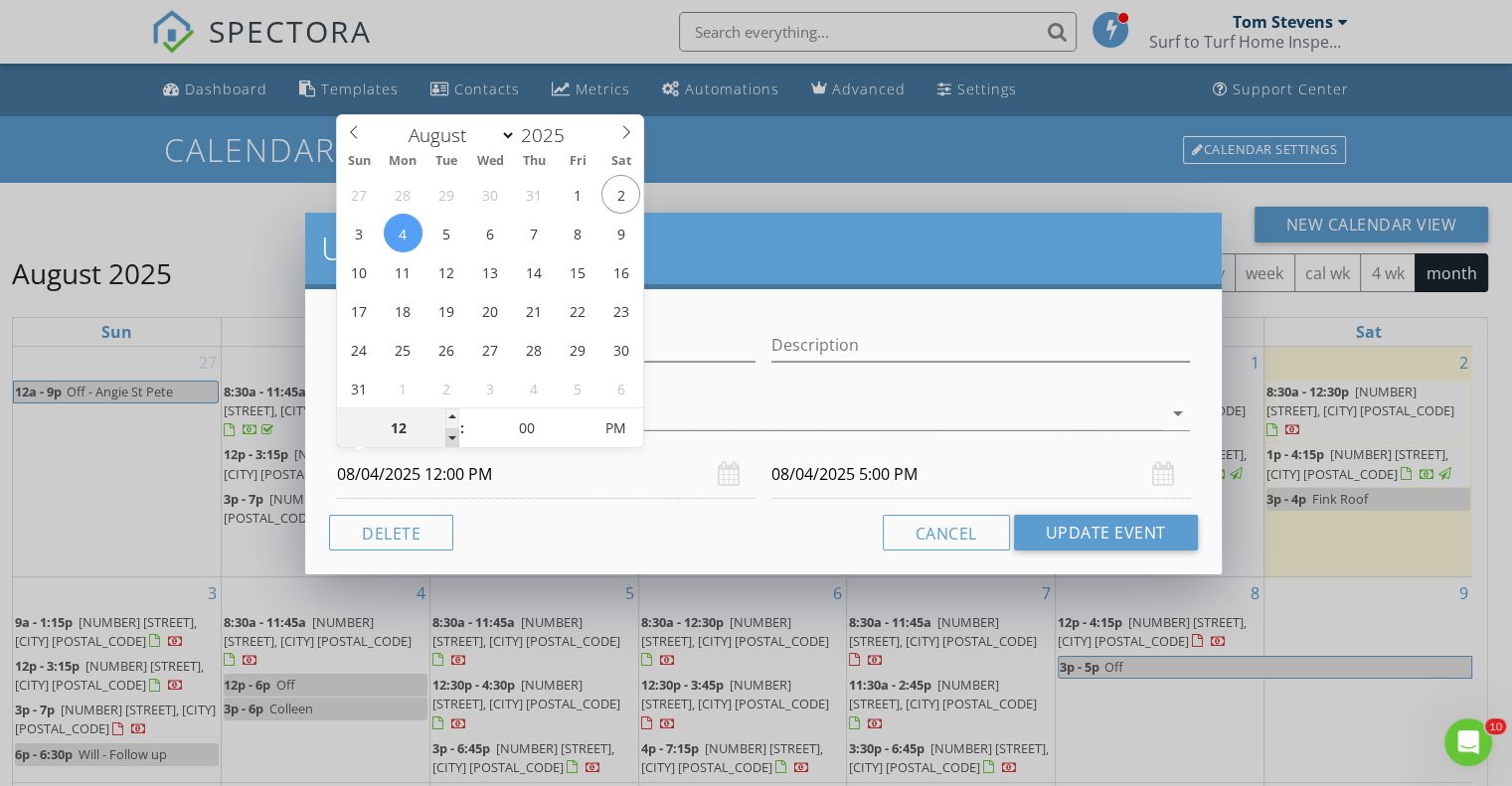 click at bounding box center [452, 438] 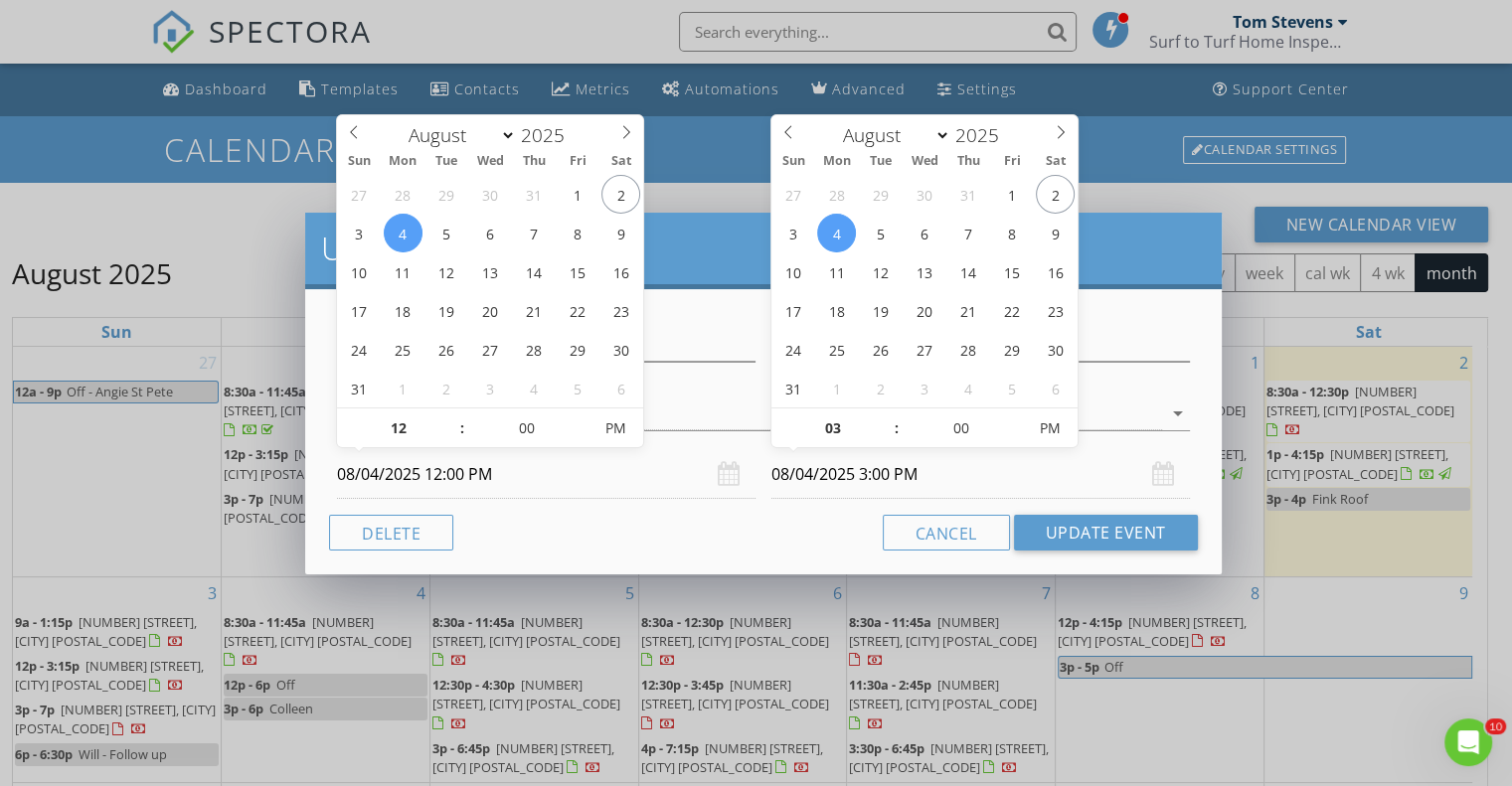 click on "08/04/2025 3:00 PM" at bounding box center (980, 474) 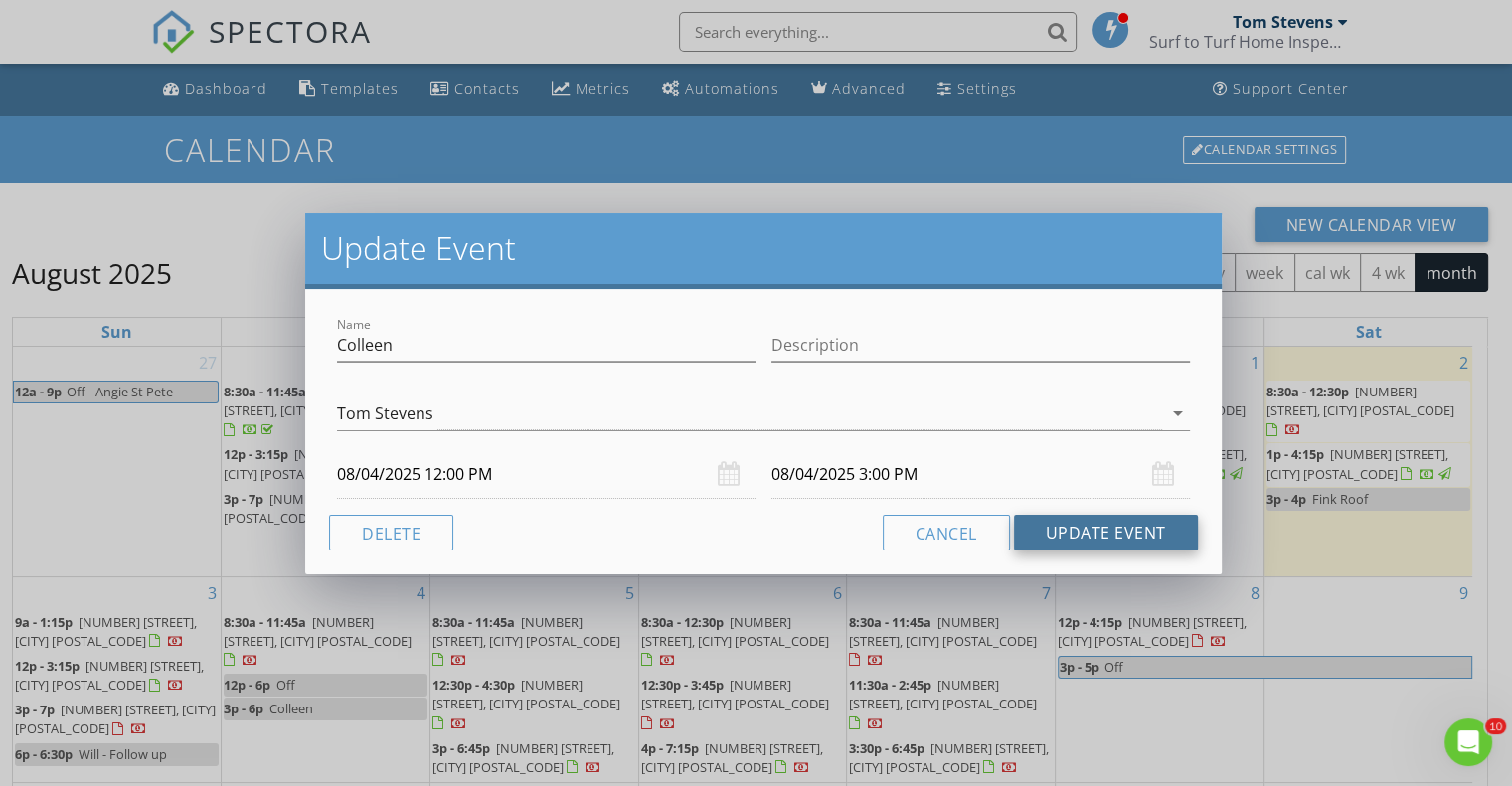 click on "Update Event" at bounding box center (1105, 533) 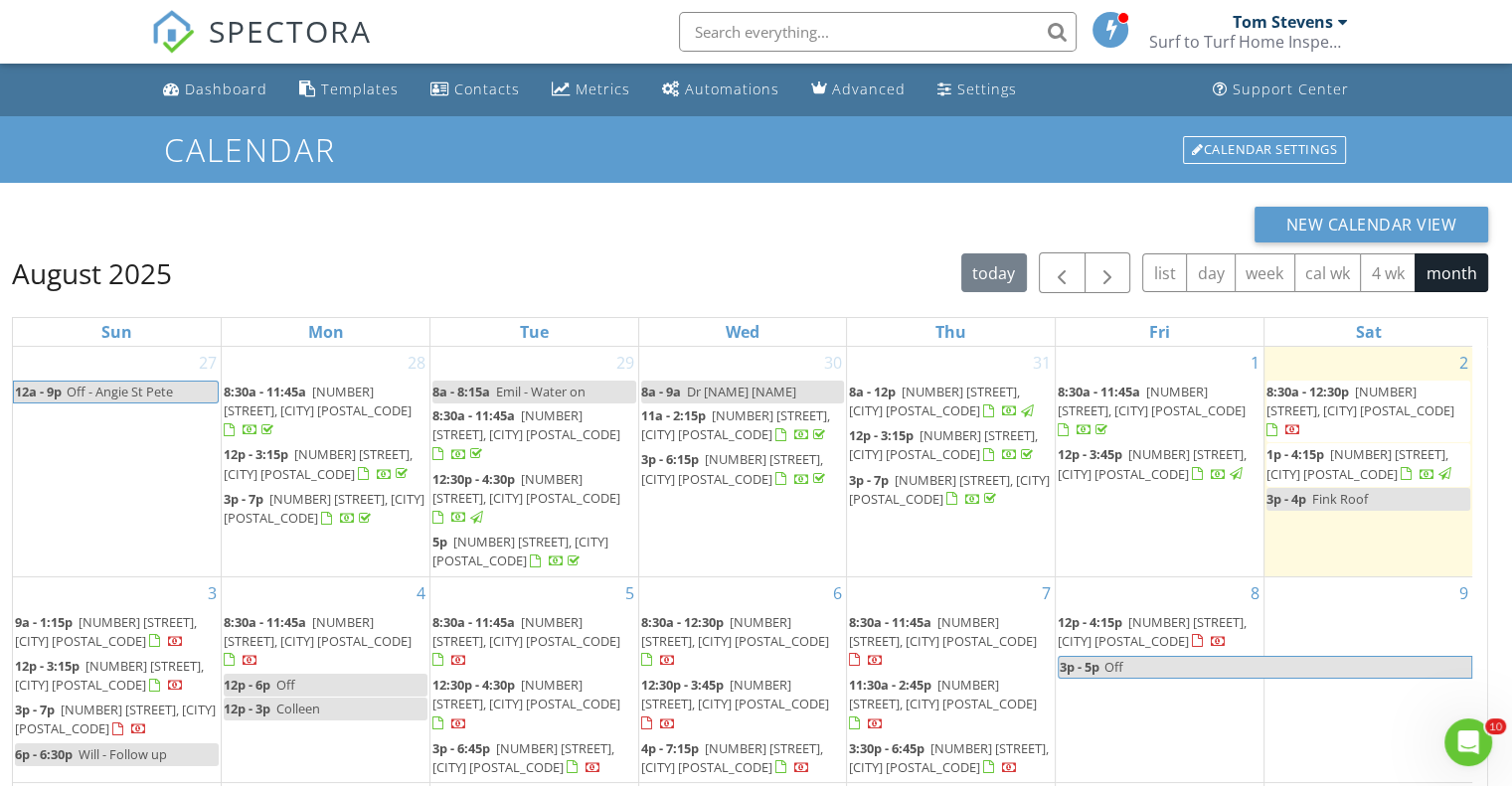 click on "Off" at bounding box center (285, 685) 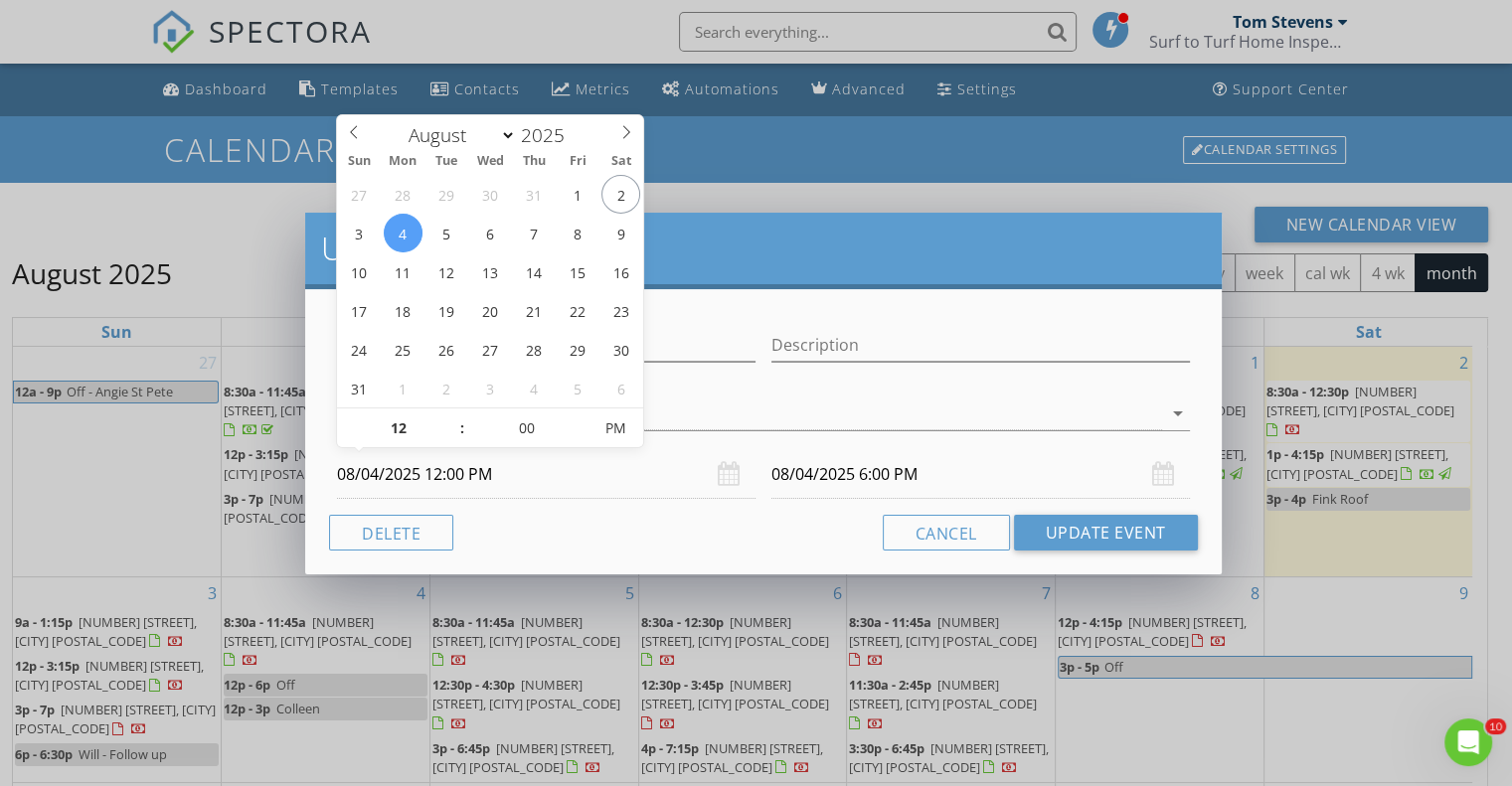 click on "08/04/2025 12:00 PM" at bounding box center [546, 474] 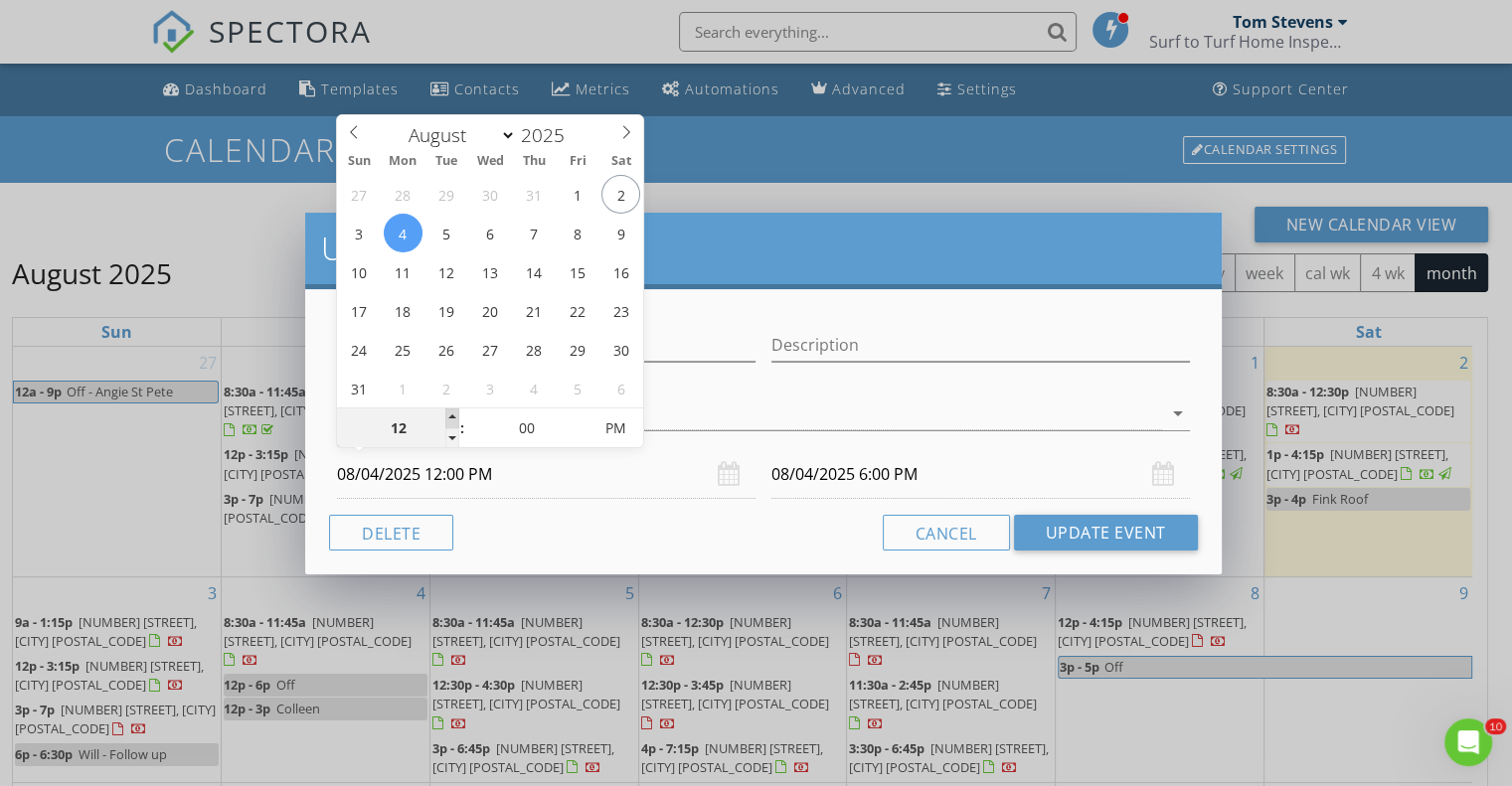 type on "01" 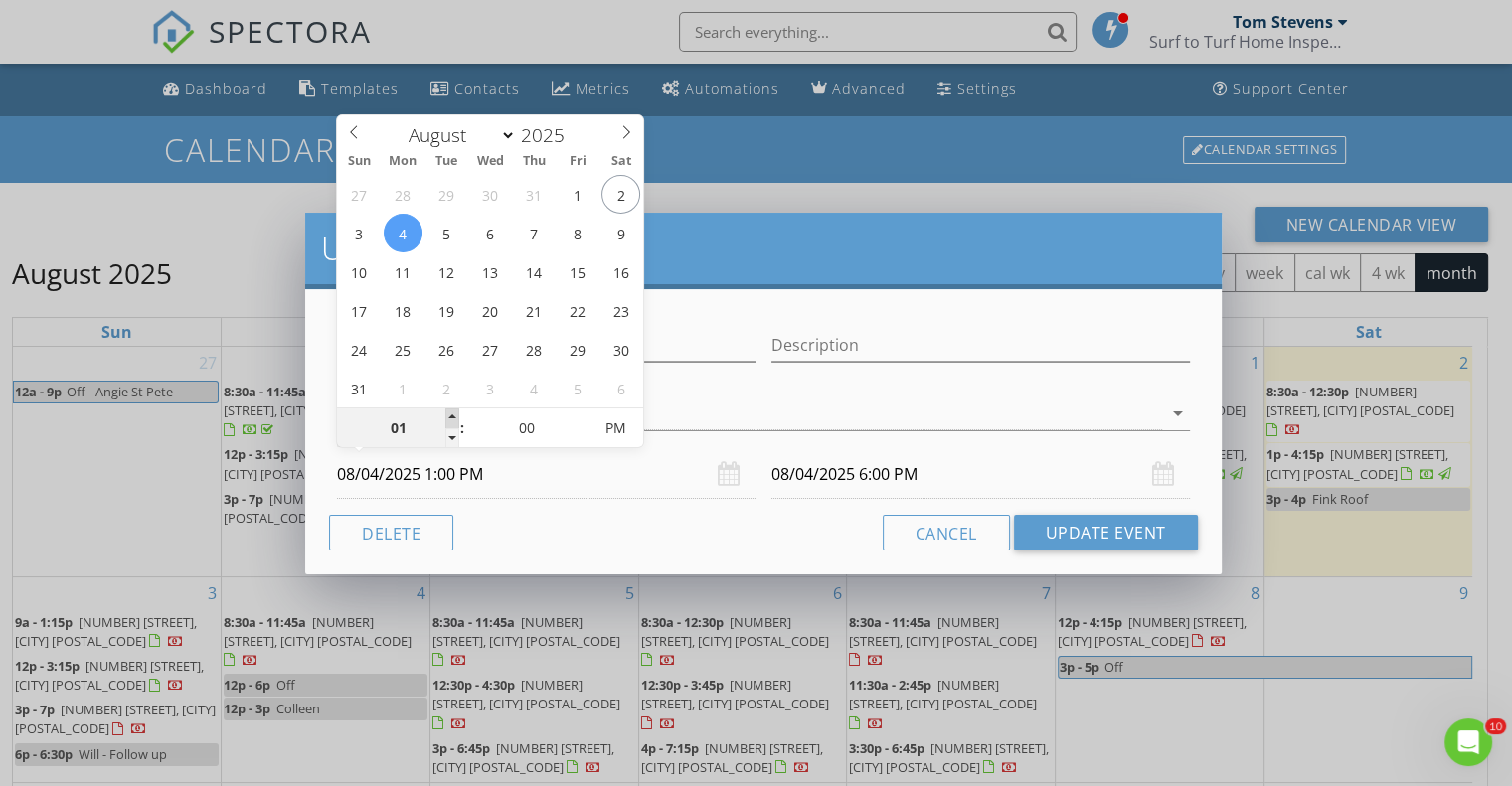 click at bounding box center [452, 418] 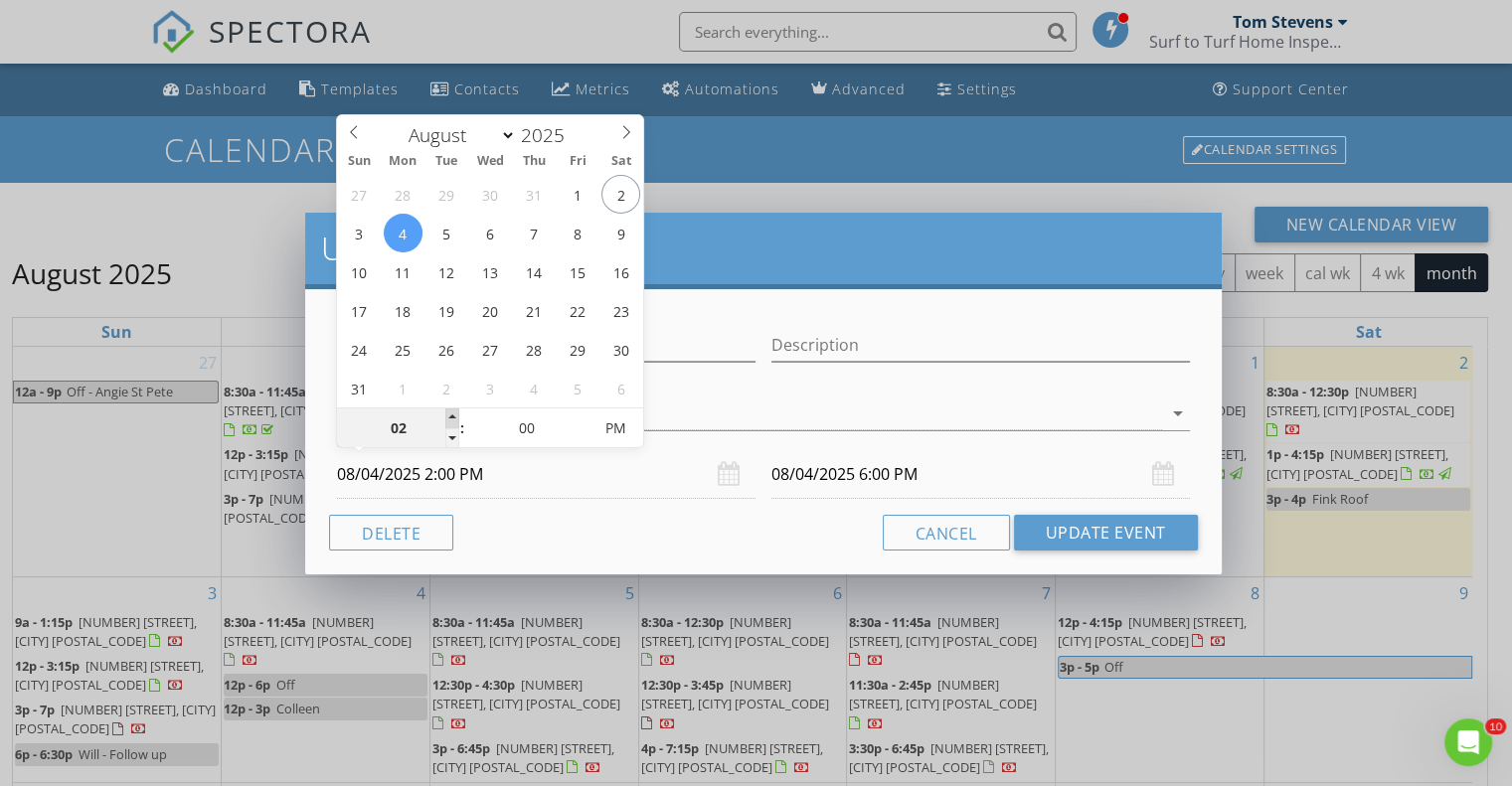 click at bounding box center (452, 418) 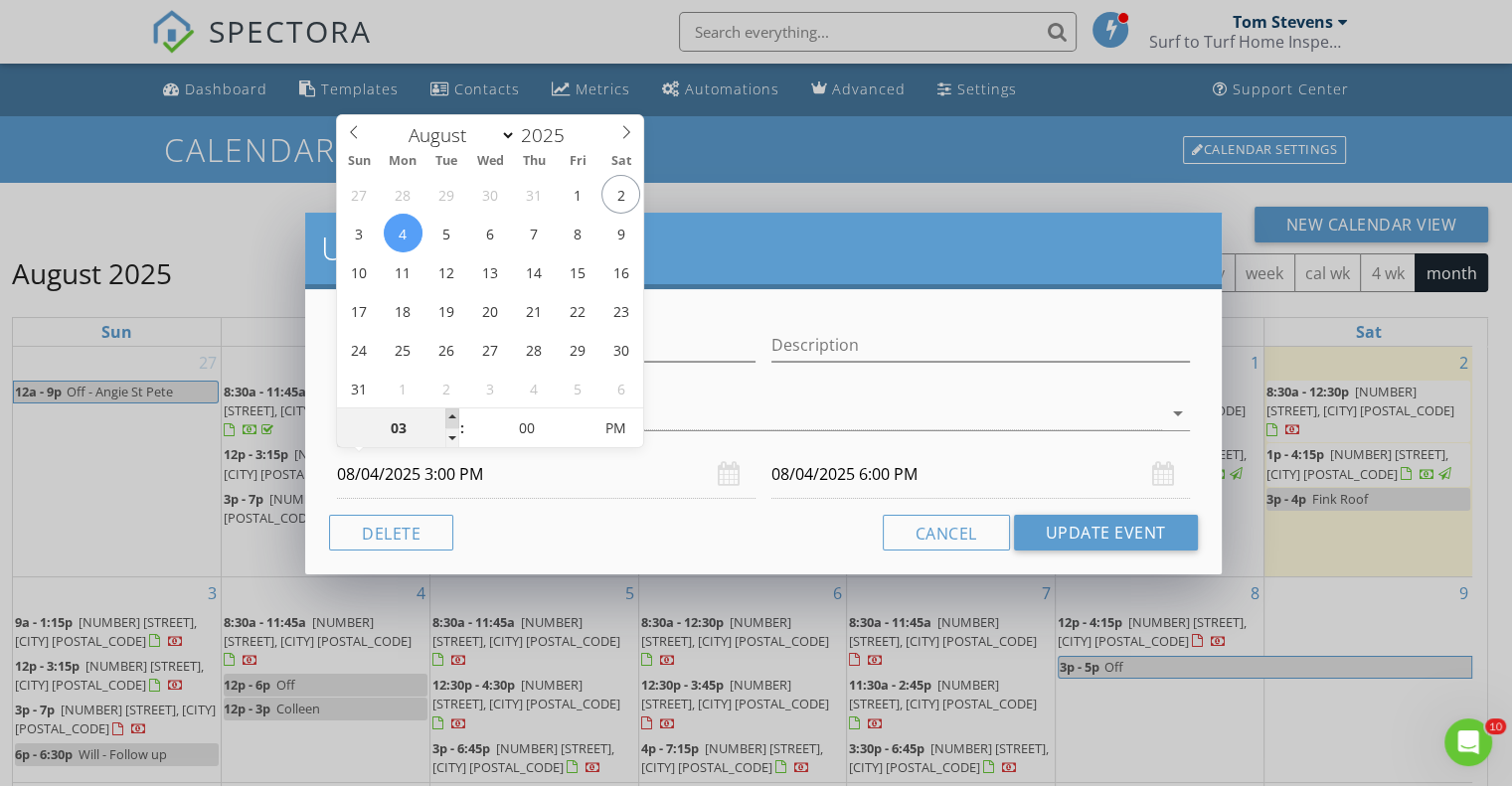 click at bounding box center [452, 418] 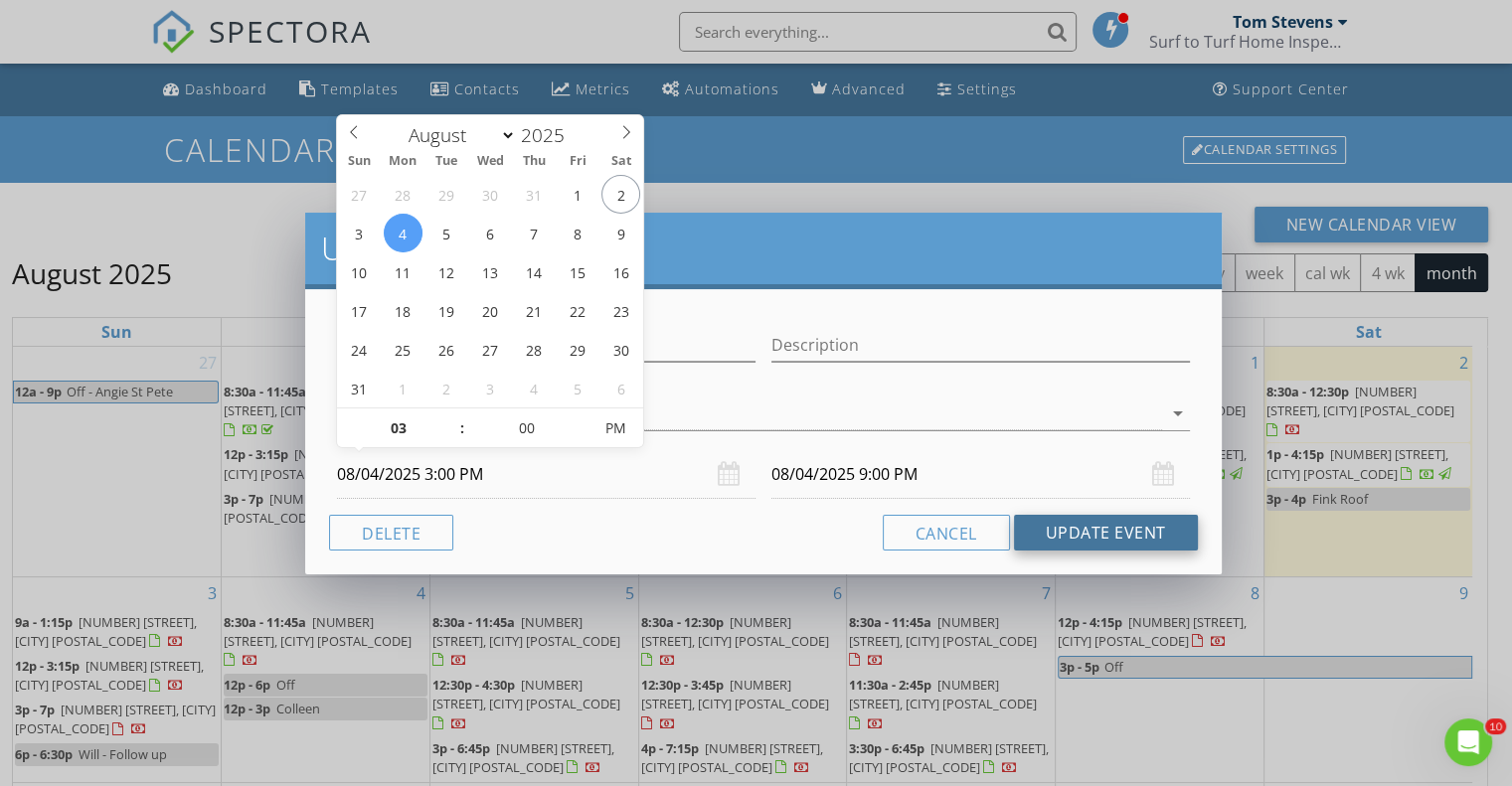 click on "Update Event" at bounding box center (1105, 533) 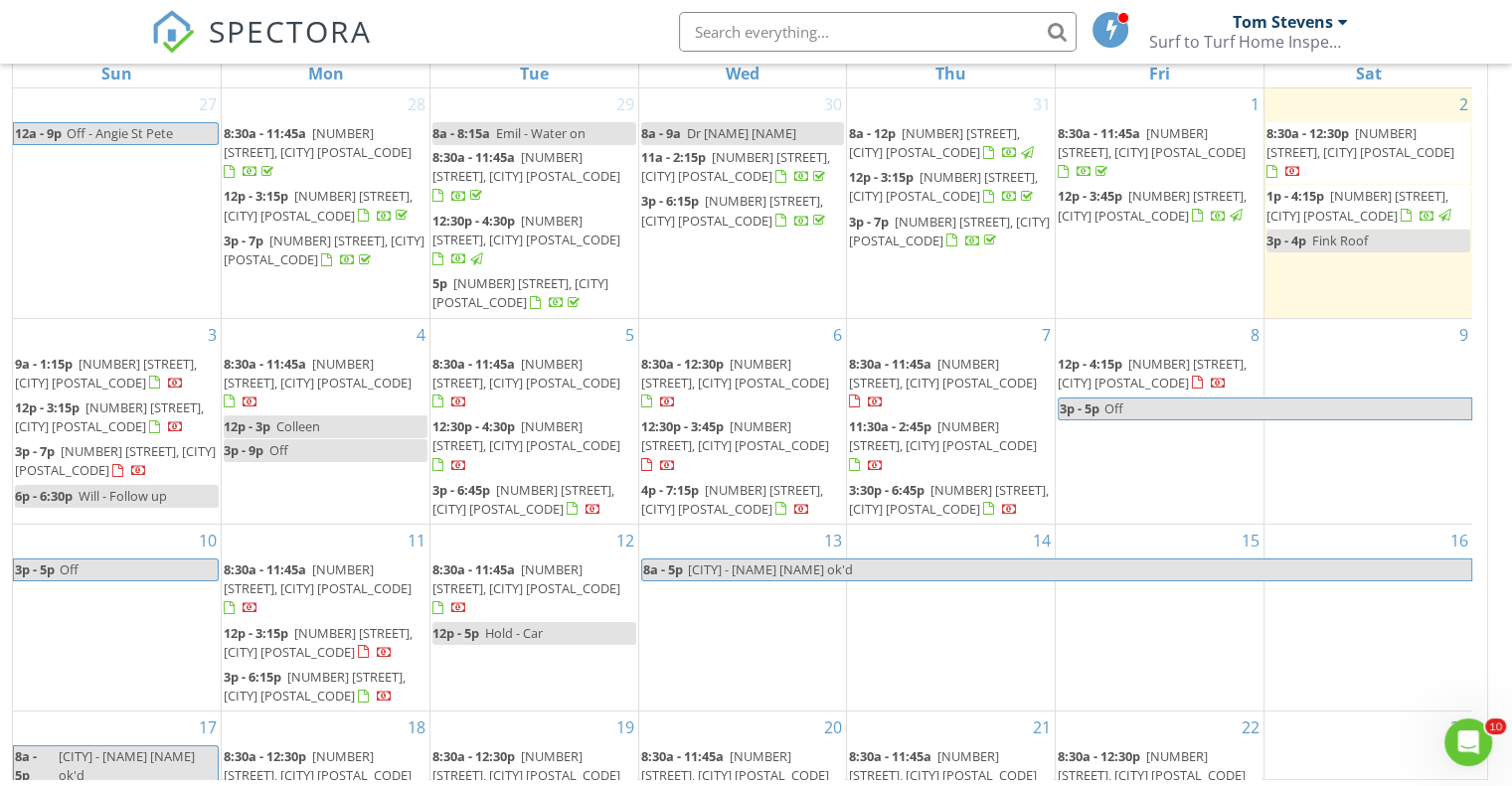 scroll, scrollTop: 264, scrollLeft: 0, axis: vertical 